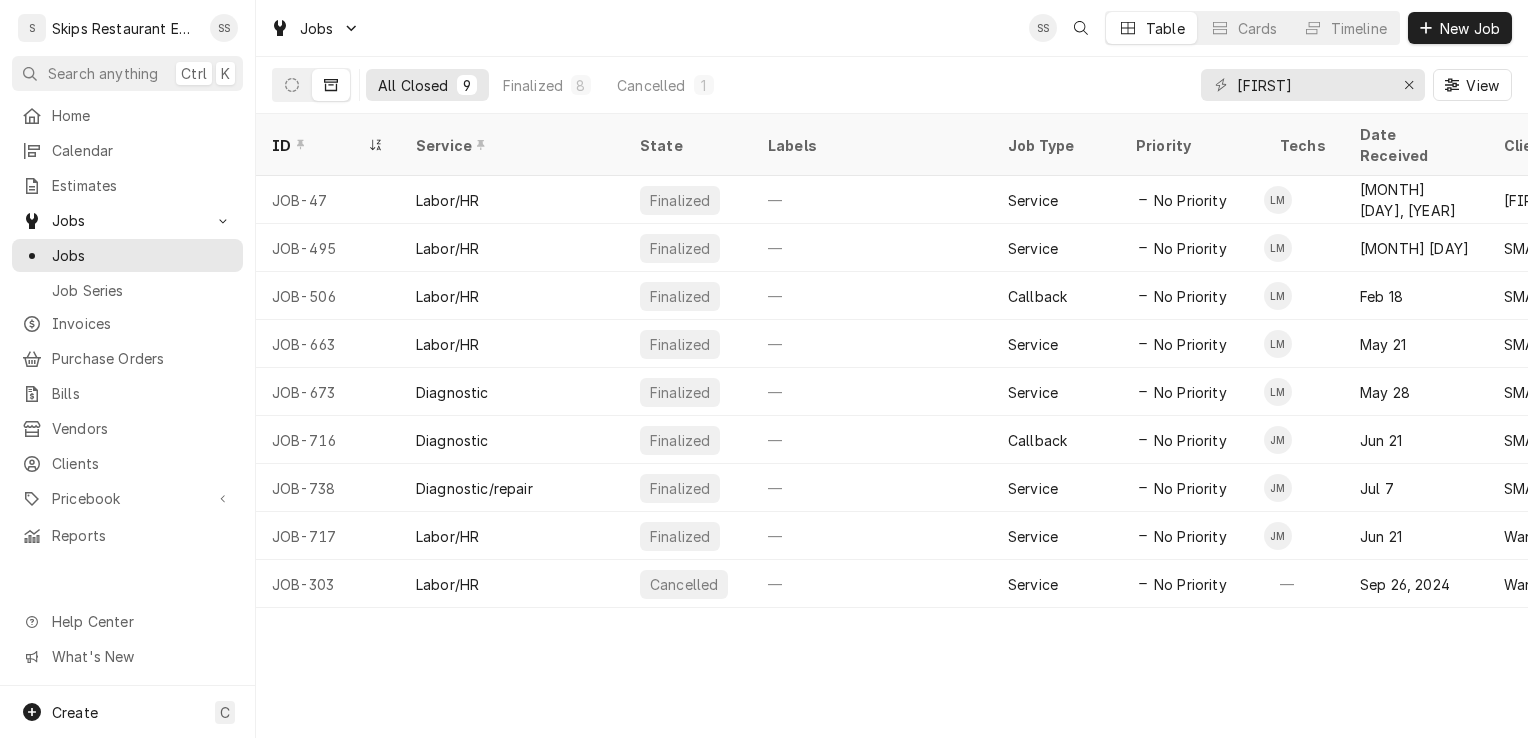 scroll, scrollTop: 0, scrollLeft: 0, axis: both 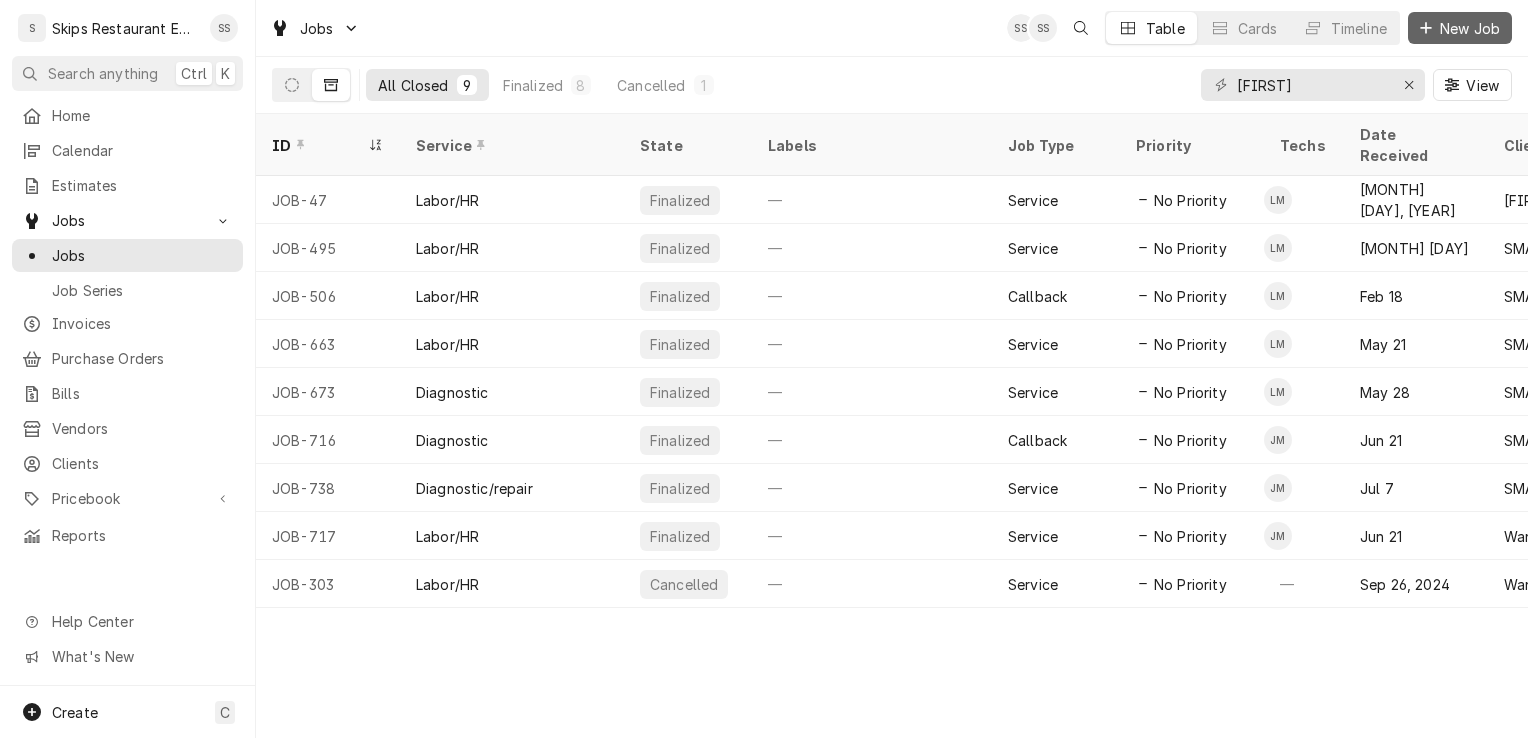 click on "New Job" at bounding box center (1470, 28) 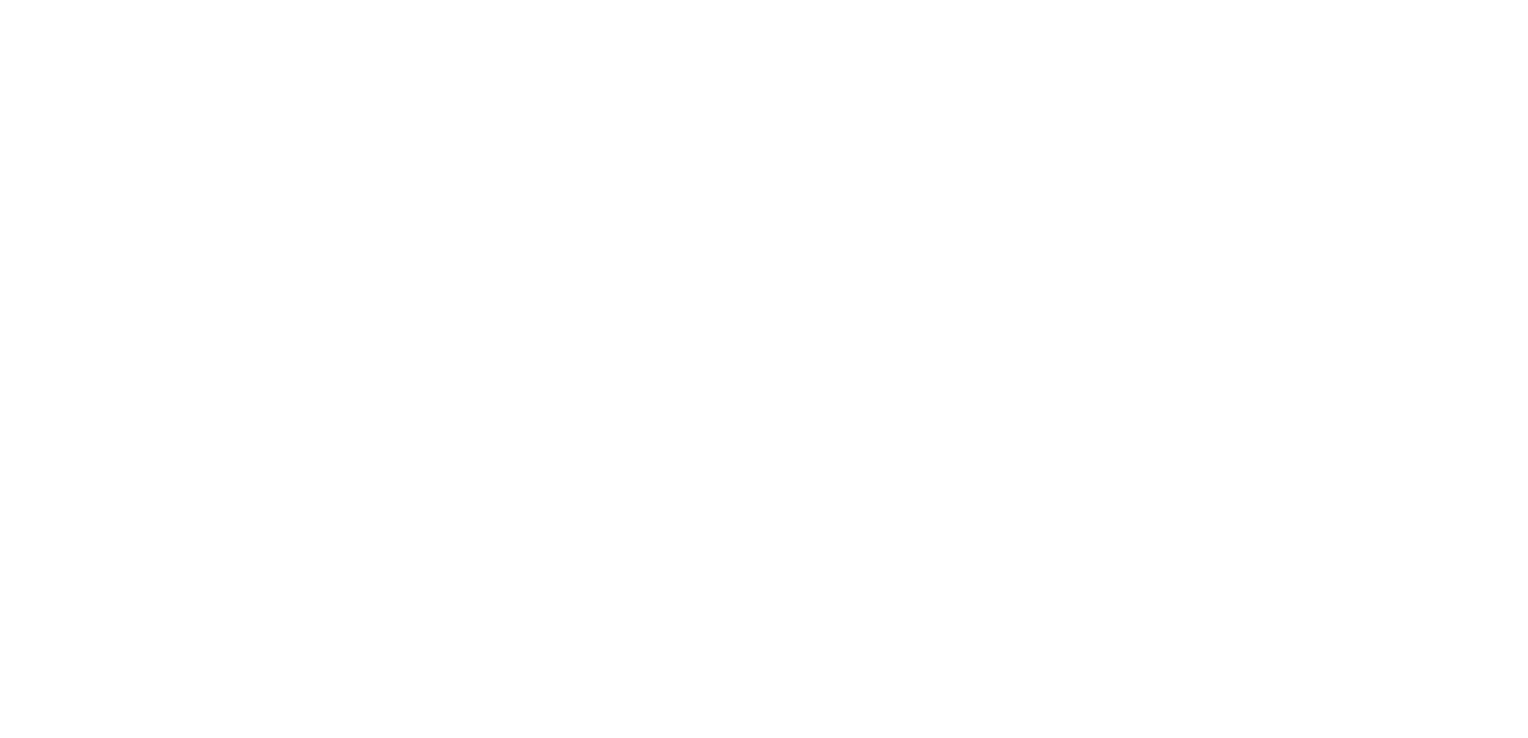 scroll, scrollTop: 0, scrollLeft: 0, axis: both 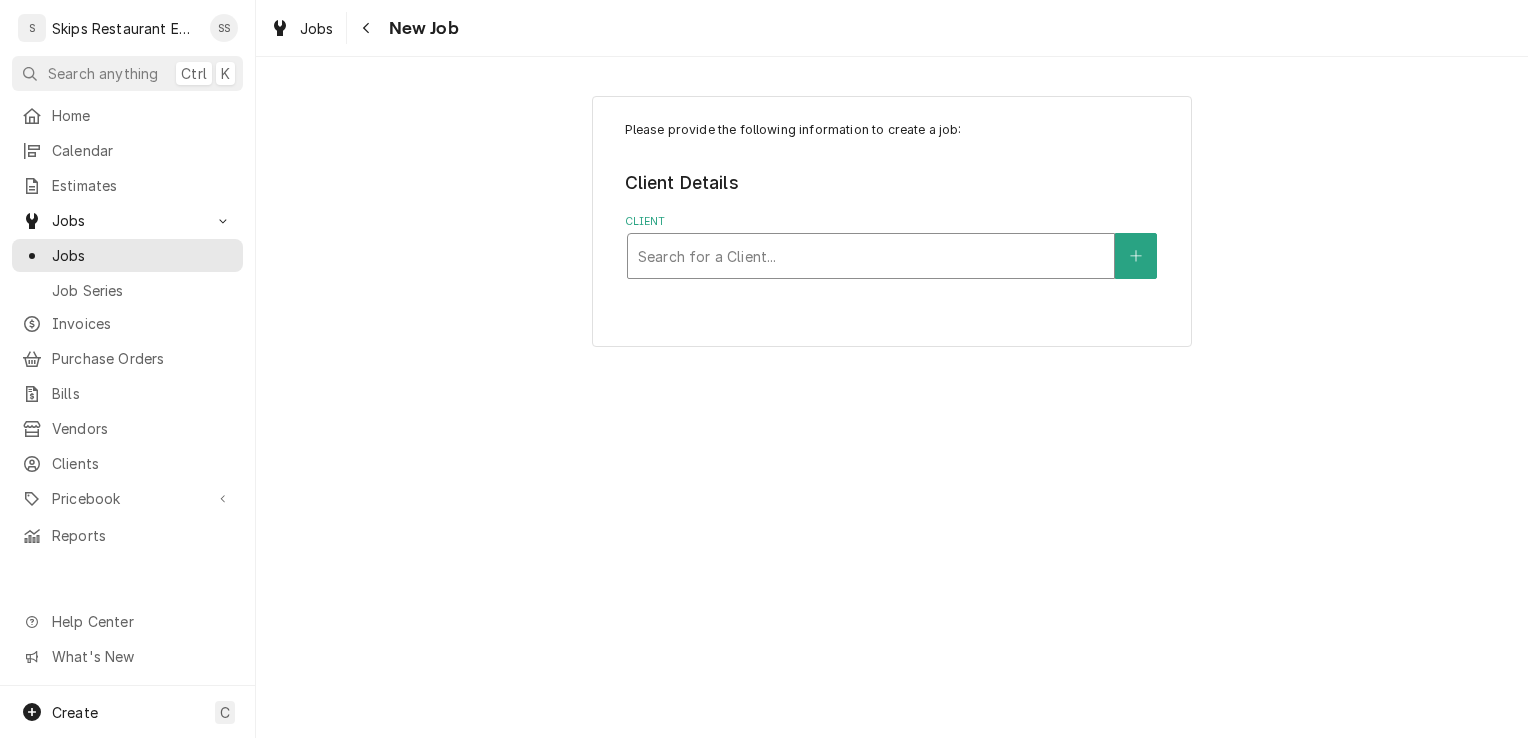 click at bounding box center (871, 256) 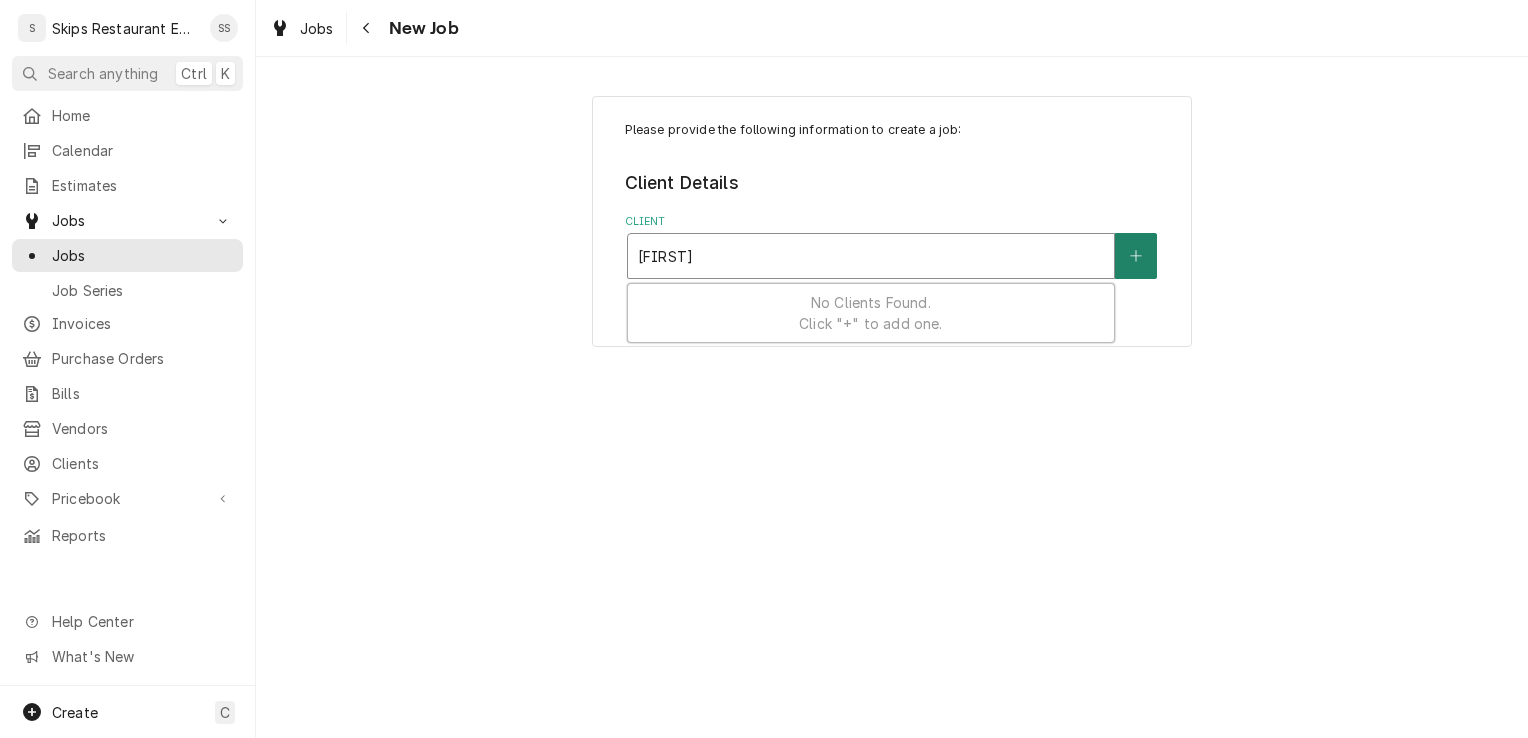 type on "[FIRST]" 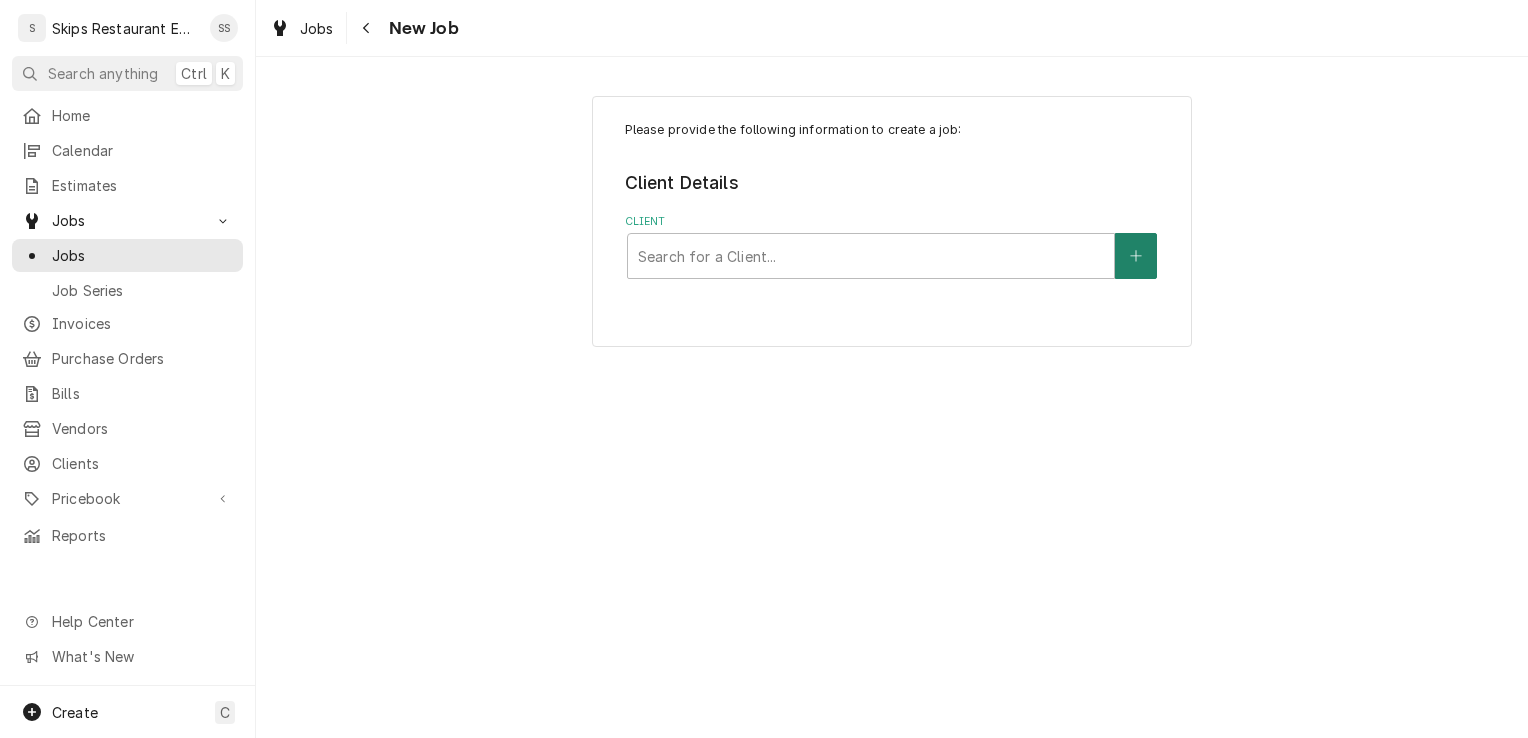 click at bounding box center [1136, 256] 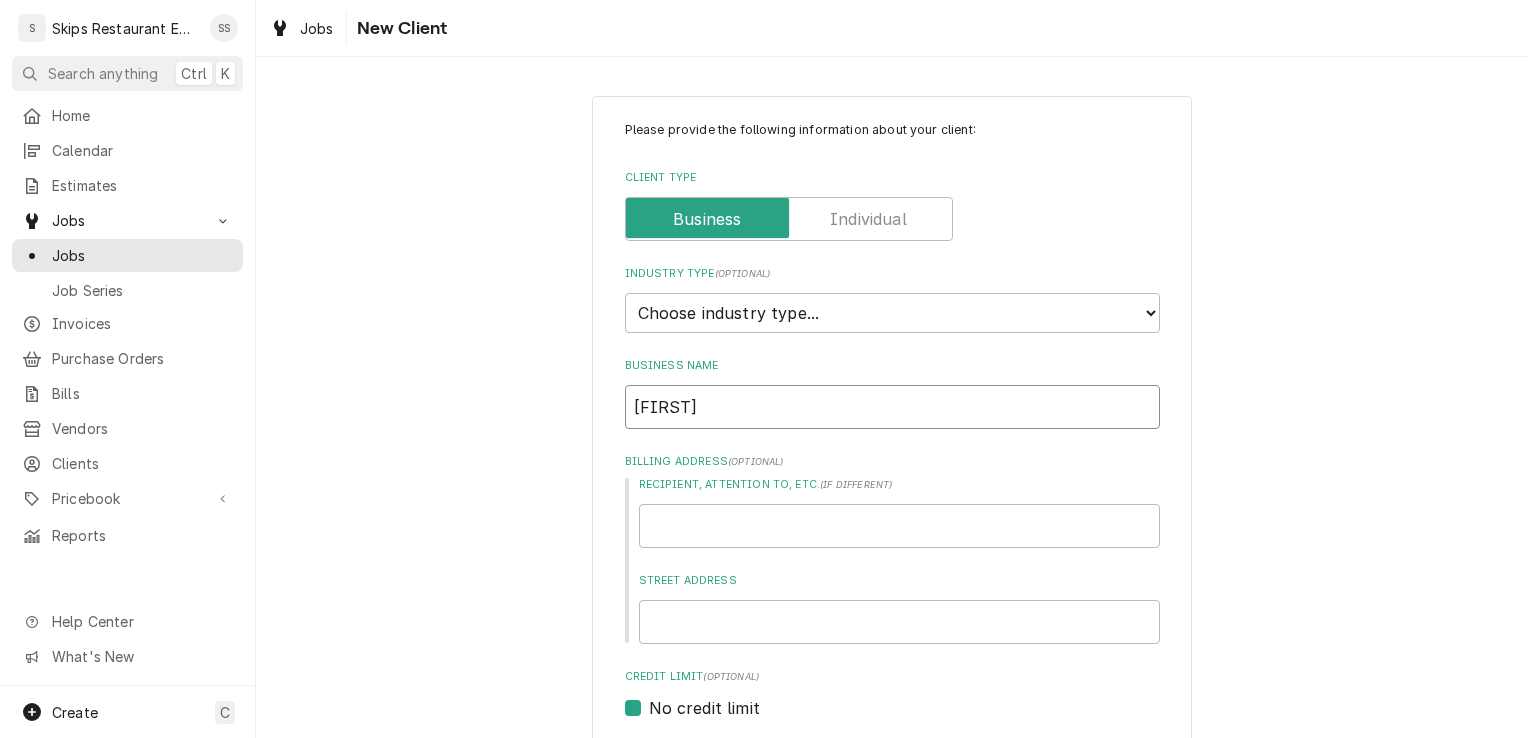click on "[FIRST]" at bounding box center (892, 407) 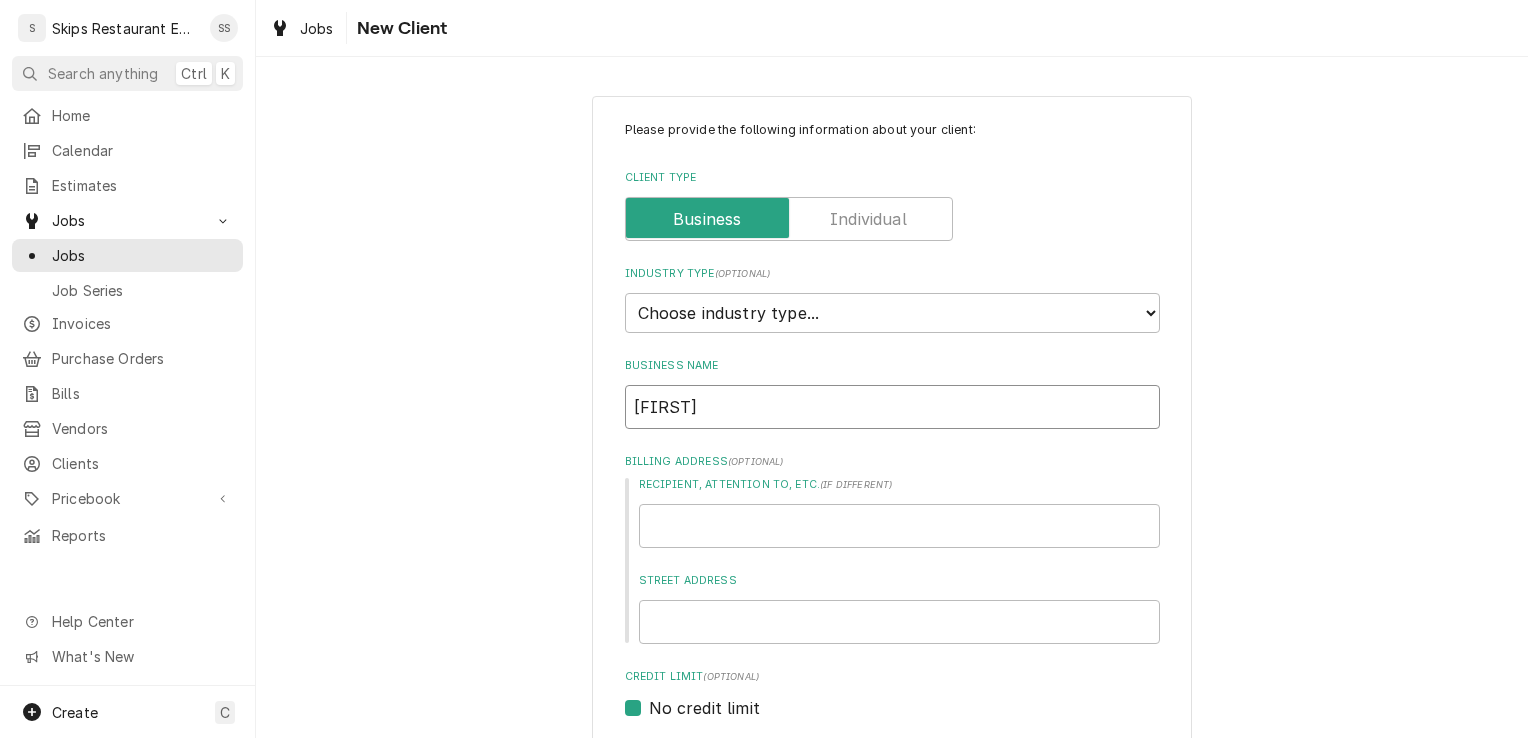 type on "x" 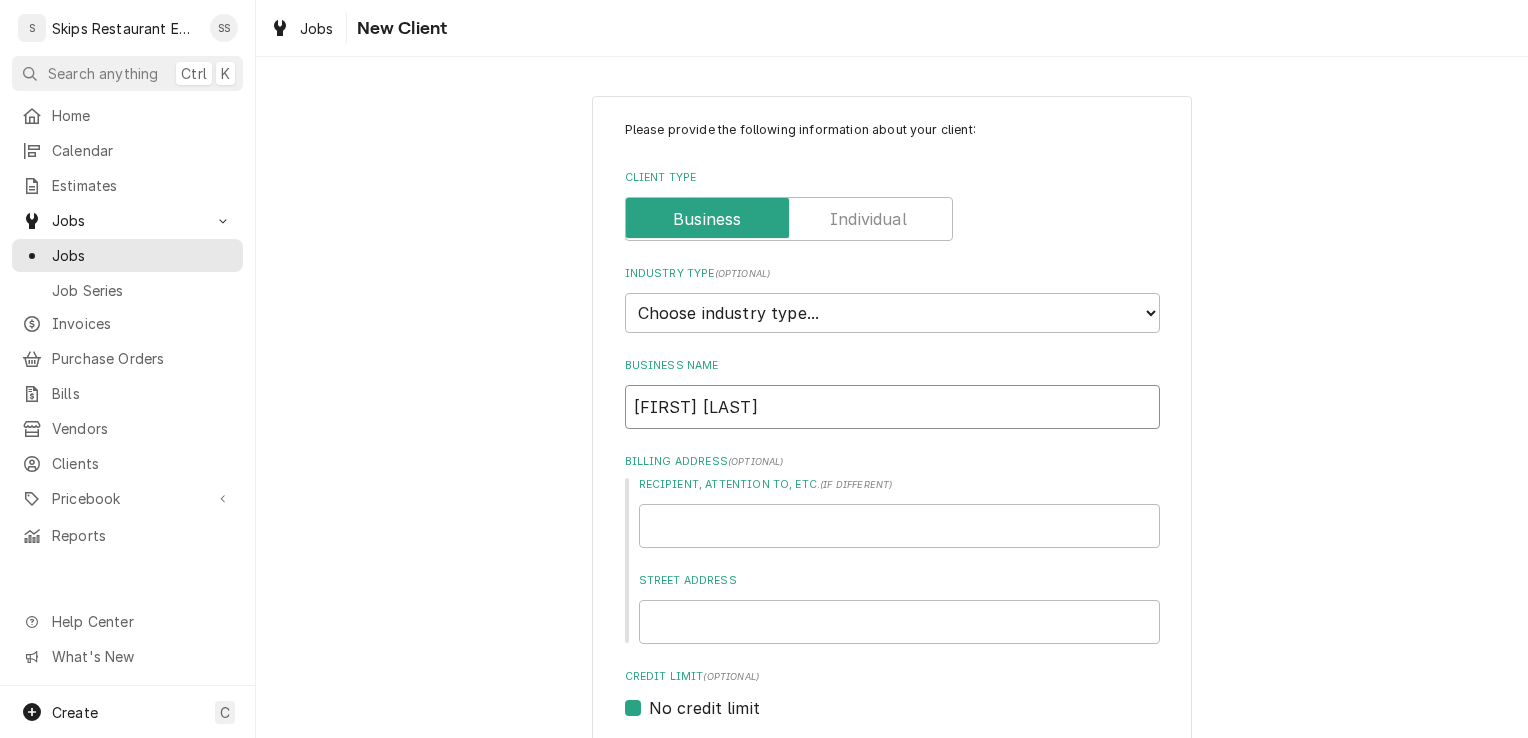 type on "x" 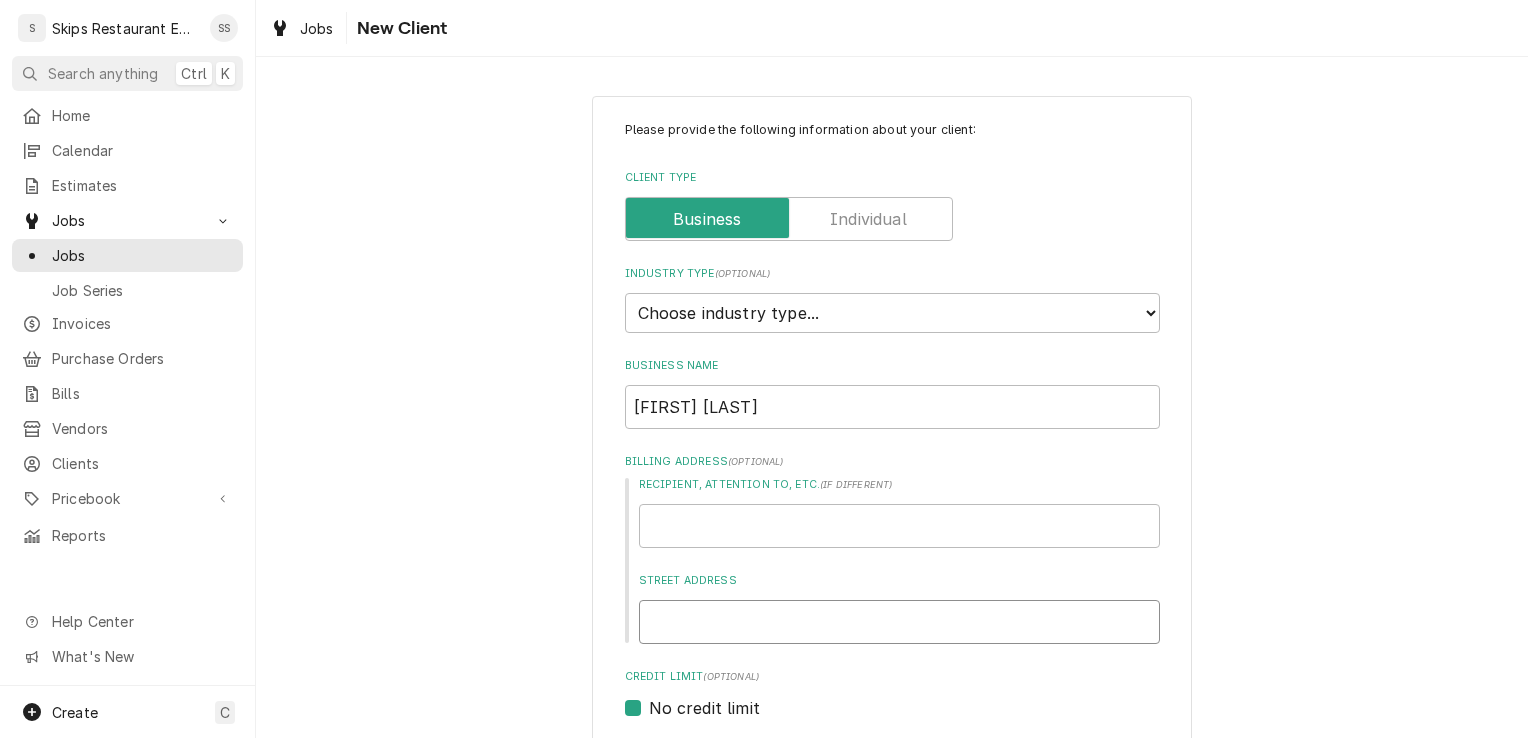 click on "Street Address" at bounding box center [899, 622] 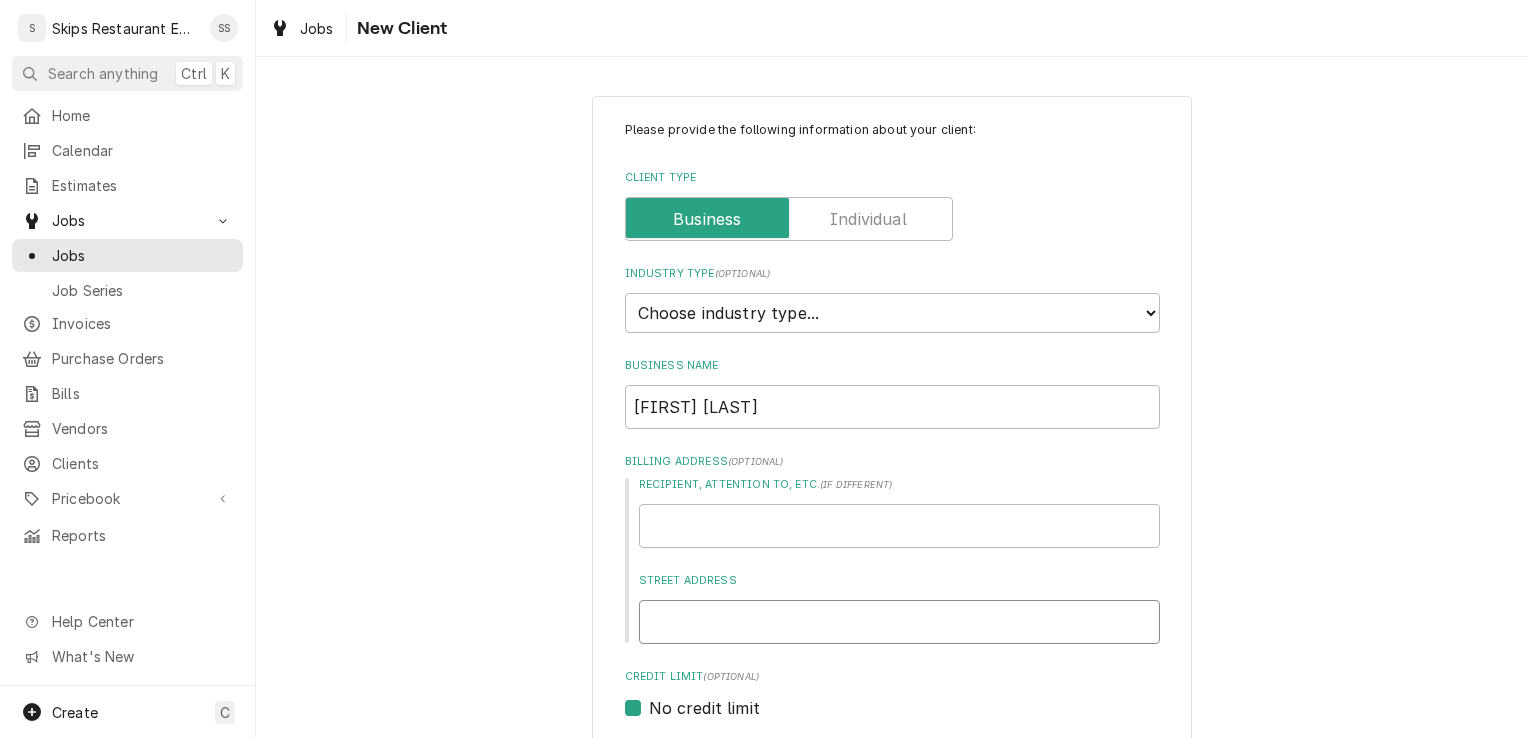 type on "x" 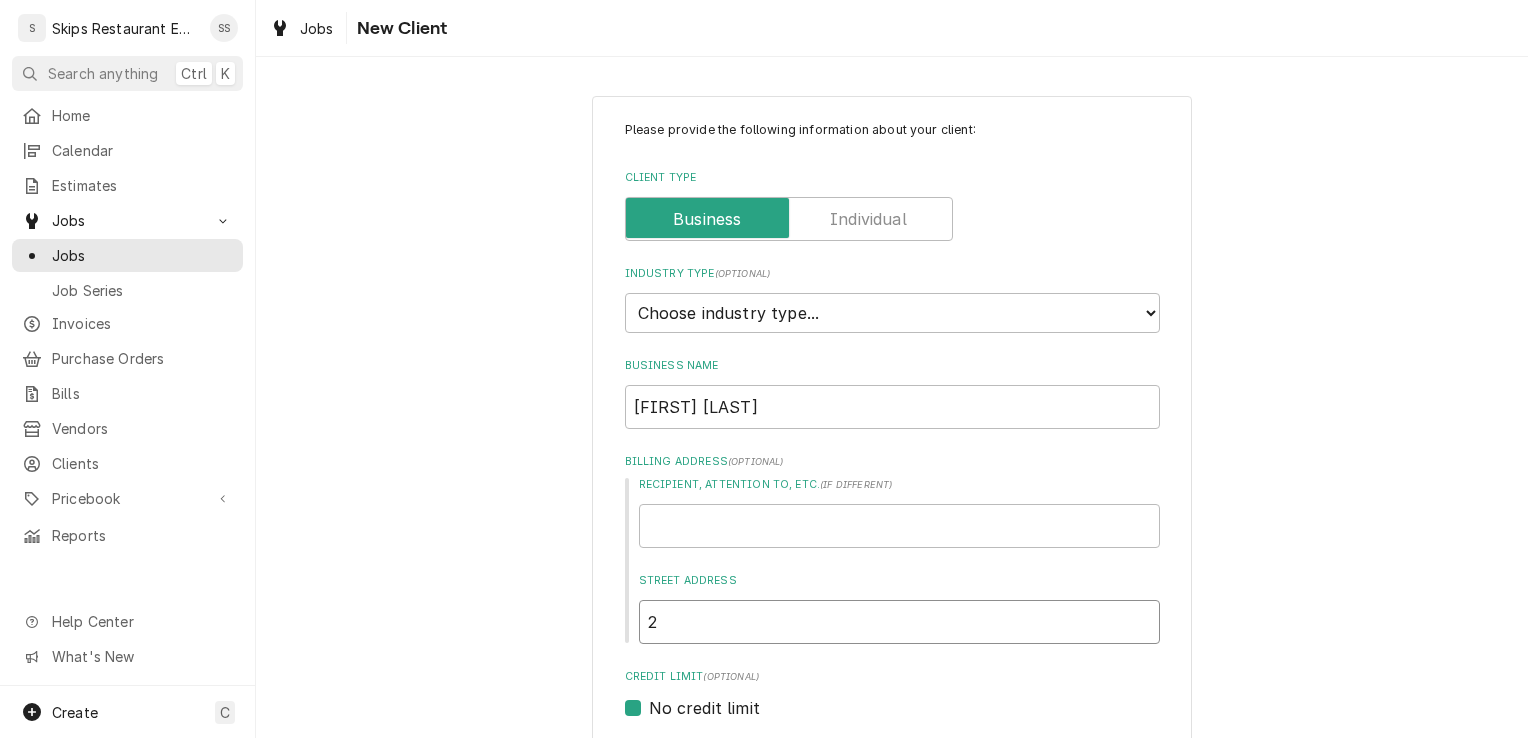 type on "x" 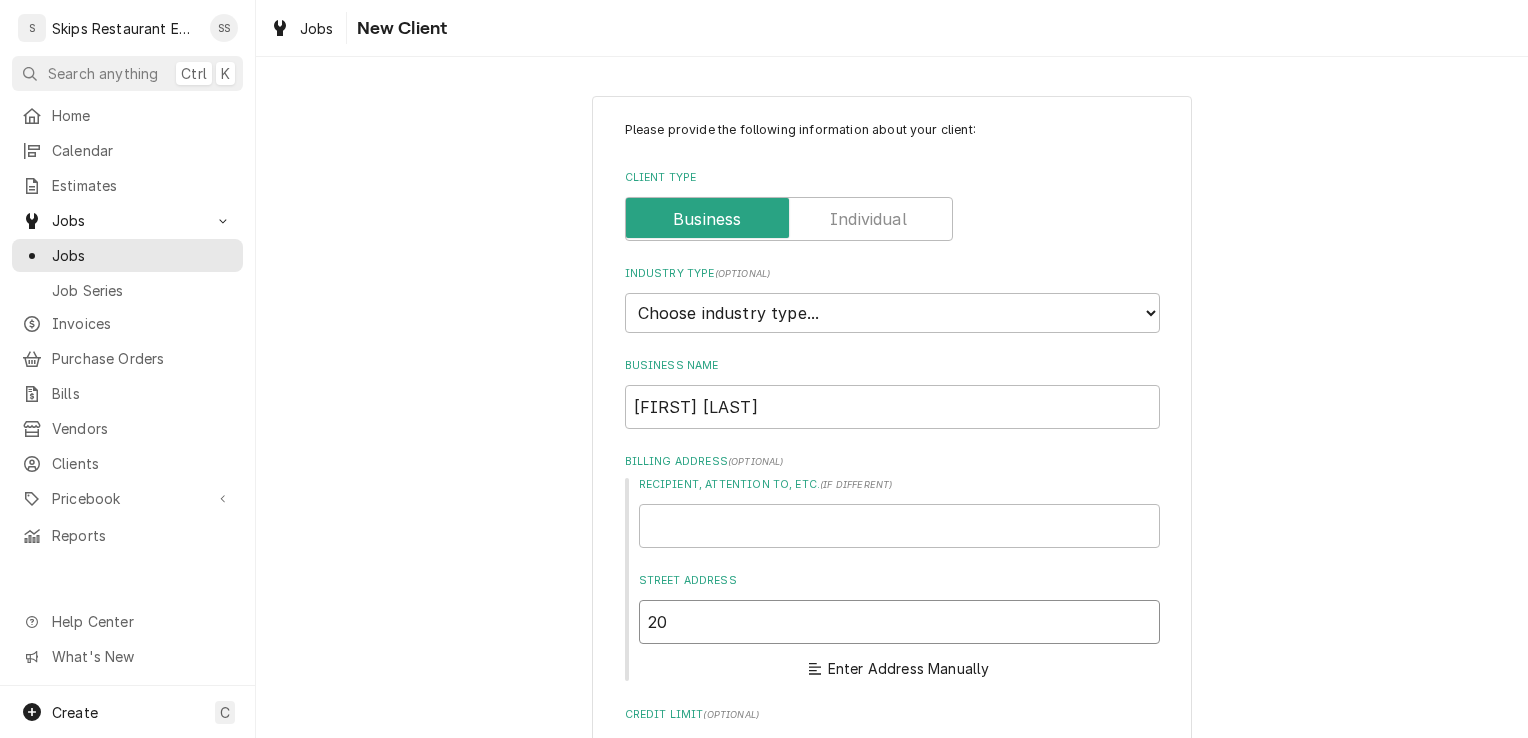 type on "201" 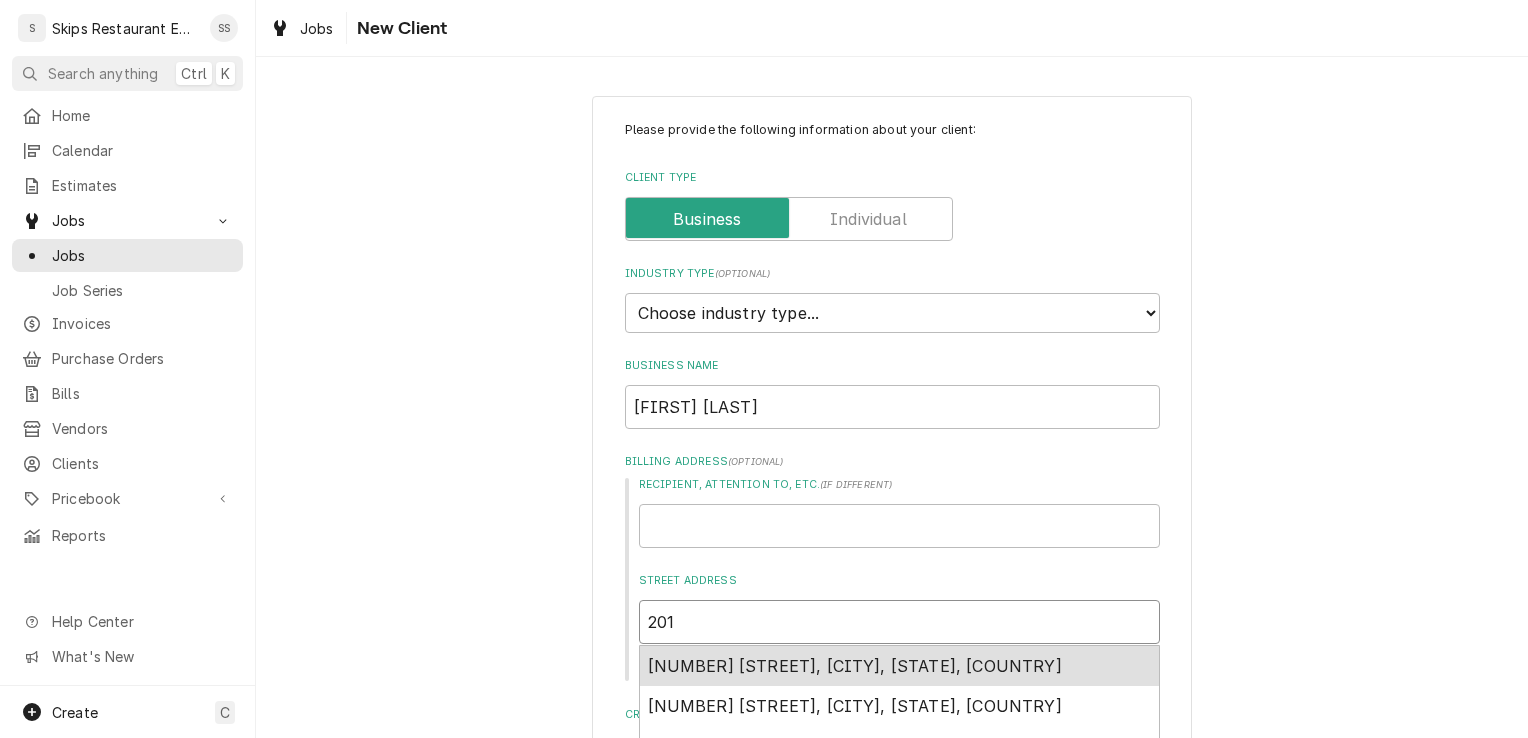 type on "x" 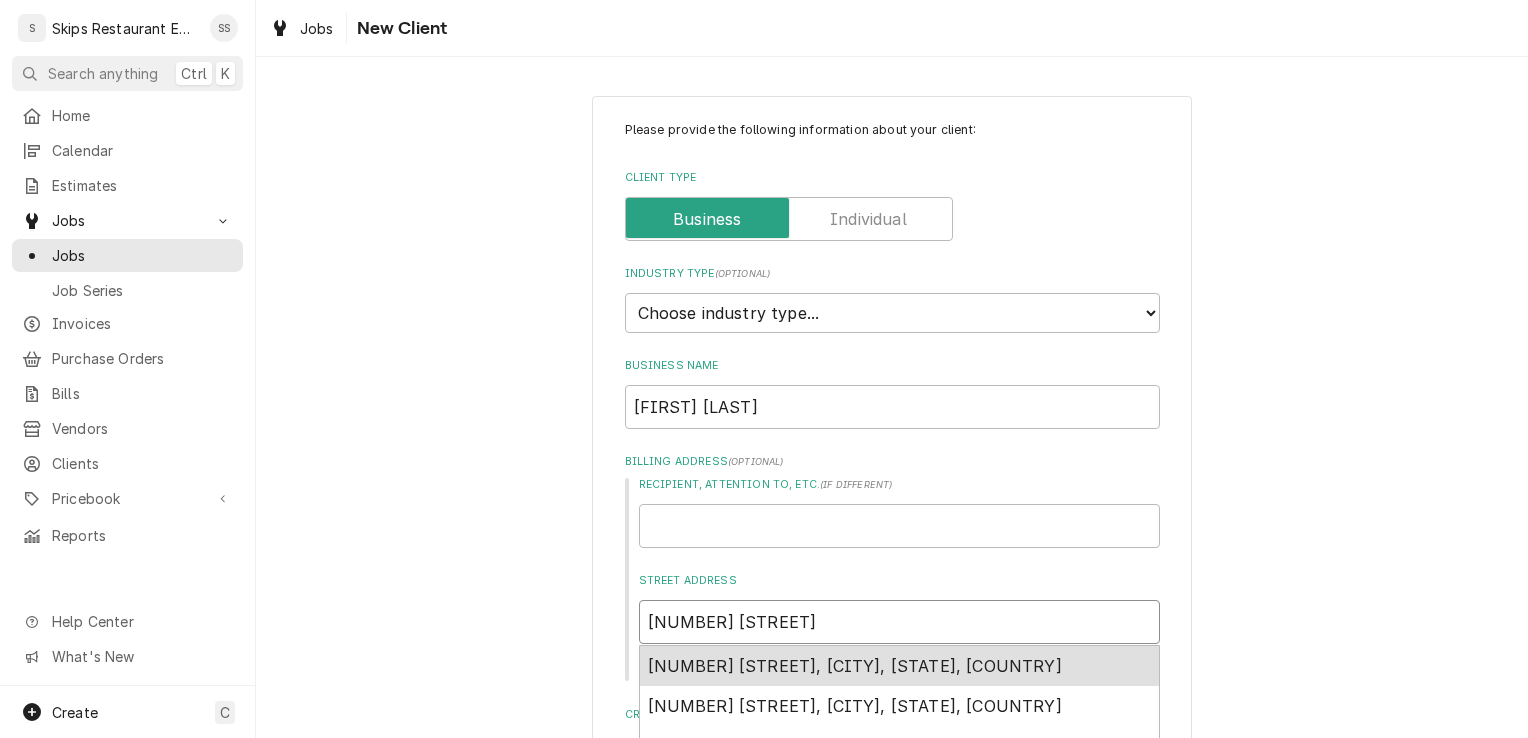 type on "x" 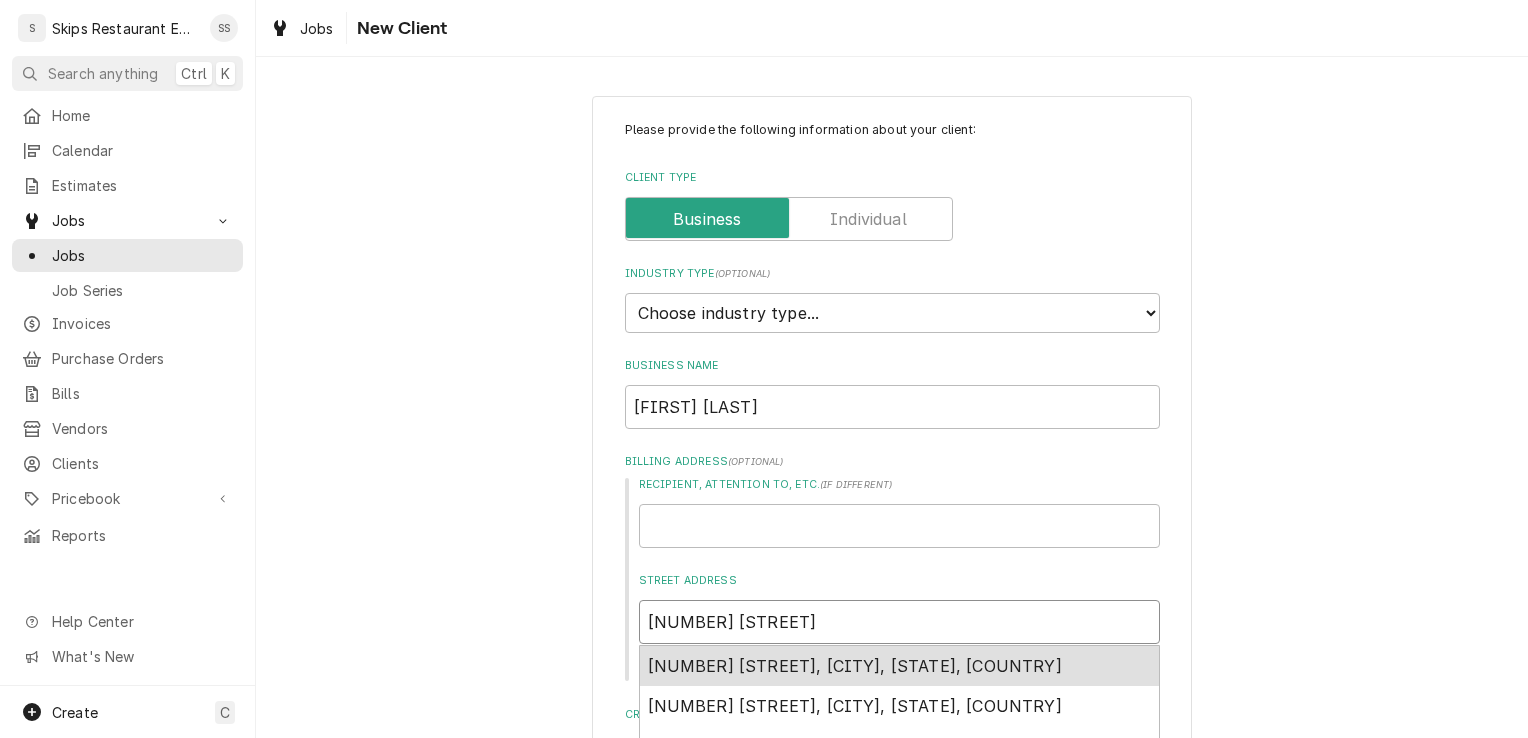 type on "x" 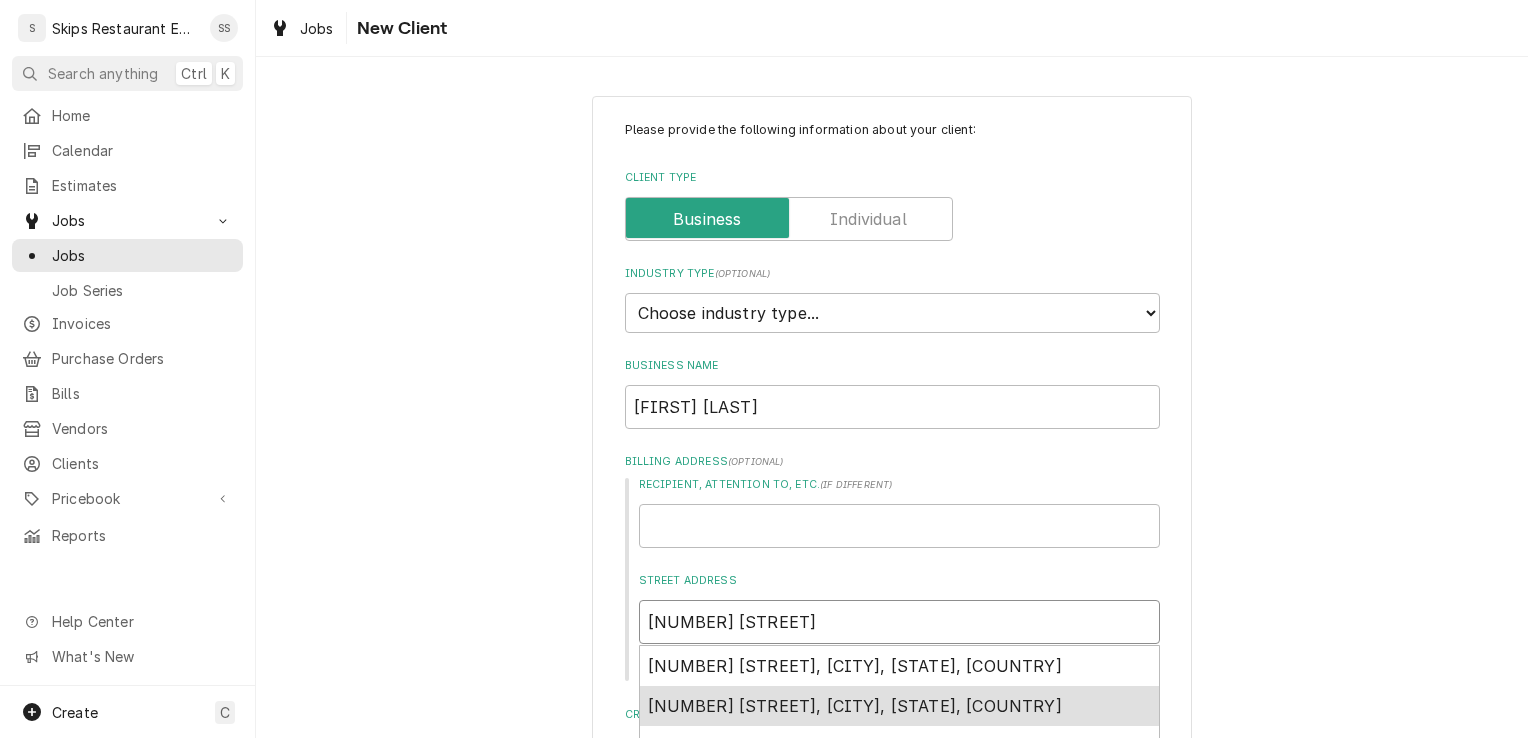 click on "[NUMBER] [STREET], [CITY], [STATE], [COUNTRY]" at bounding box center [855, 706] 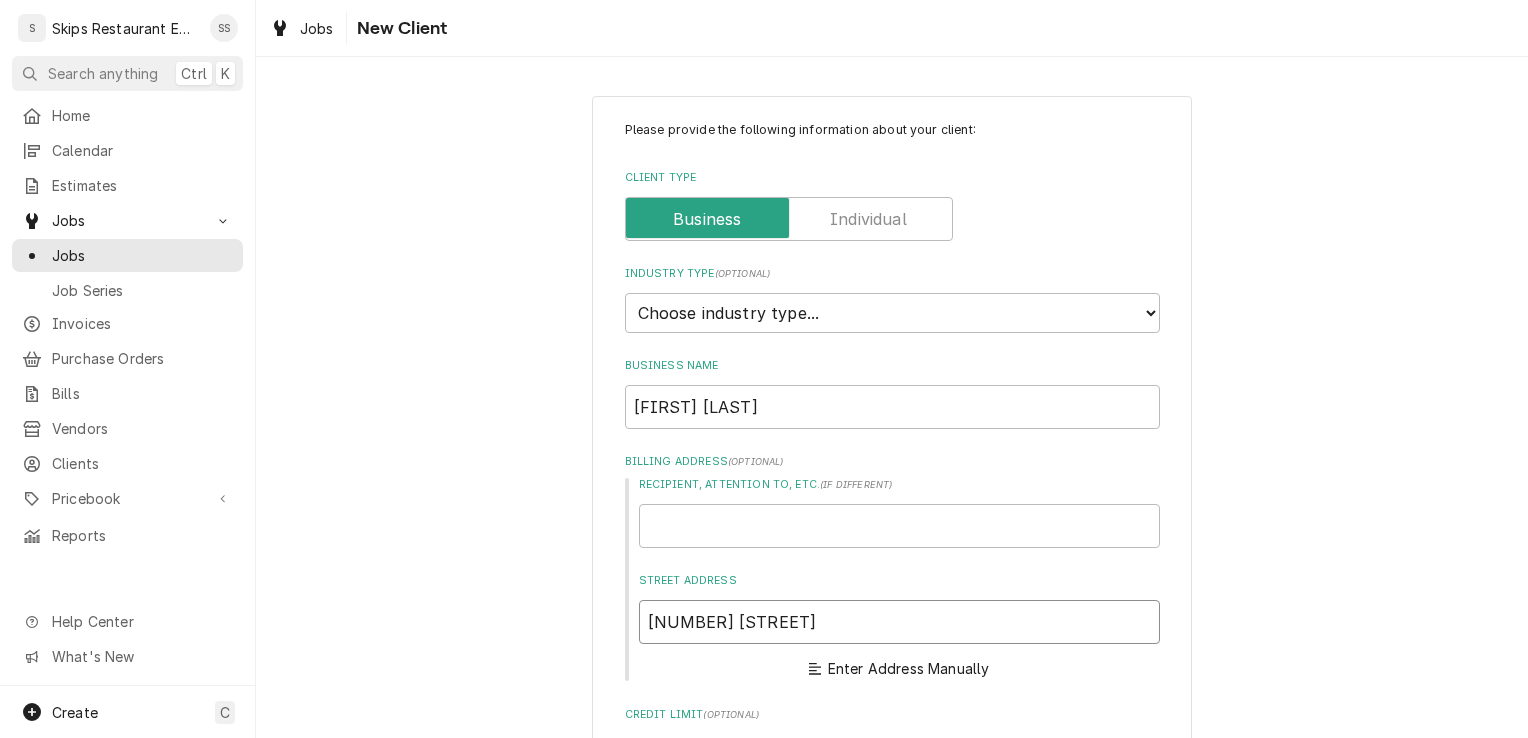 type on "x" 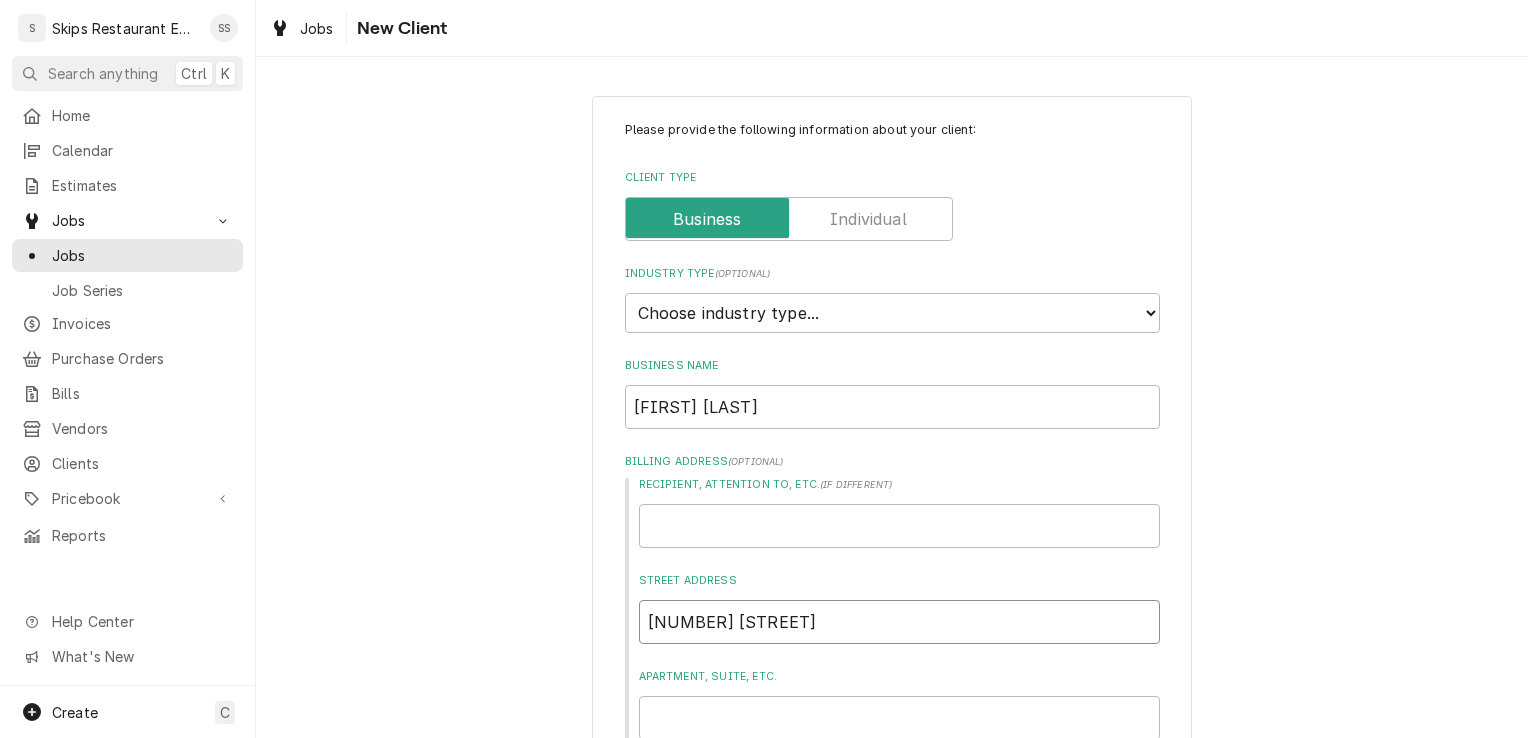 type on "x" 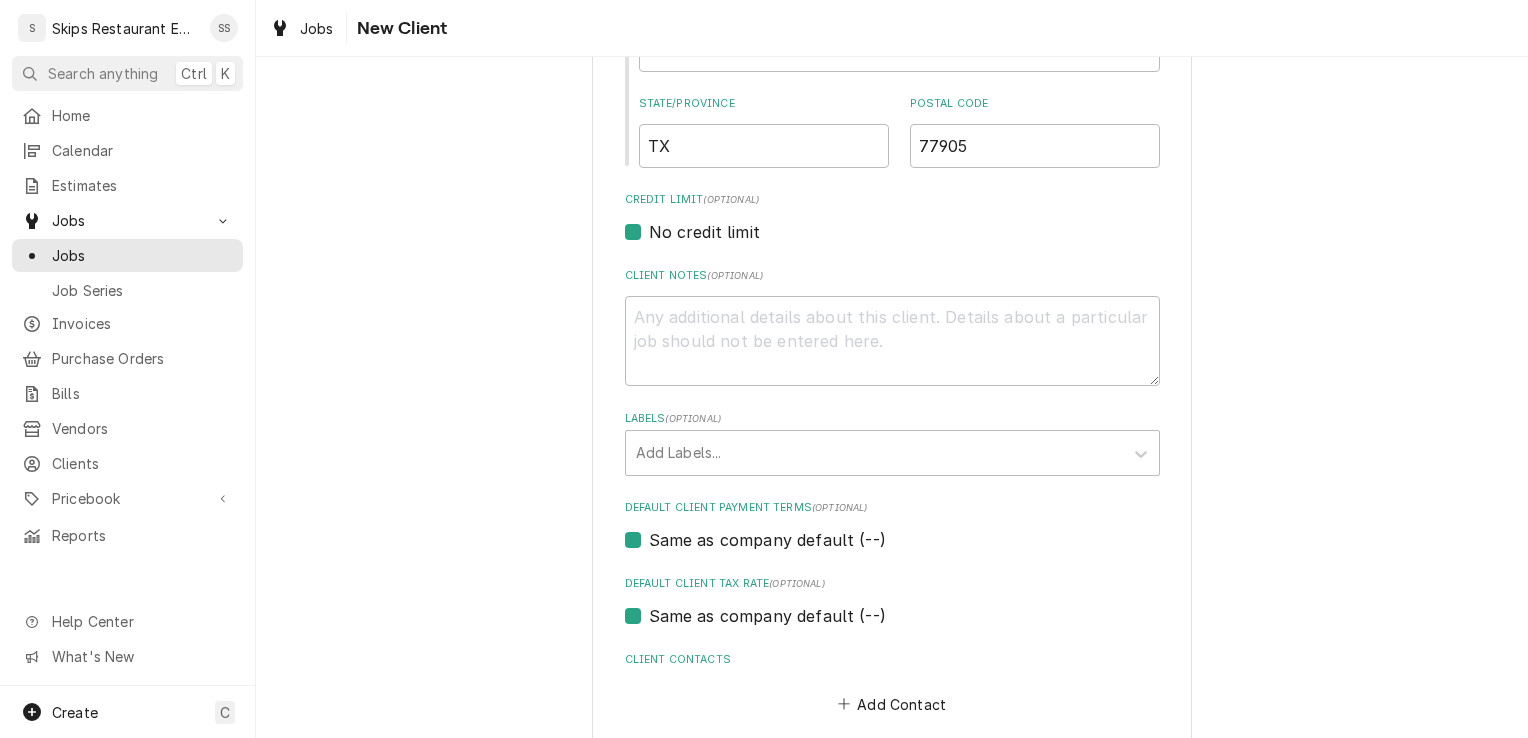 scroll, scrollTop: 766, scrollLeft: 0, axis: vertical 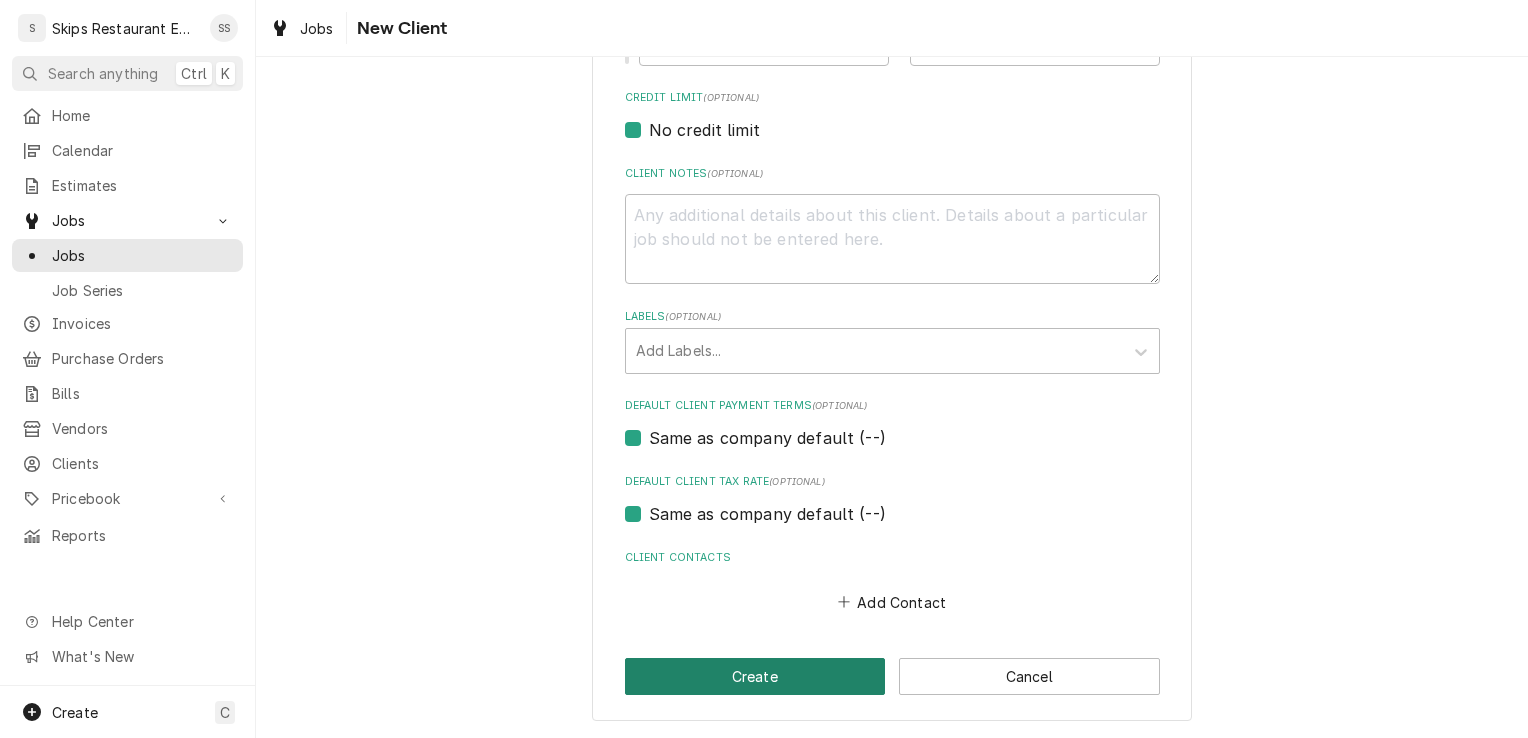 type on "[NUMBER] [STREET]" 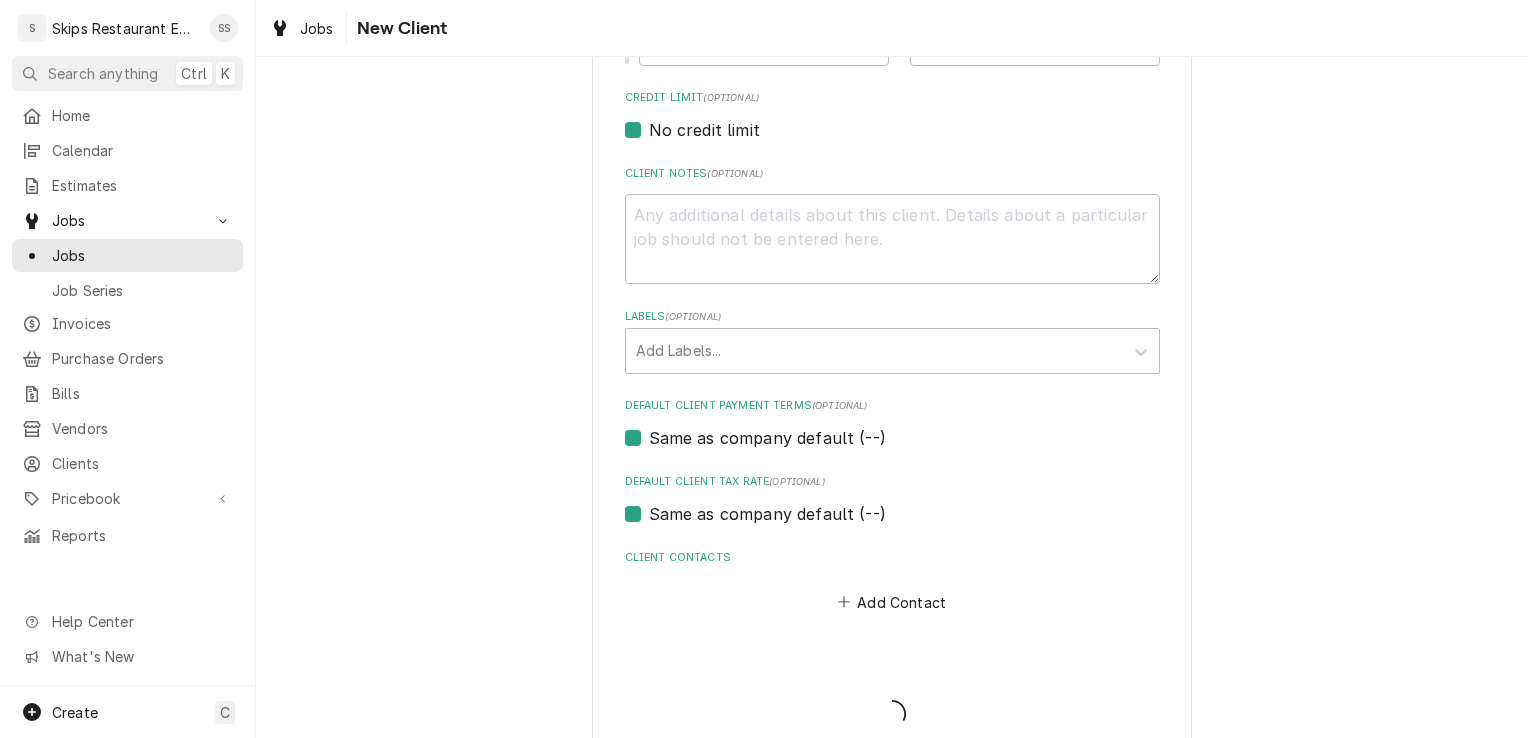 scroll, scrollTop: 0, scrollLeft: 0, axis: both 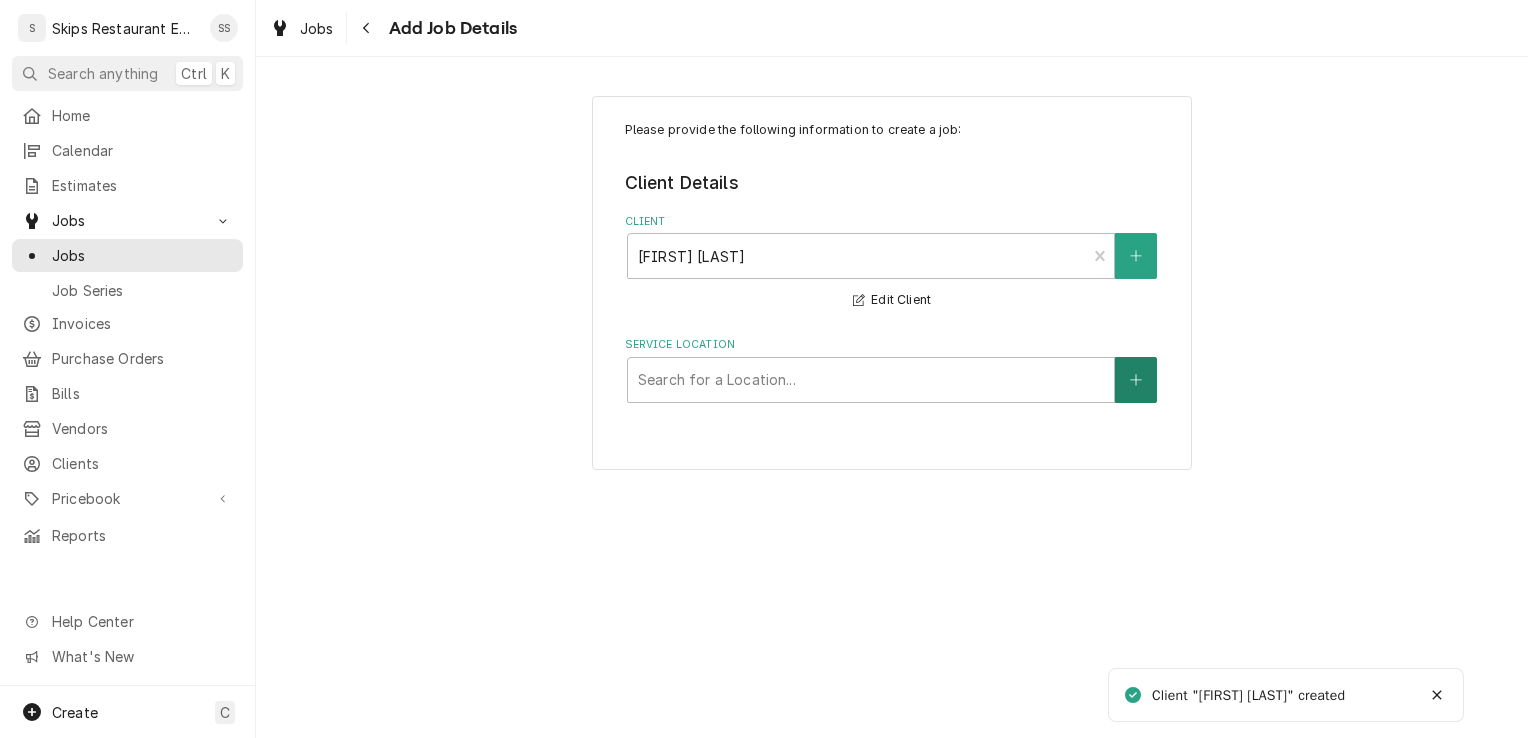 click at bounding box center (1136, 380) 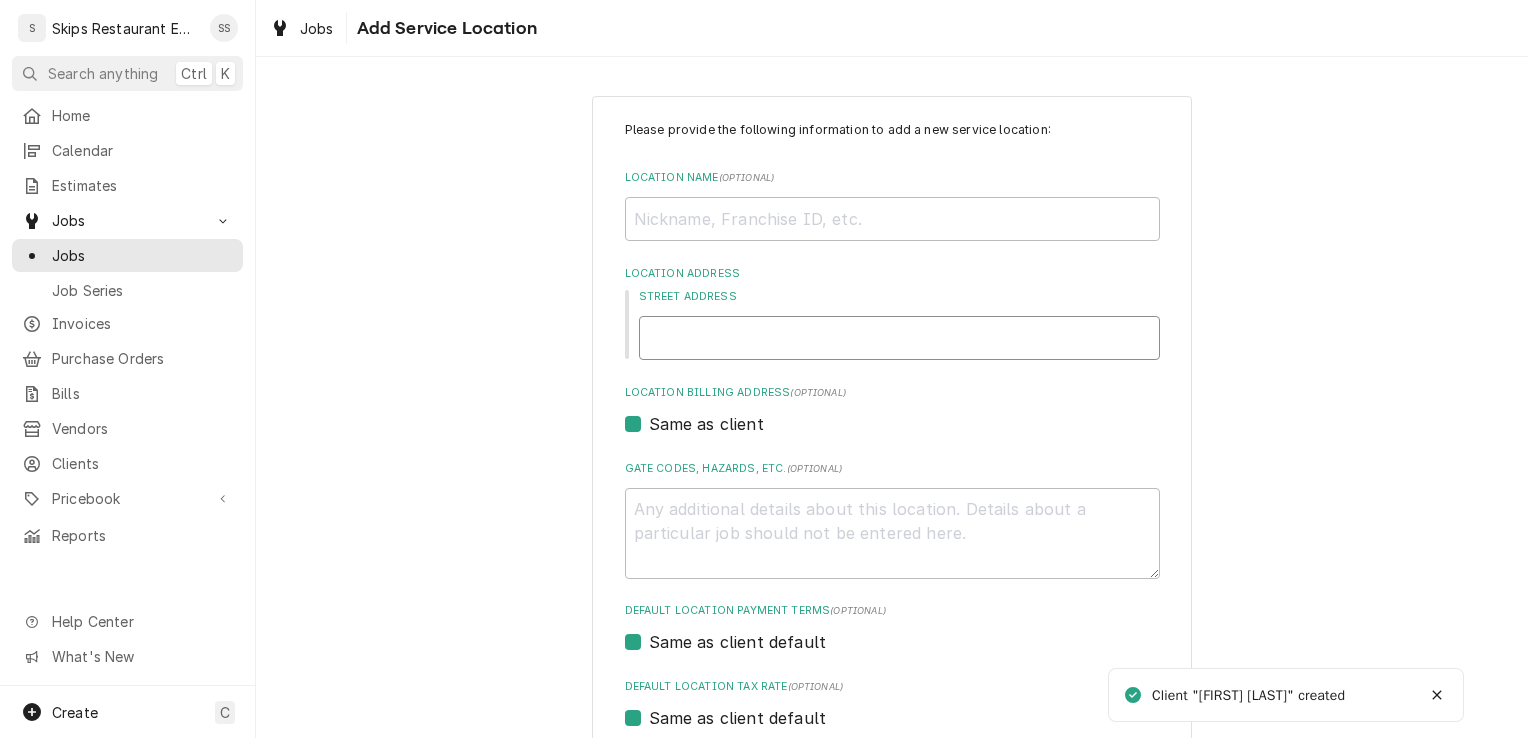 click on "Street Address" at bounding box center (899, 338) 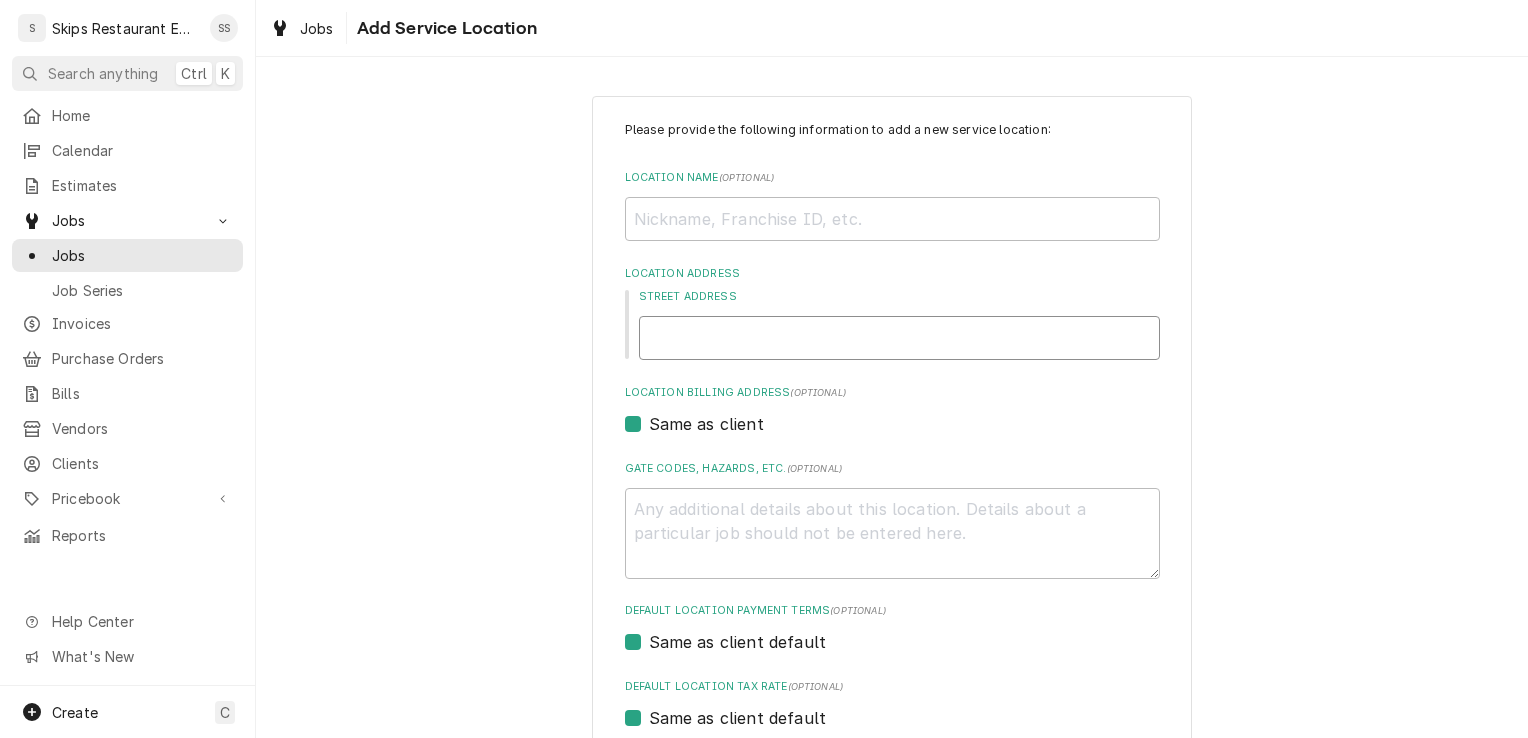 type on "x" 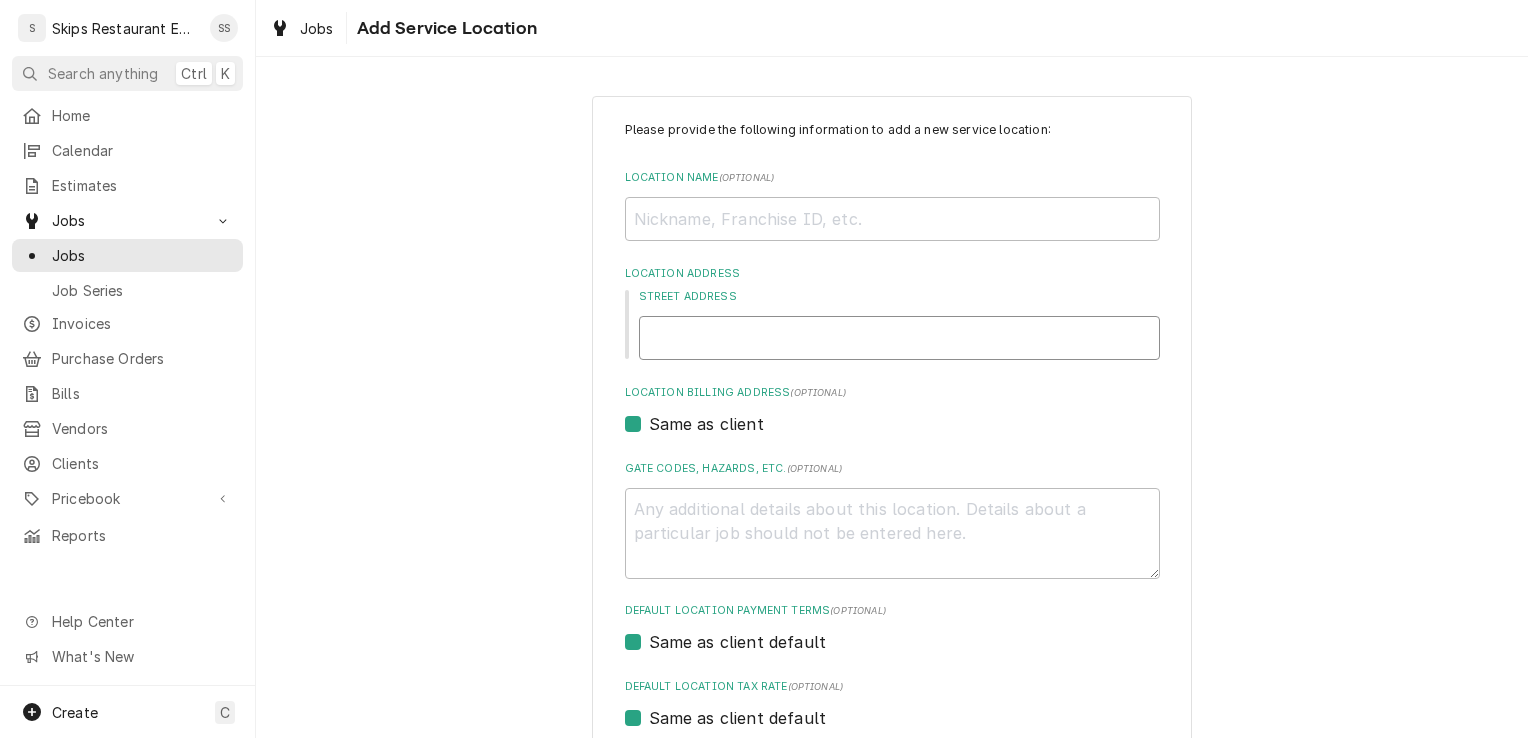 type on "2" 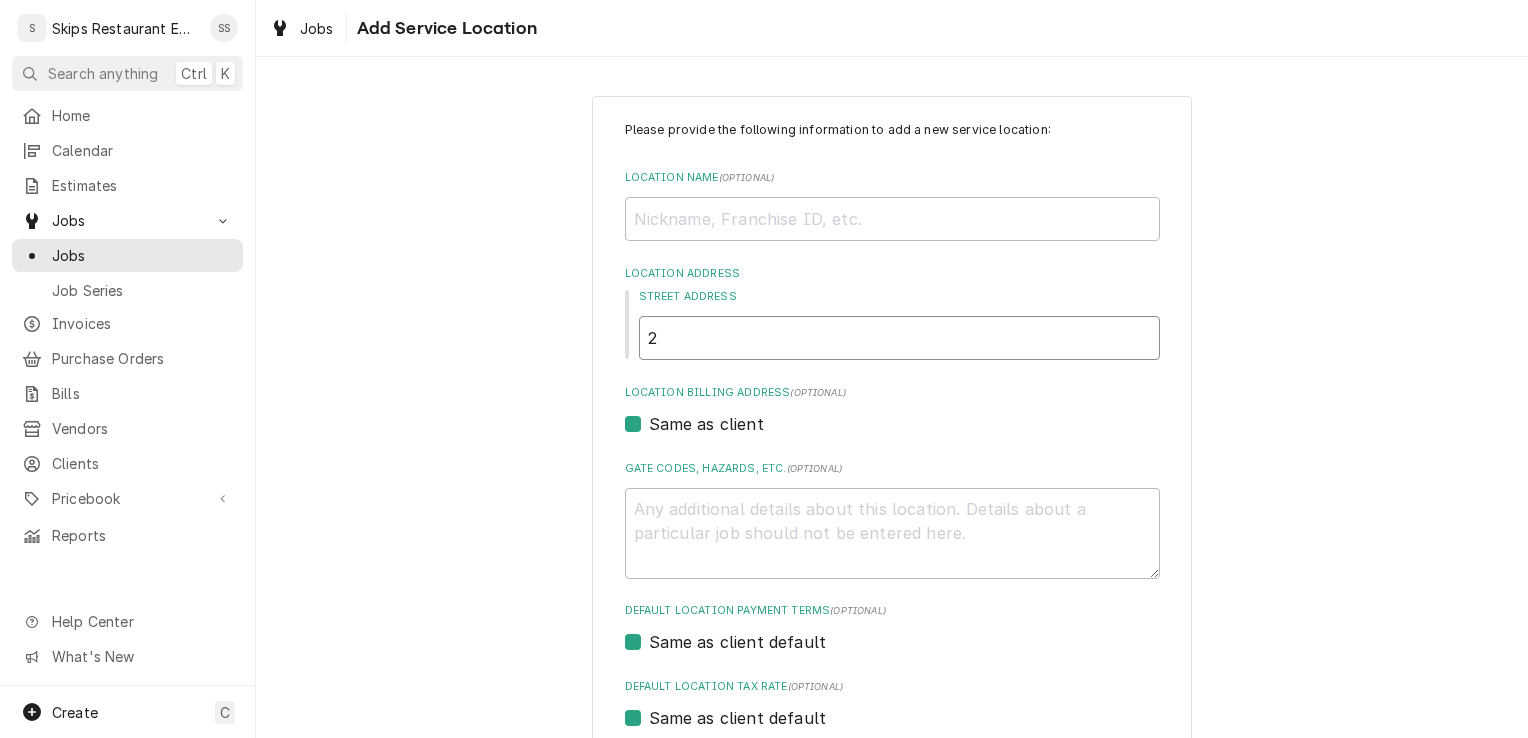 type on "x" 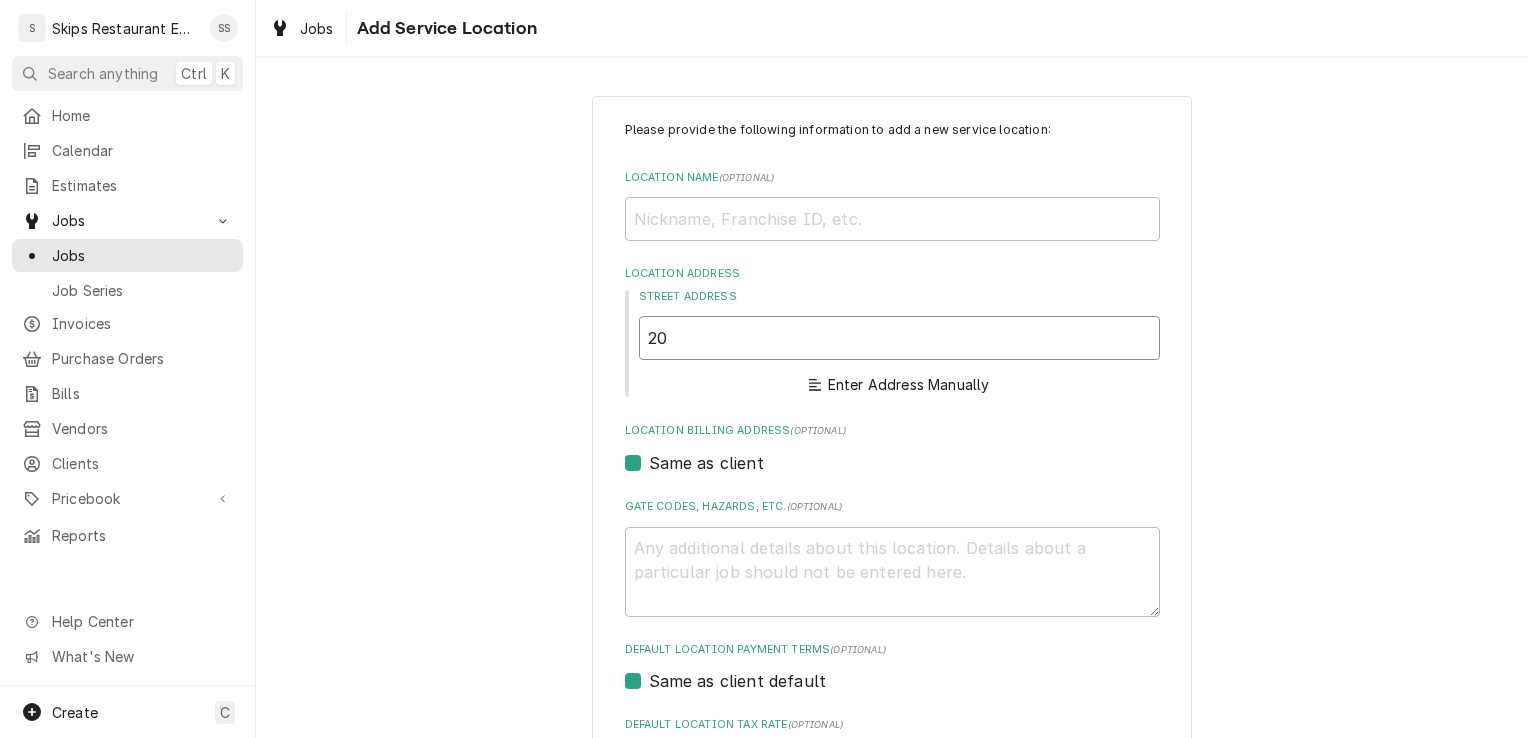 type on "x" 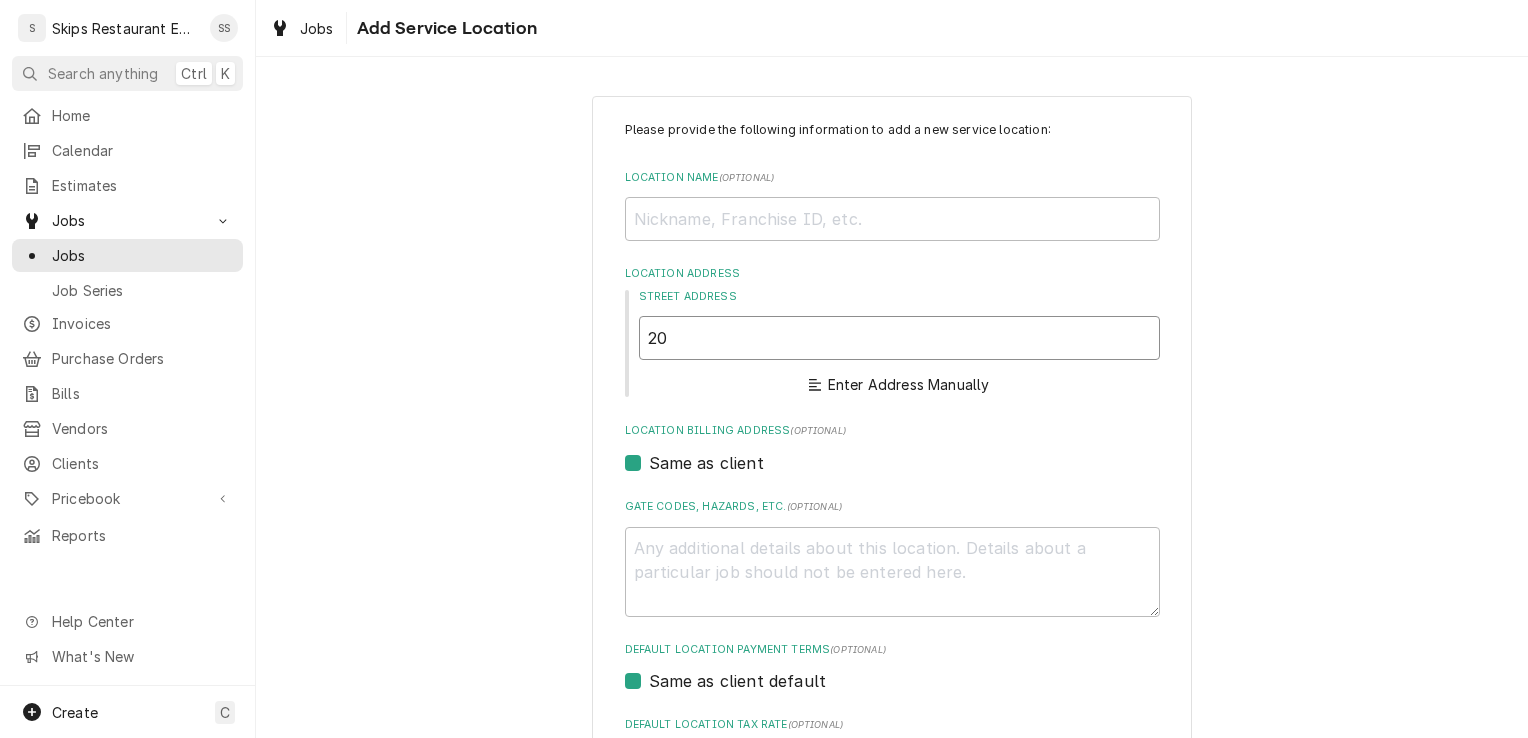 type on "201" 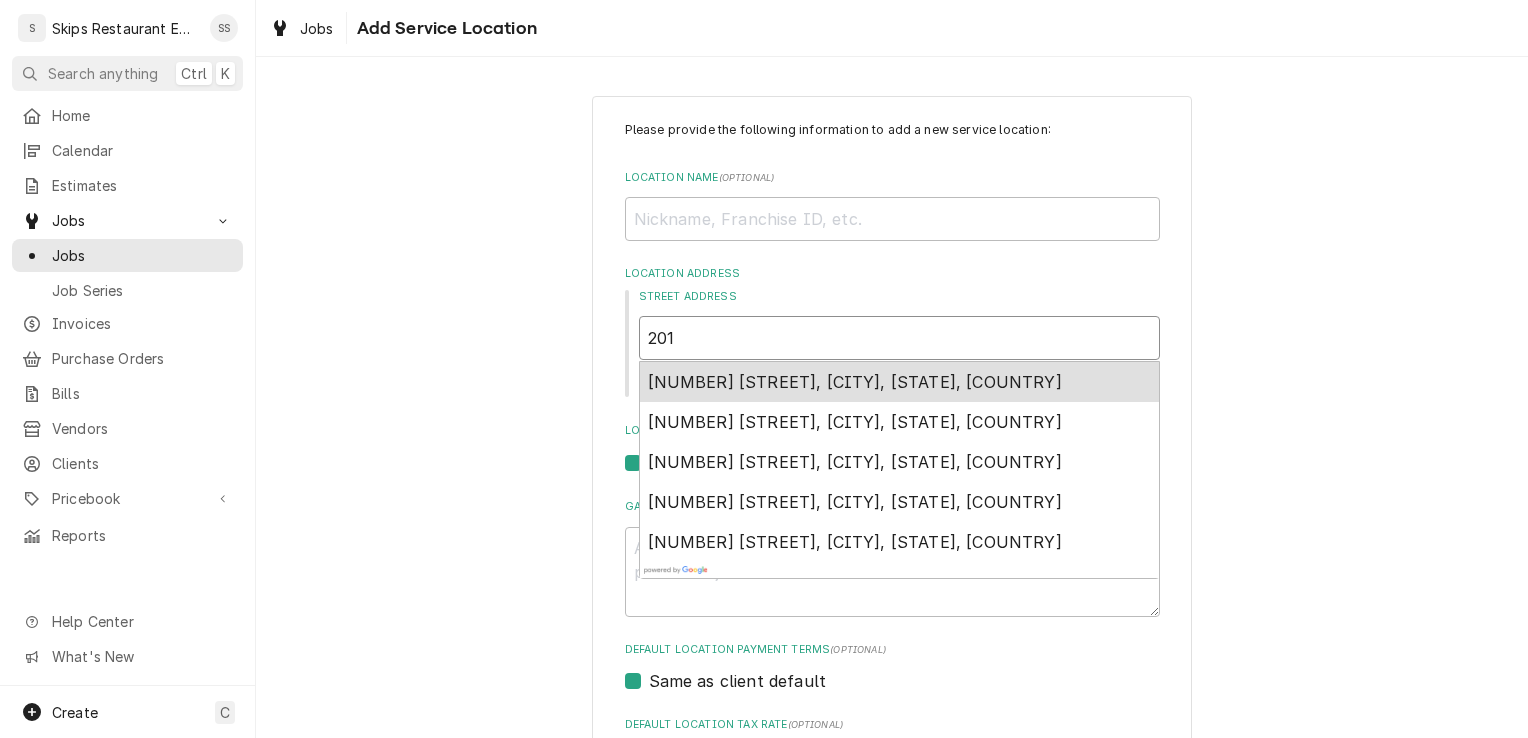 type on "x" 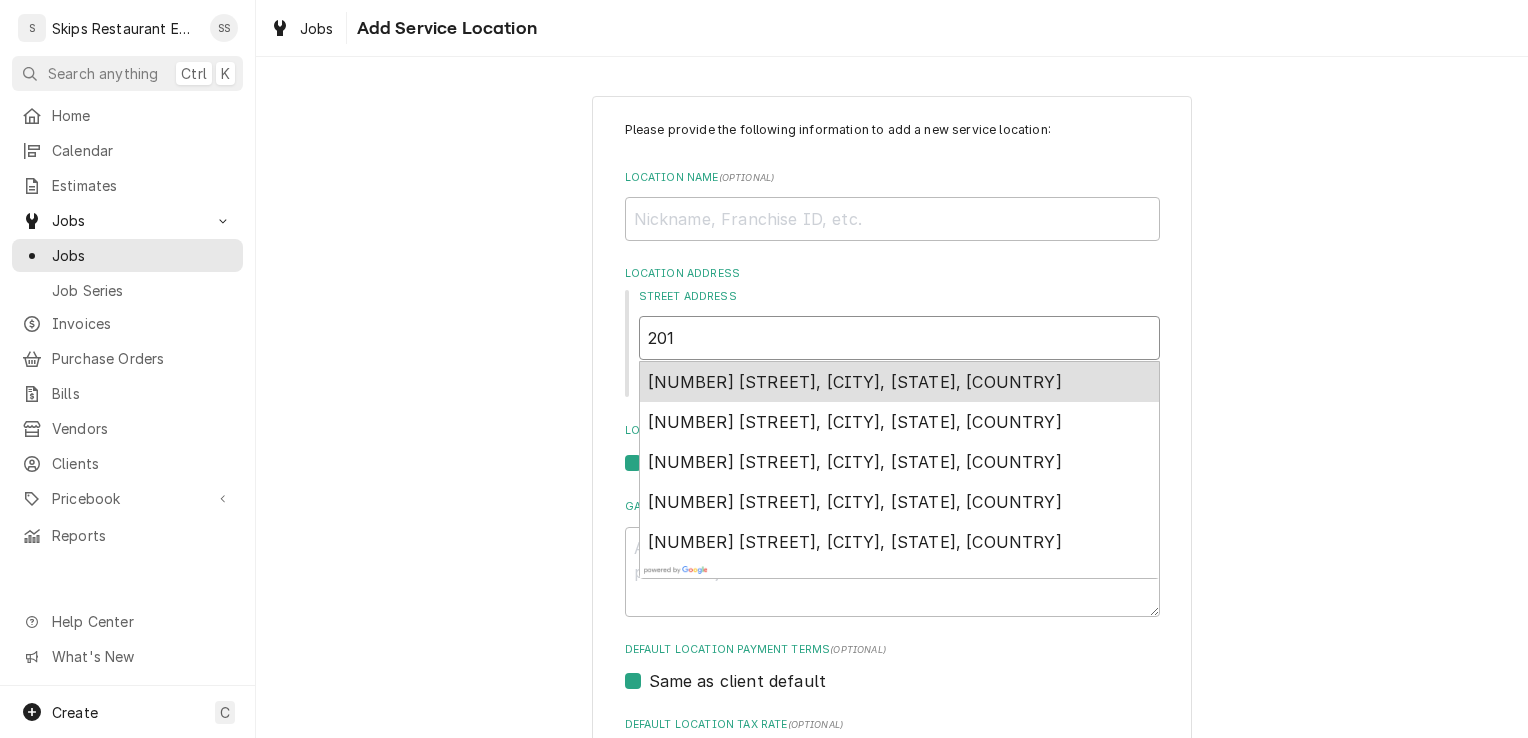 type on "201" 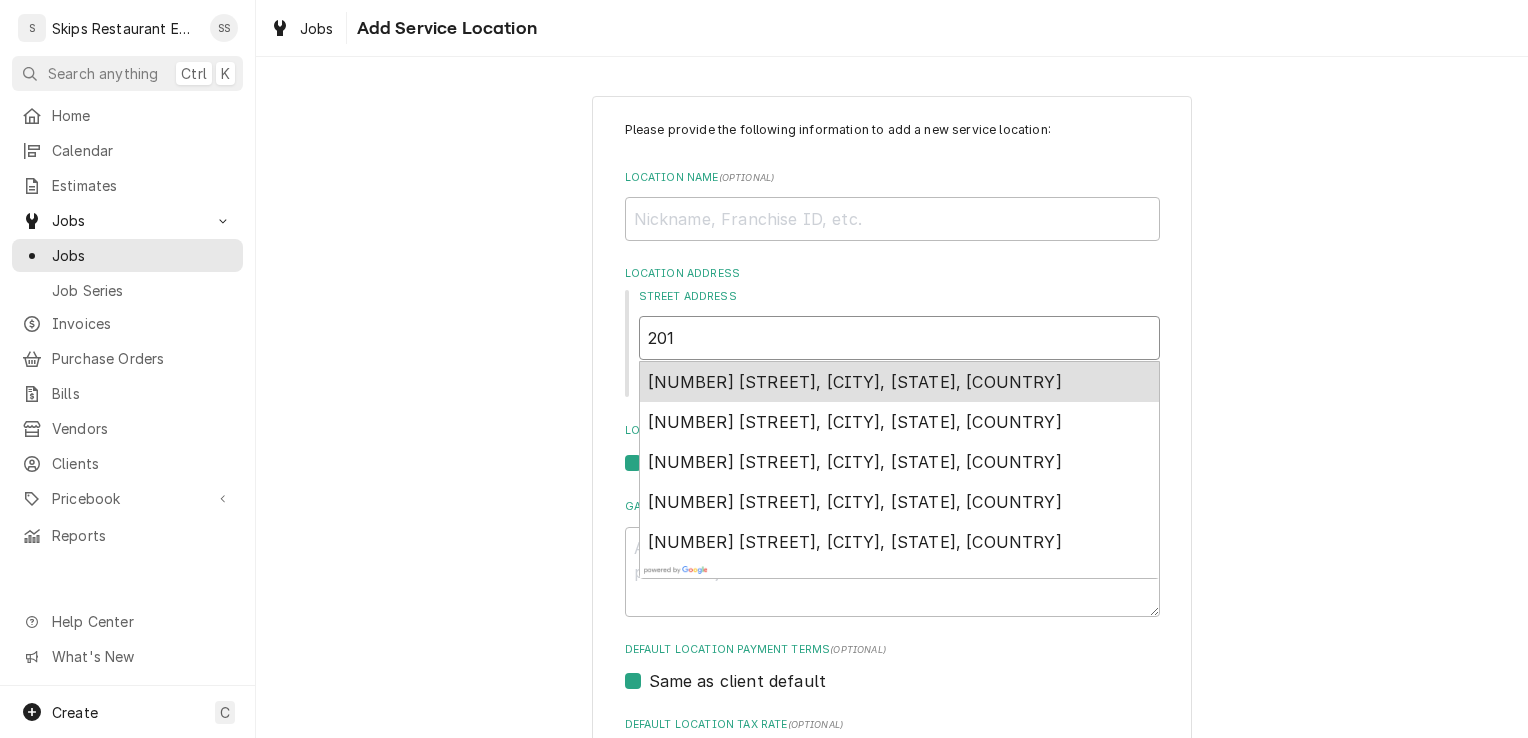 type on "x" 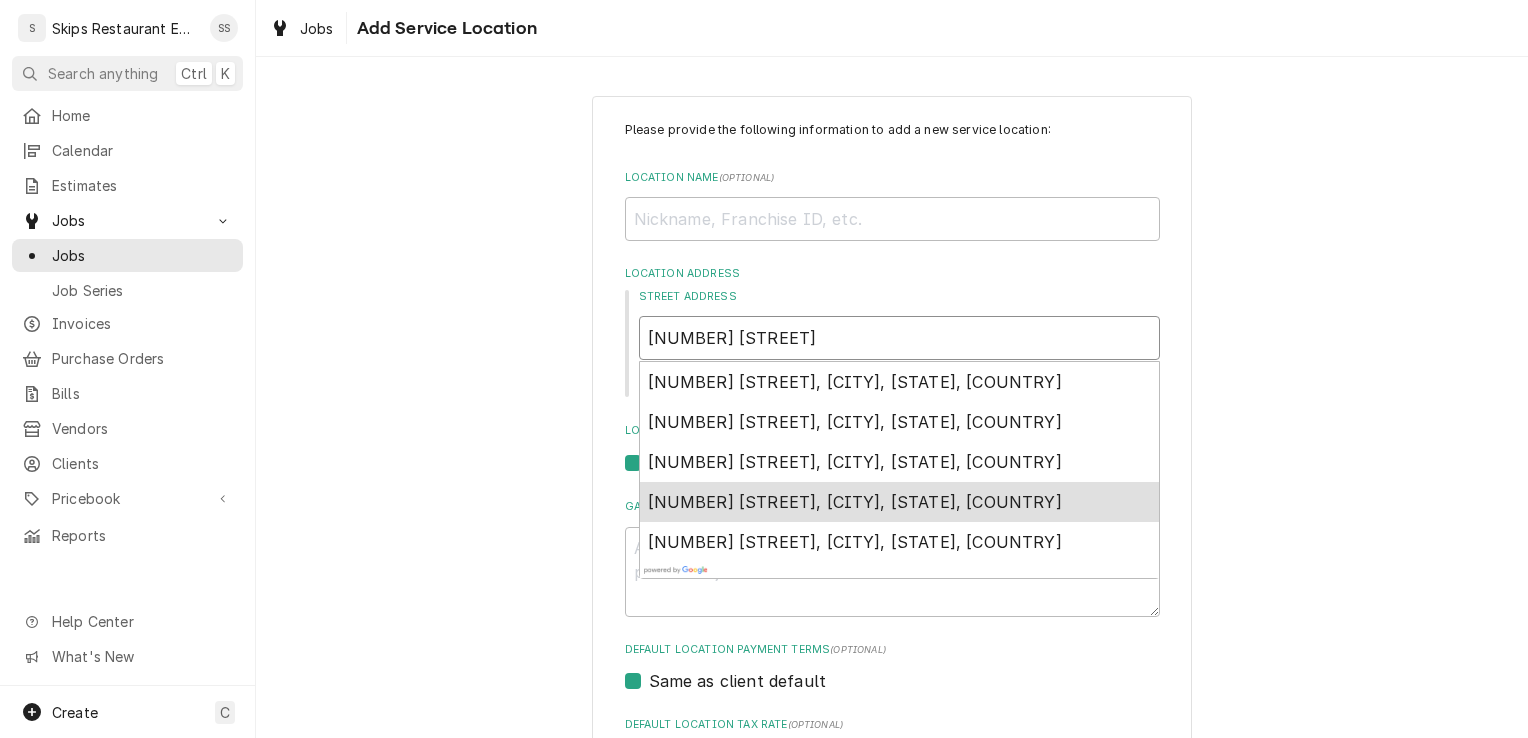 click on "[NUMBER] [STREET], [CITY], [STATE], [COUNTRY]" at bounding box center (855, 502) 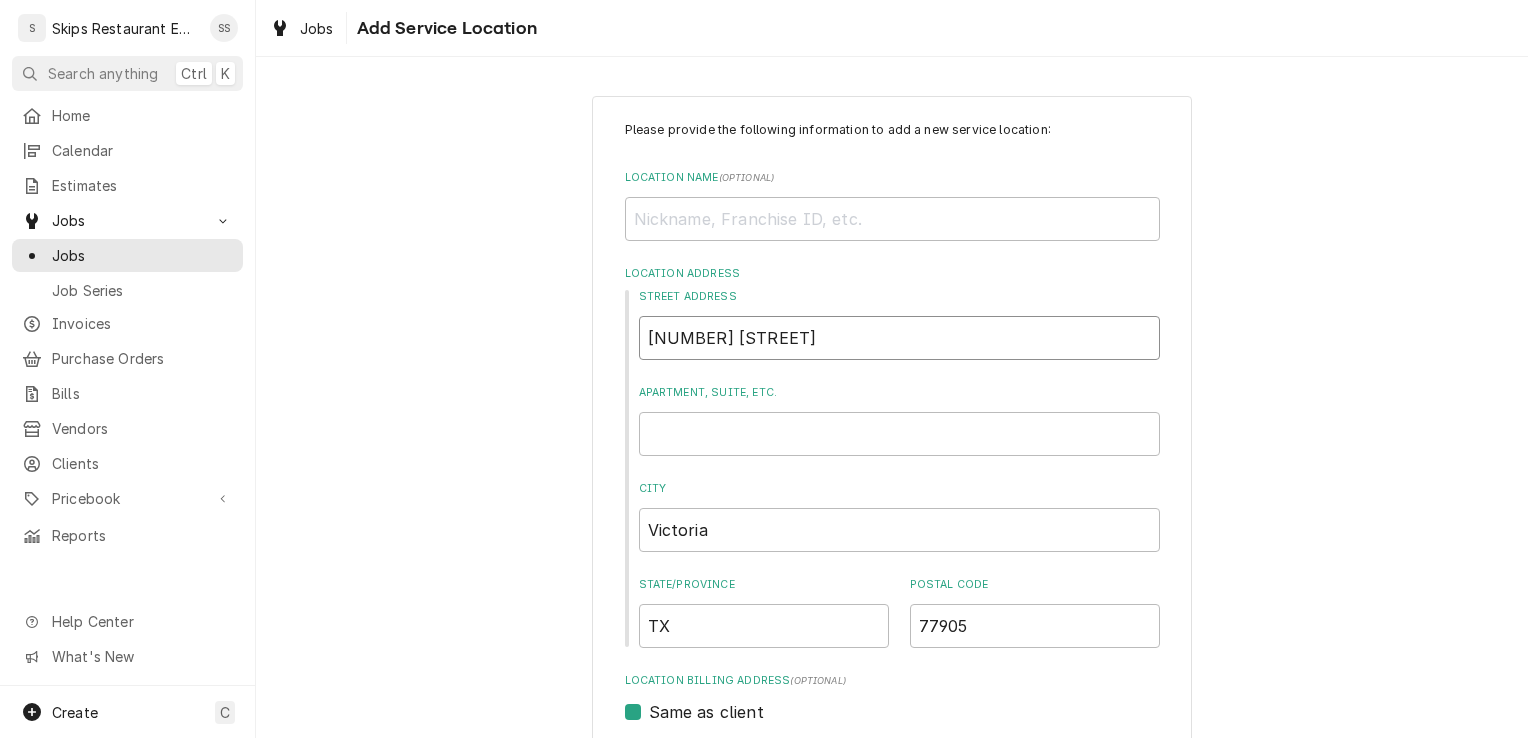 type on "x" 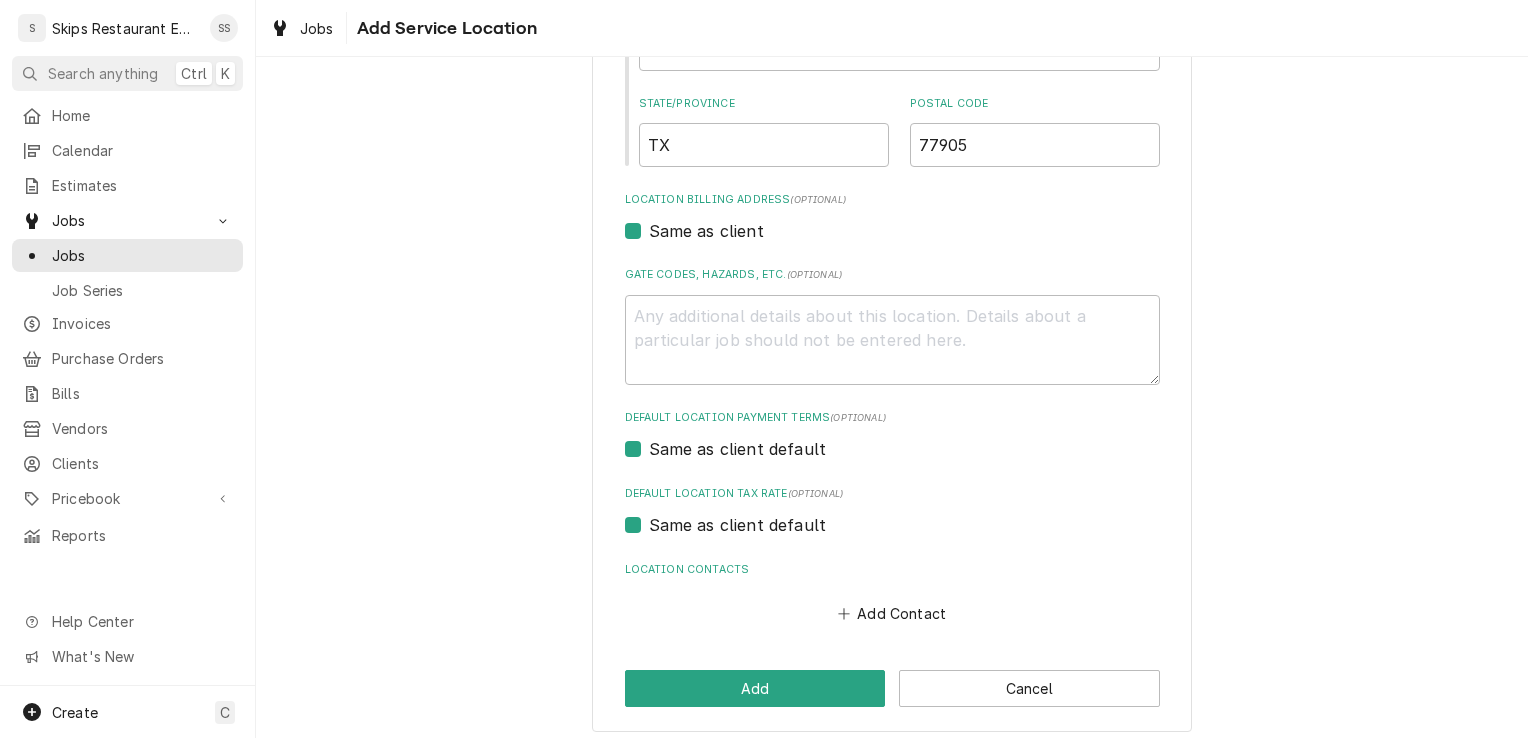 scroll, scrollTop: 492, scrollLeft: 0, axis: vertical 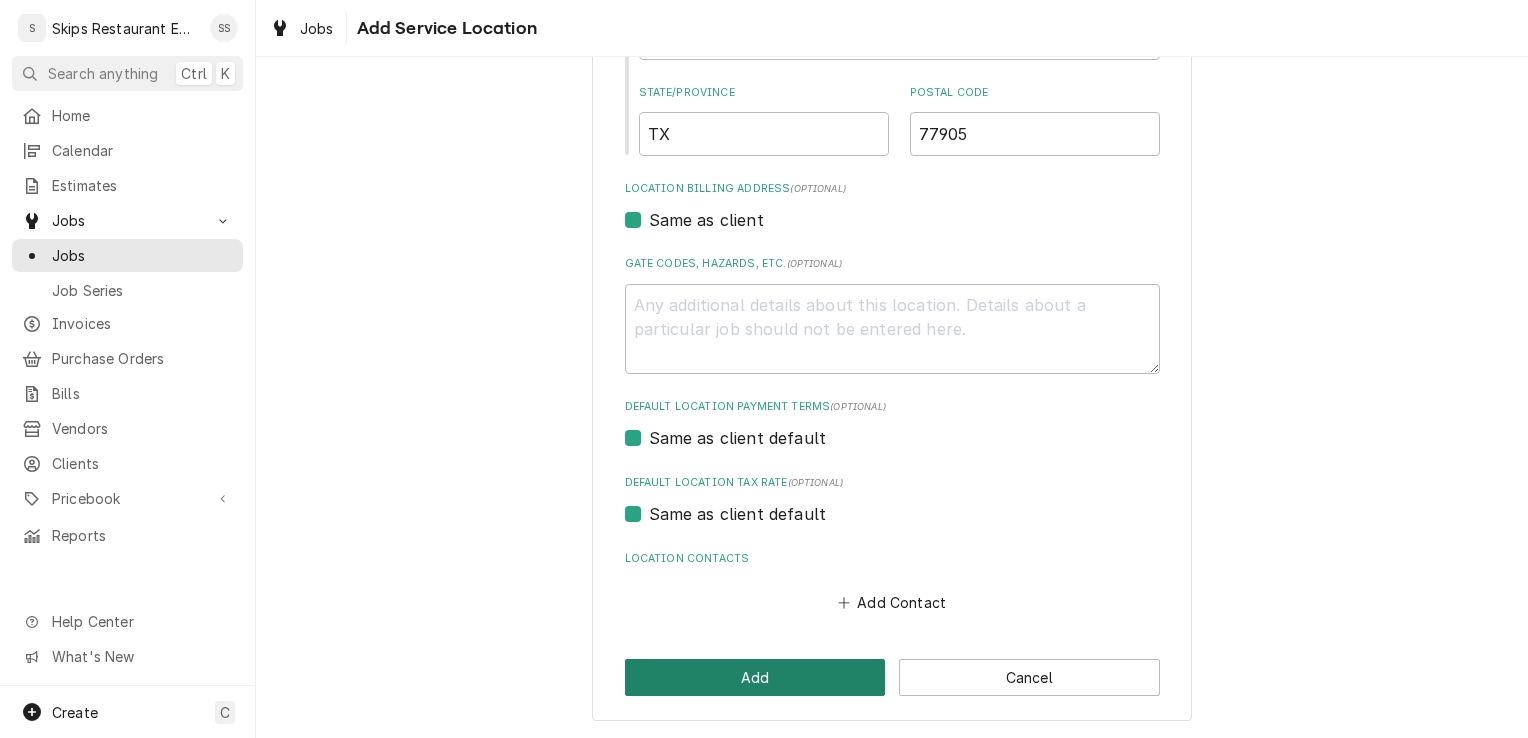 type on "[NUMBER] [STREET]" 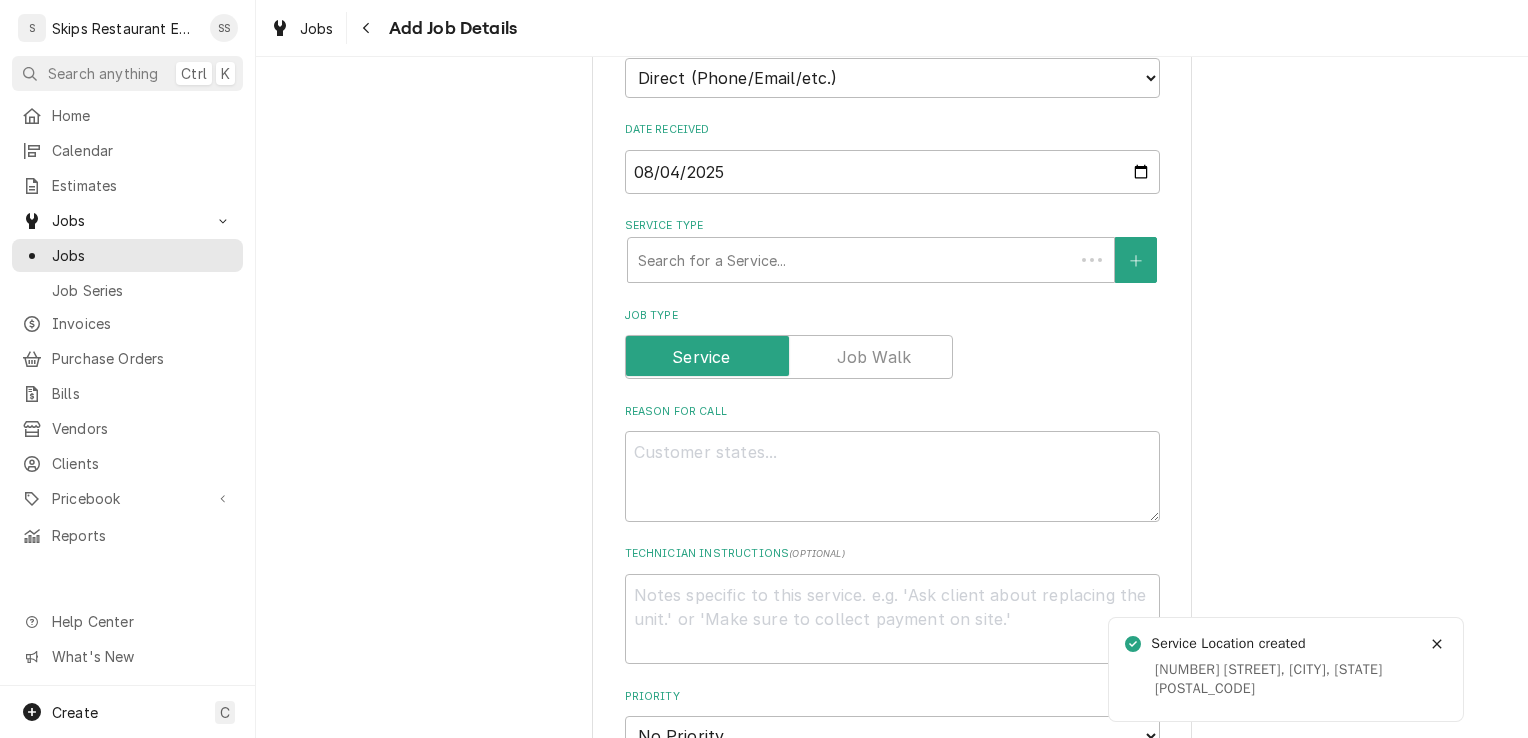 scroll, scrollTop: 0, scrollLeft: 0, axis: both 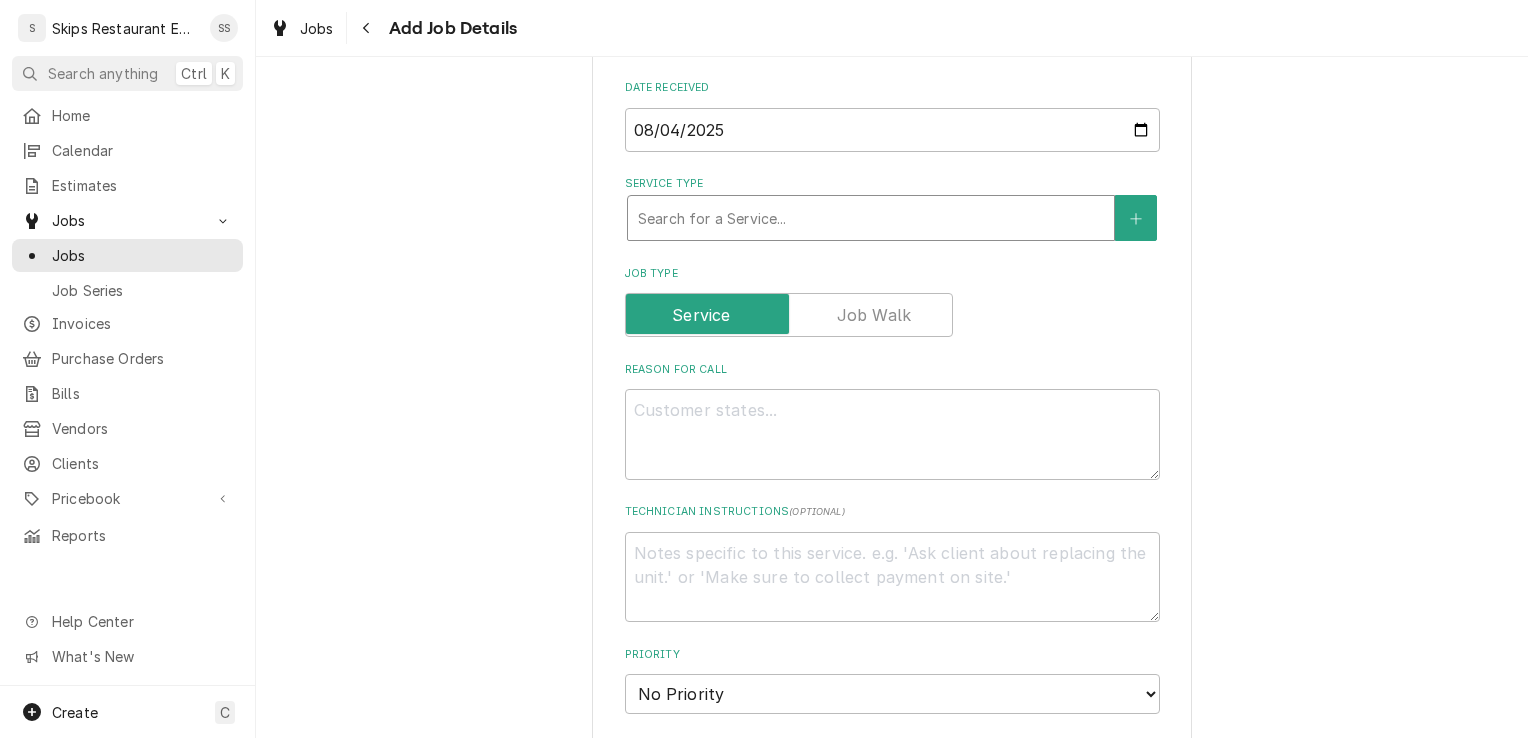 click at bounding box center [871, 218] 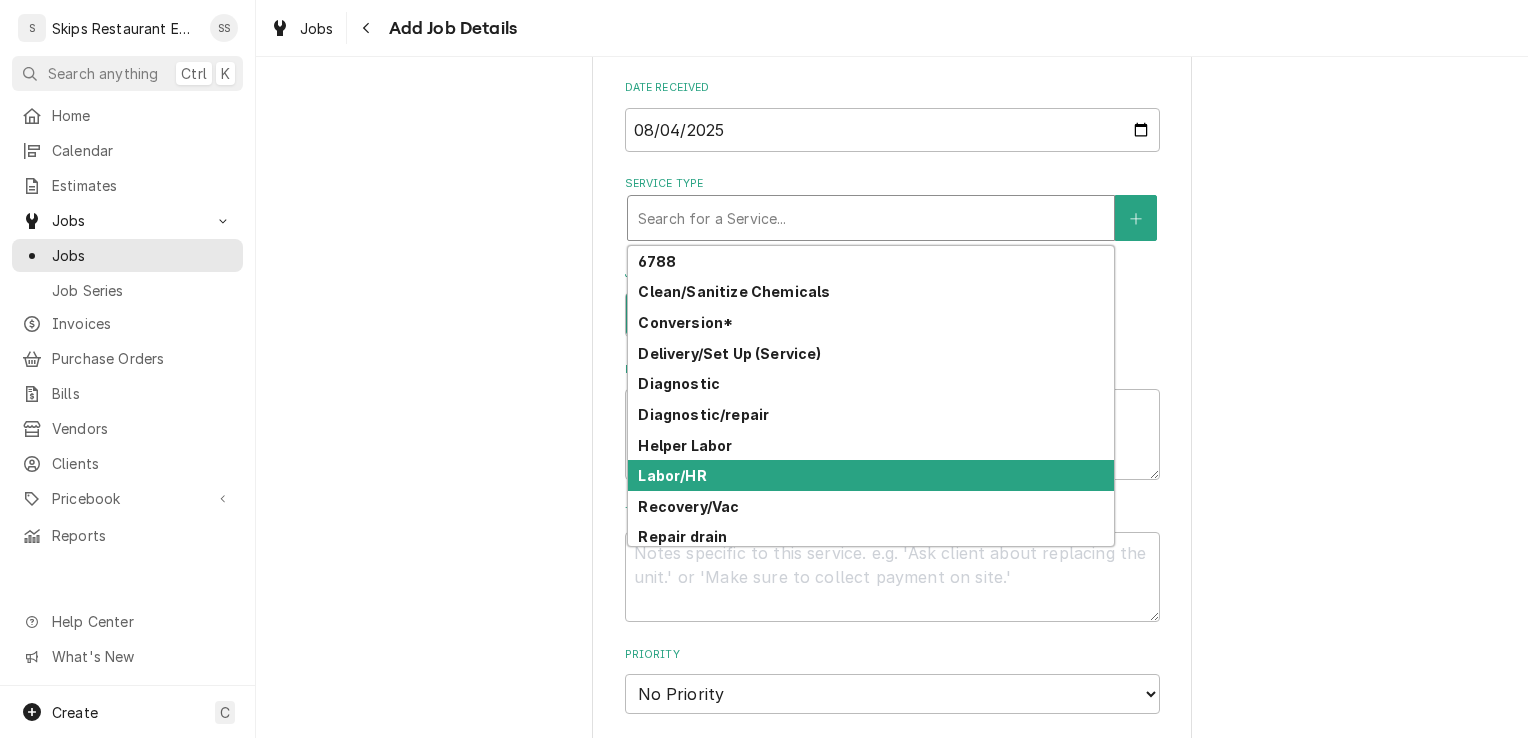 click on "Labor/HR" at bounding box center (672, 475) 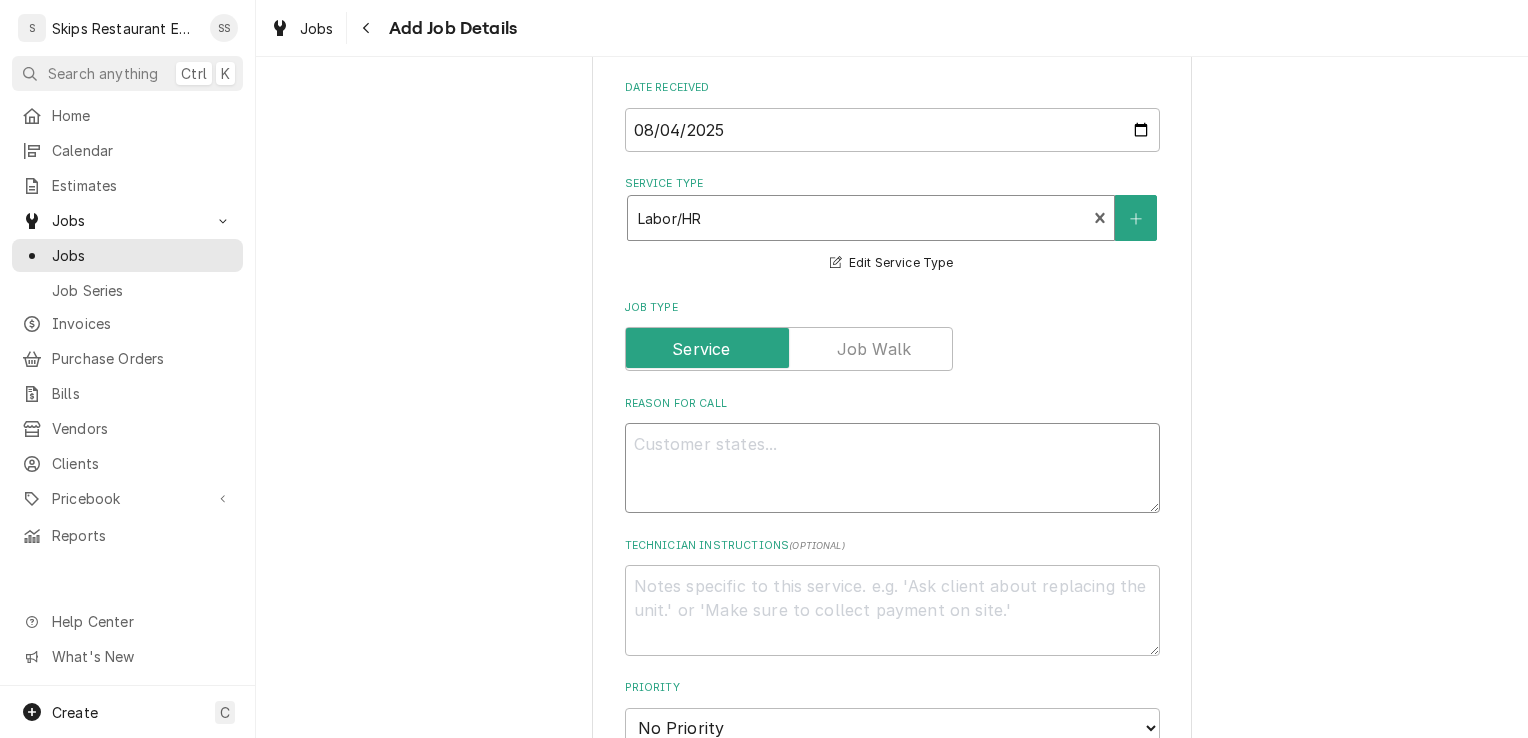 click on "Reason For Call" at bounding box center [892, 468] 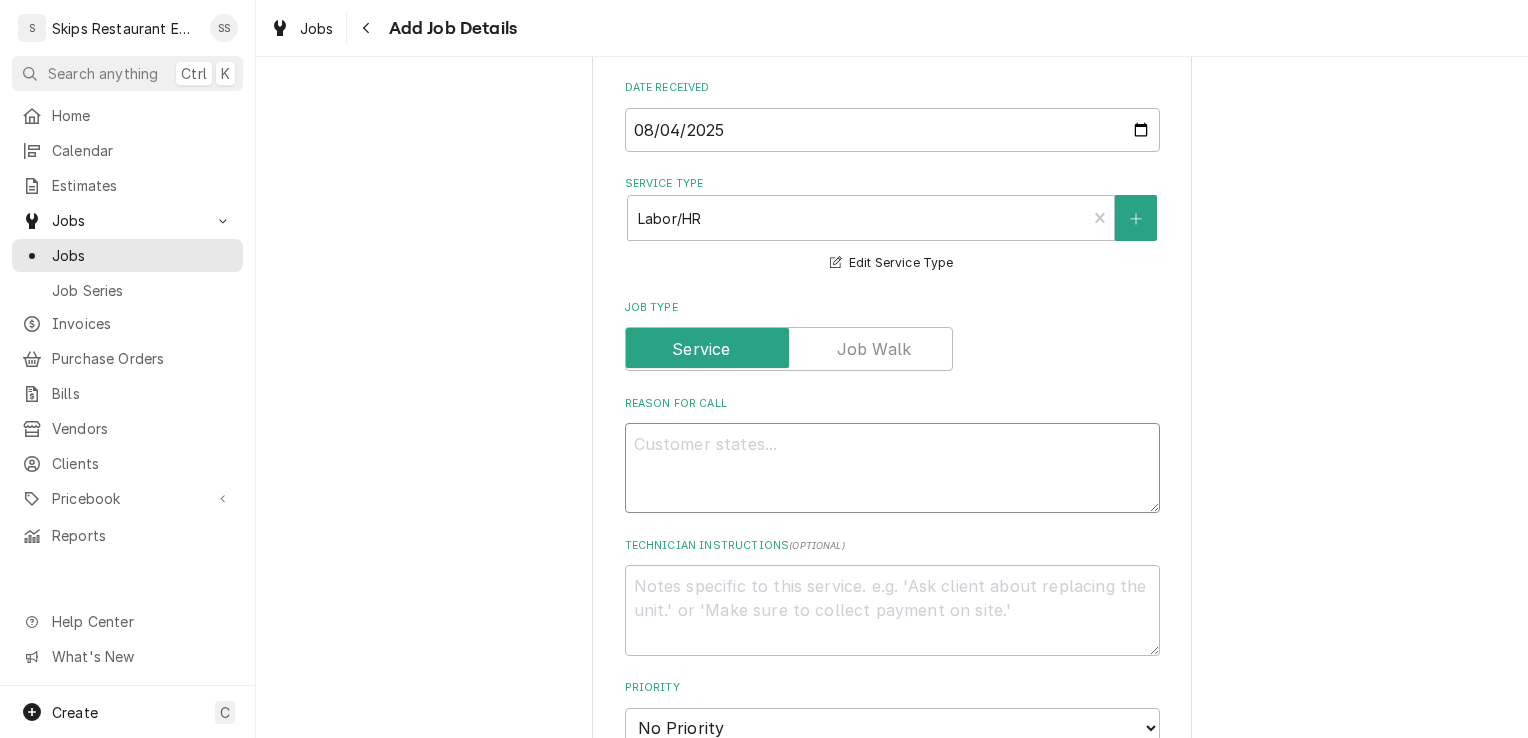 type on "x" 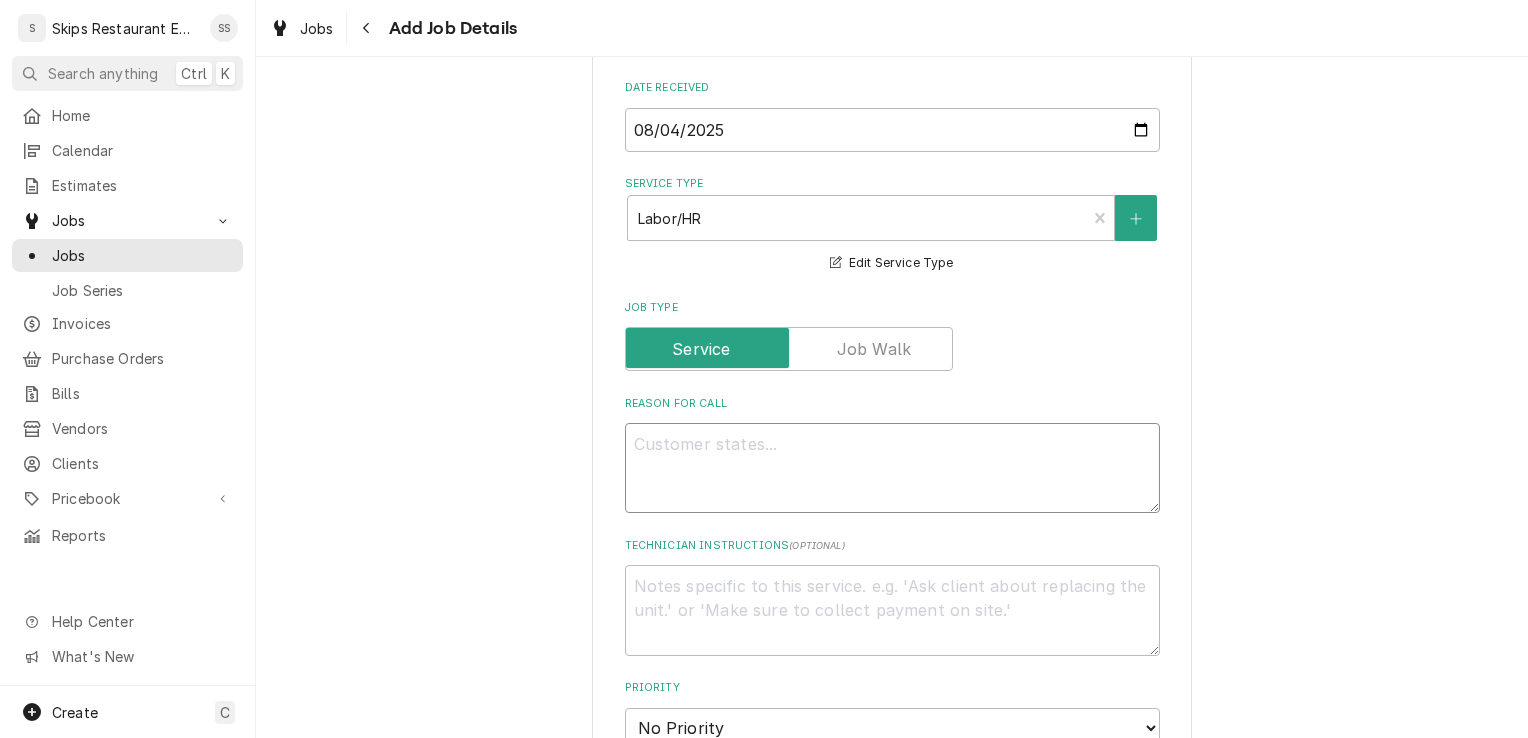 type on "I" 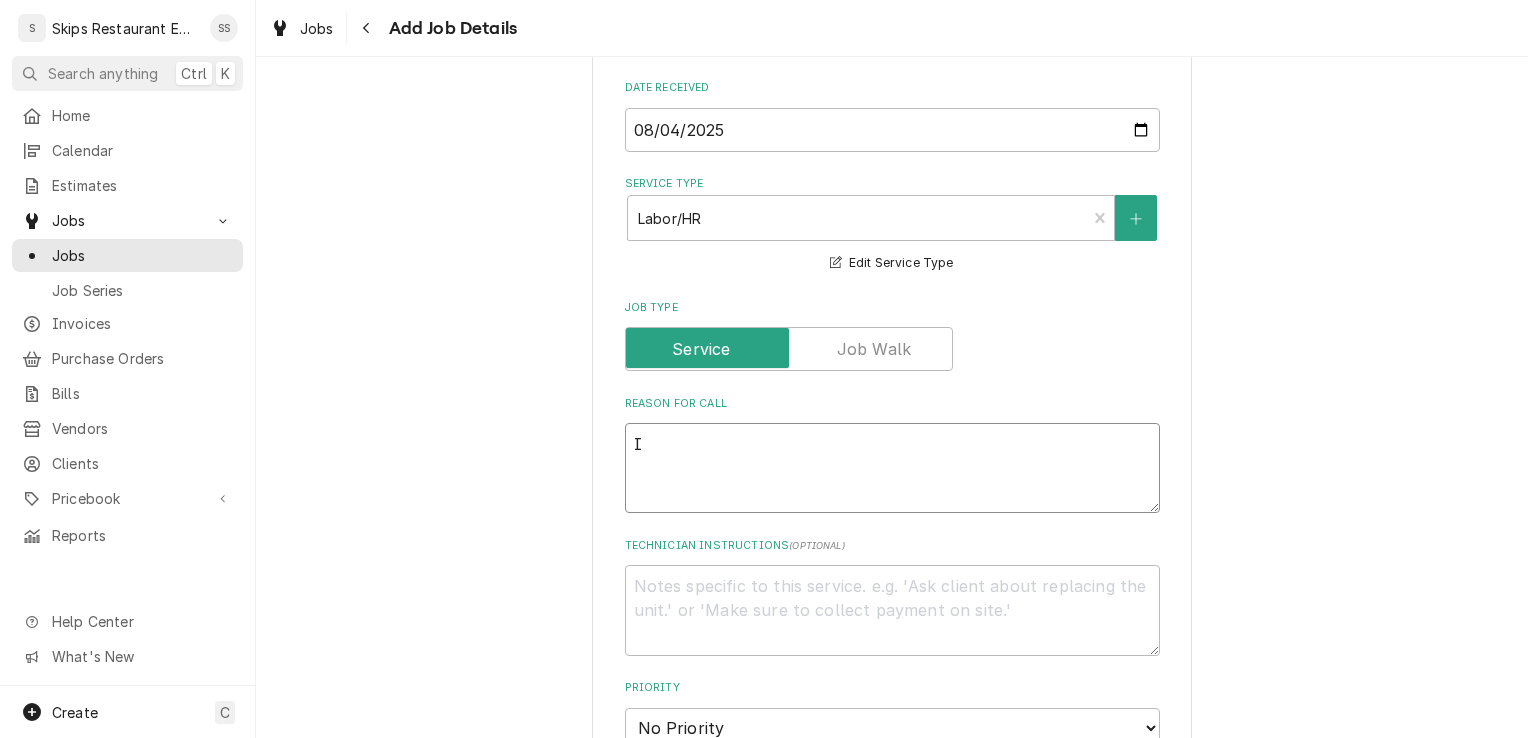 type on "x" 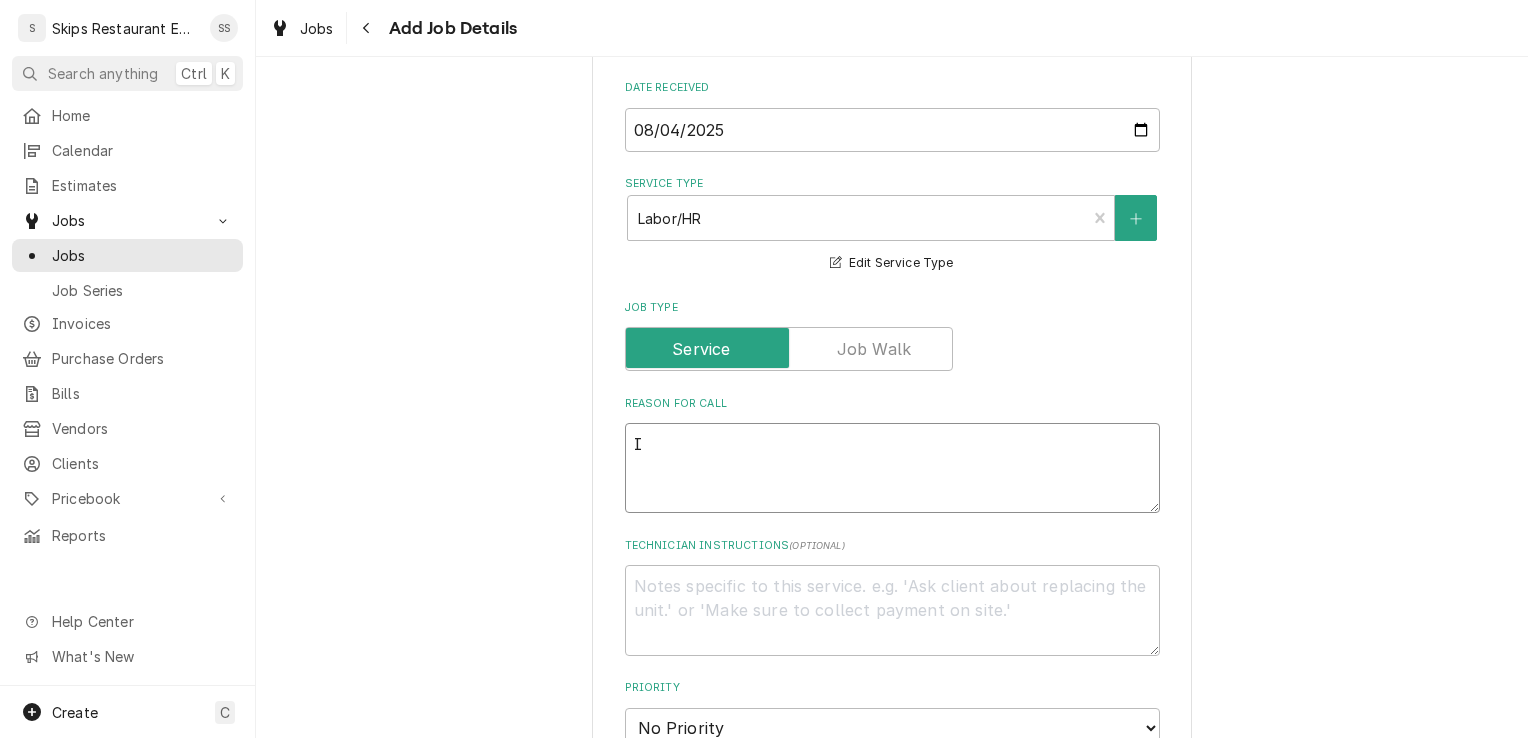 type on "Ic" 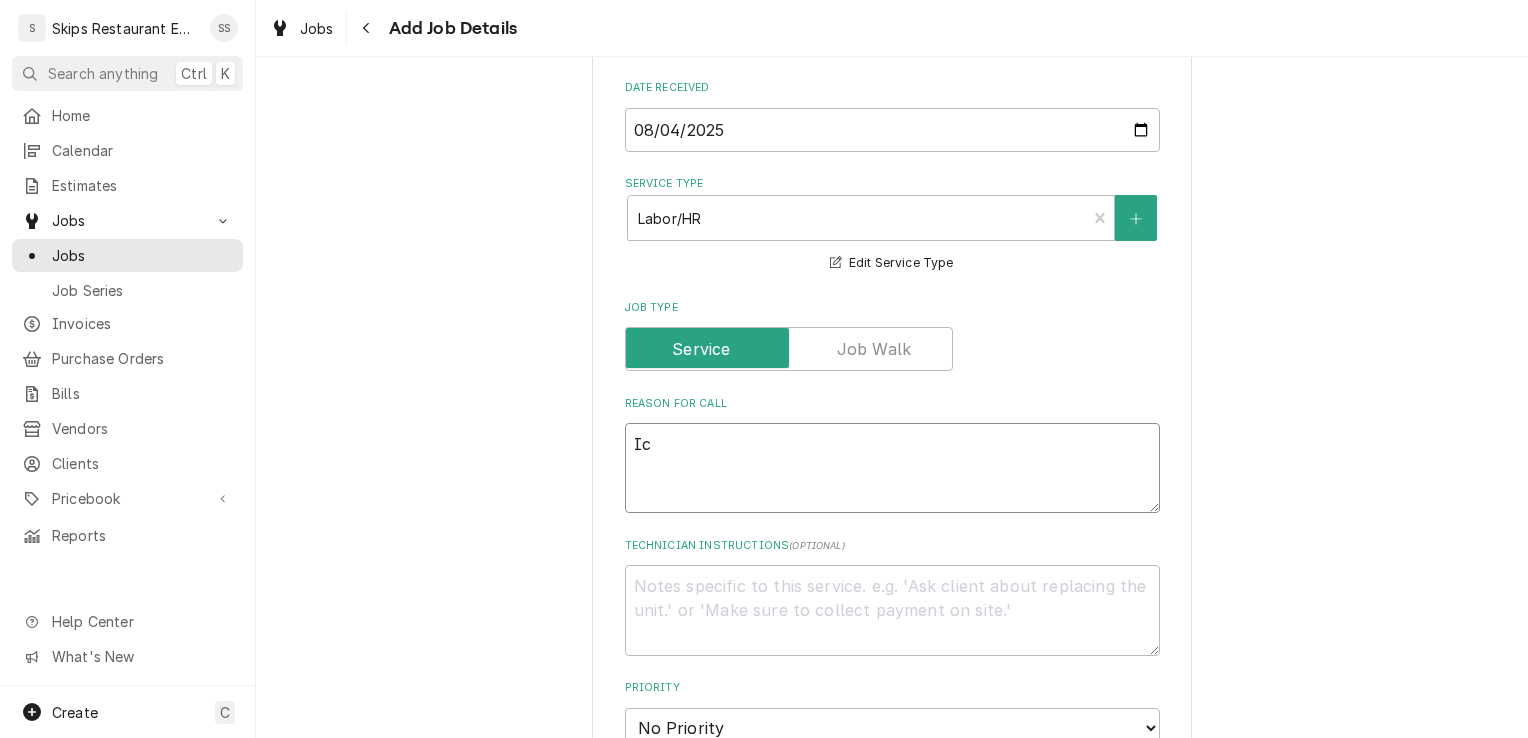 type on "x" 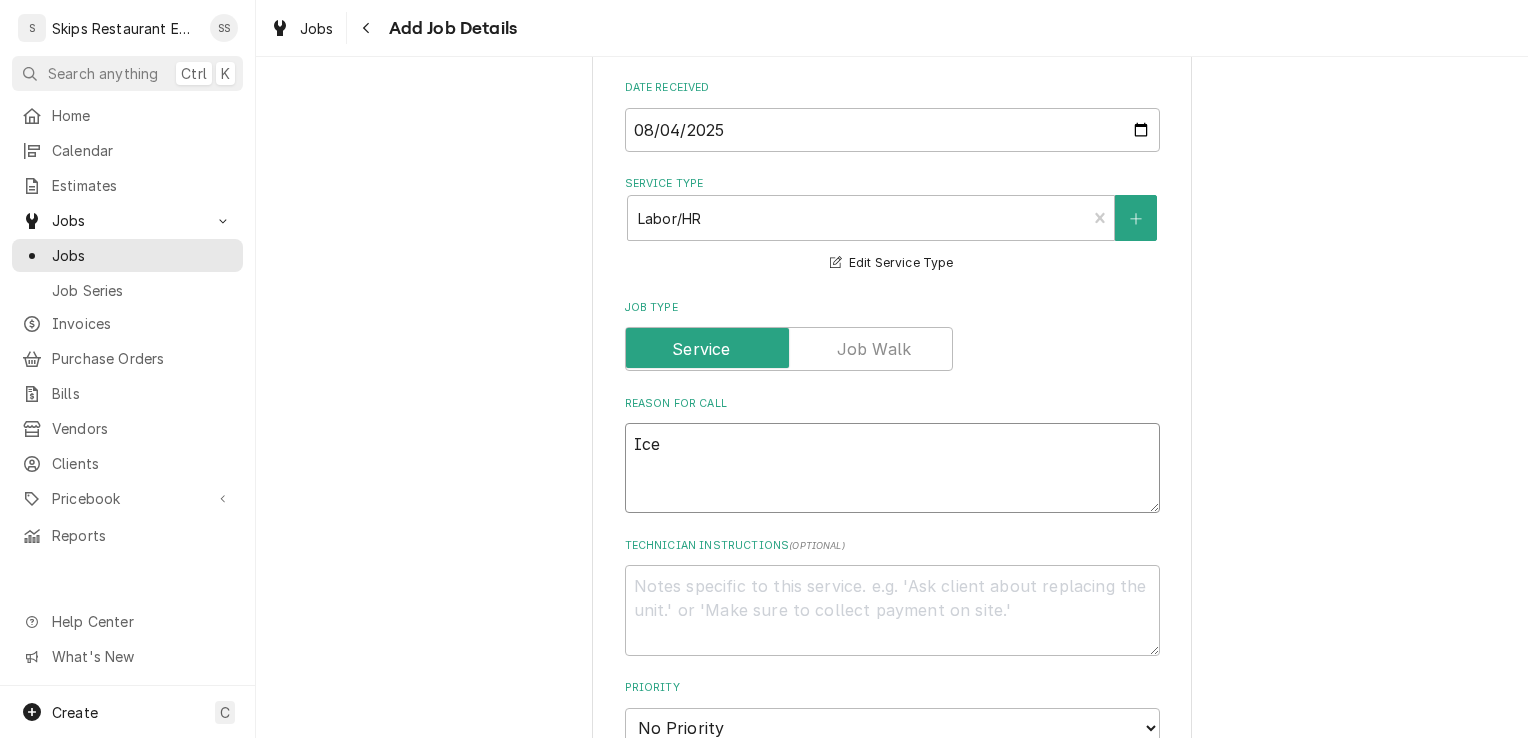 type on "x" 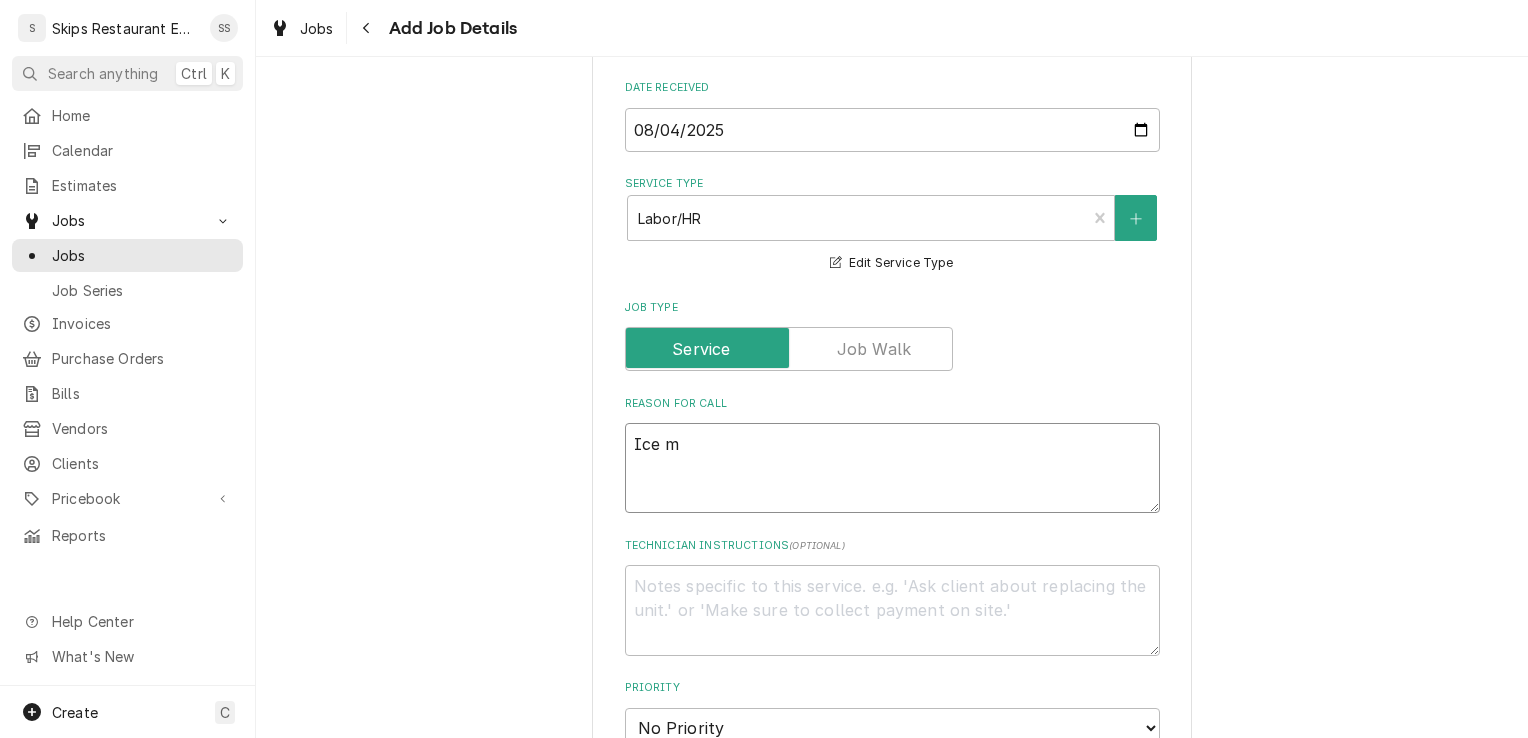 type on "x" 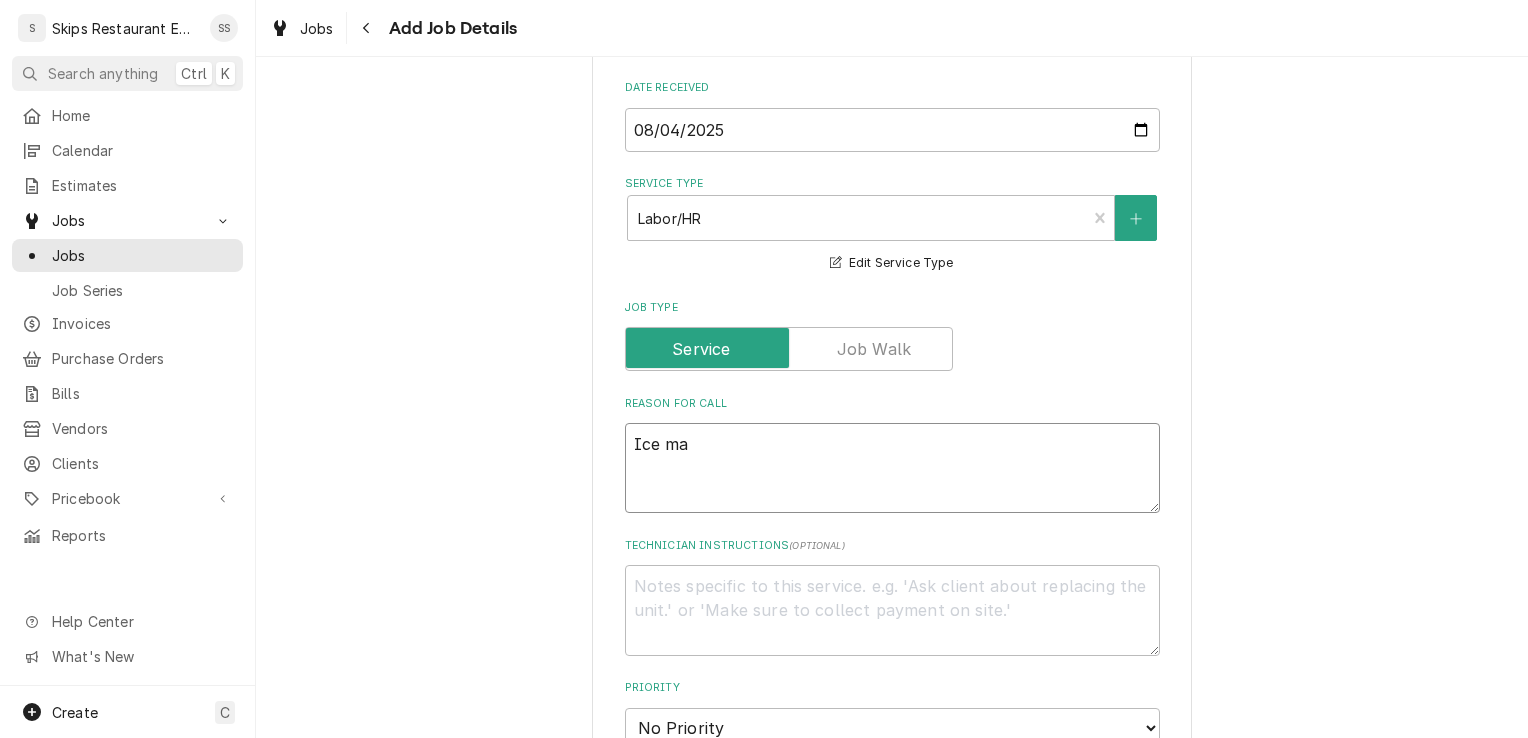type on "x" 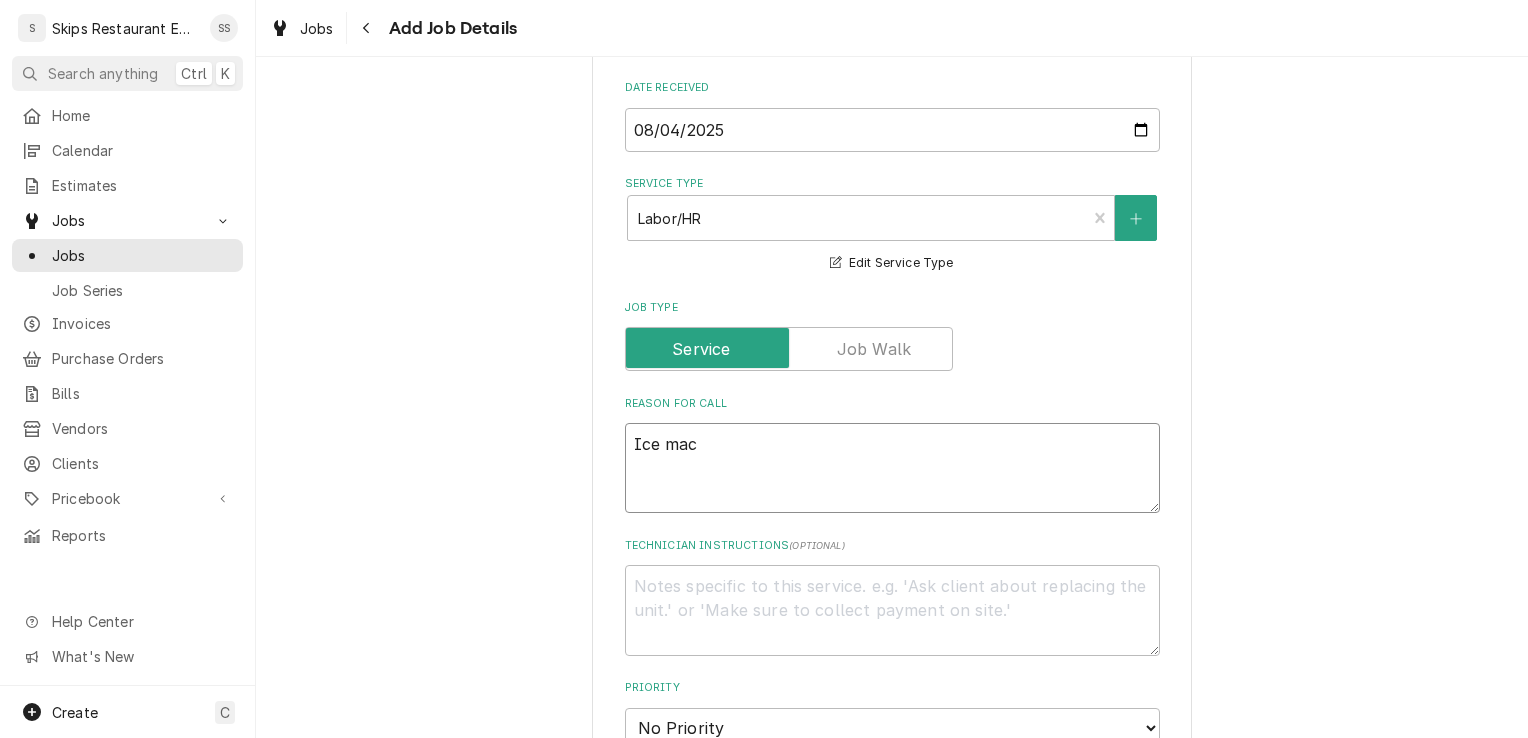 type on "x" 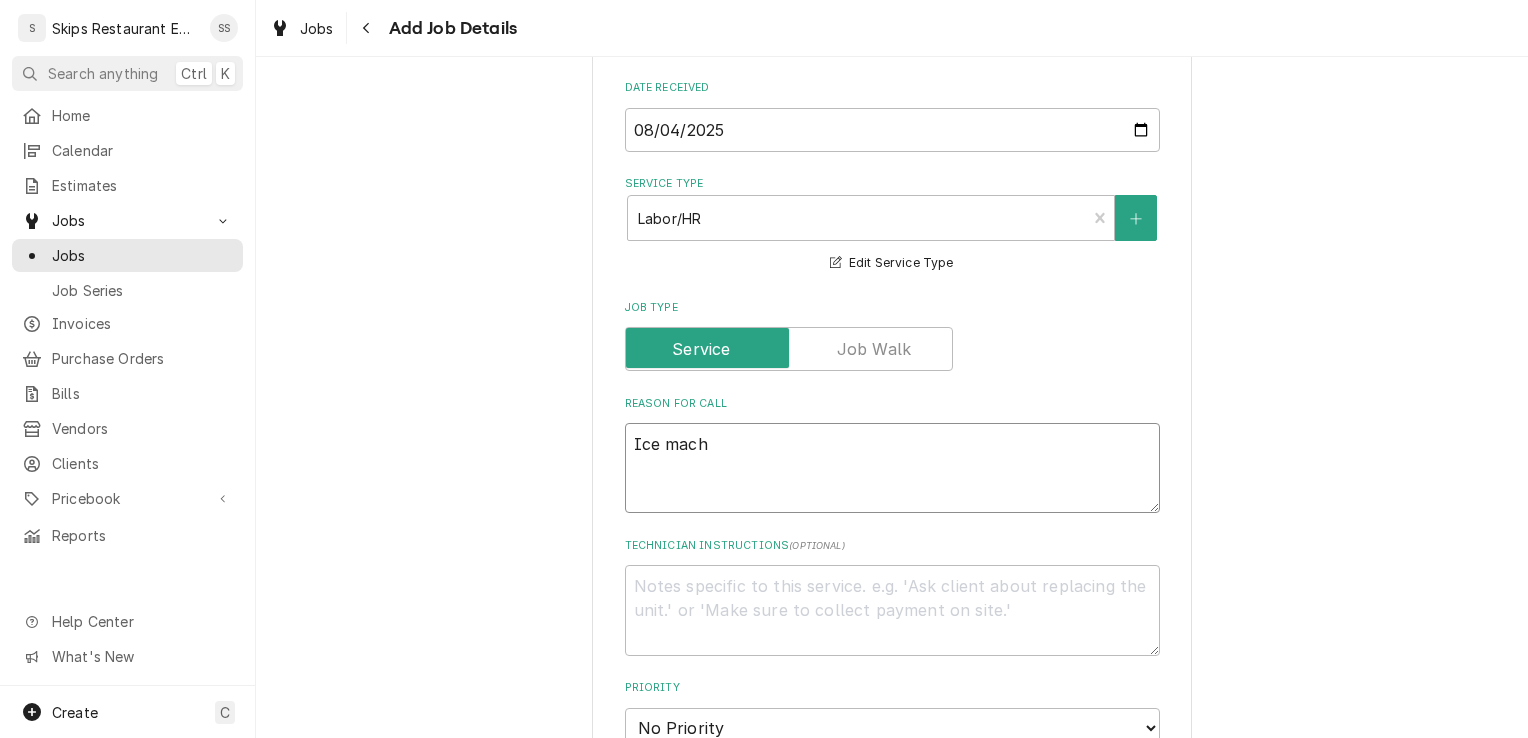 type on "x" 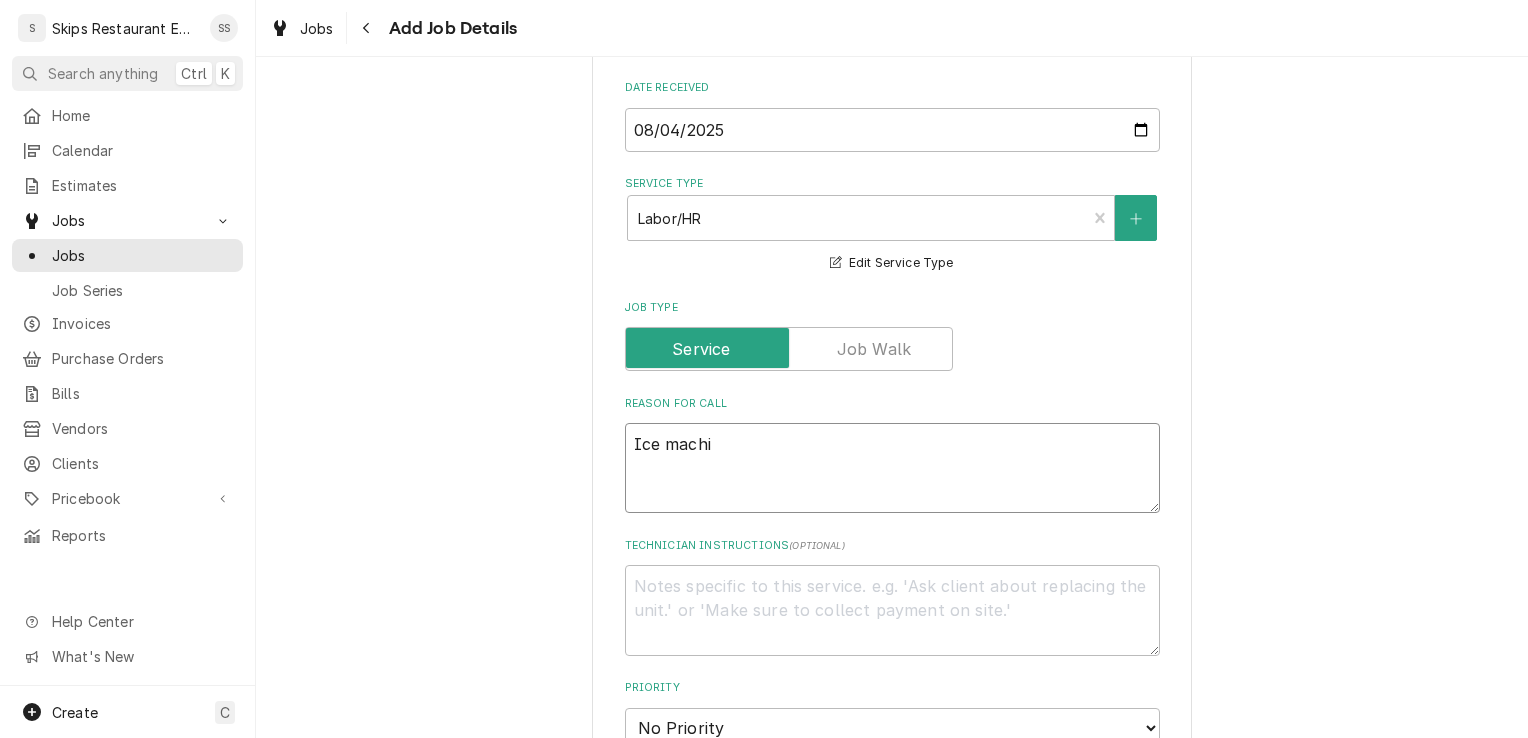 type on "x" 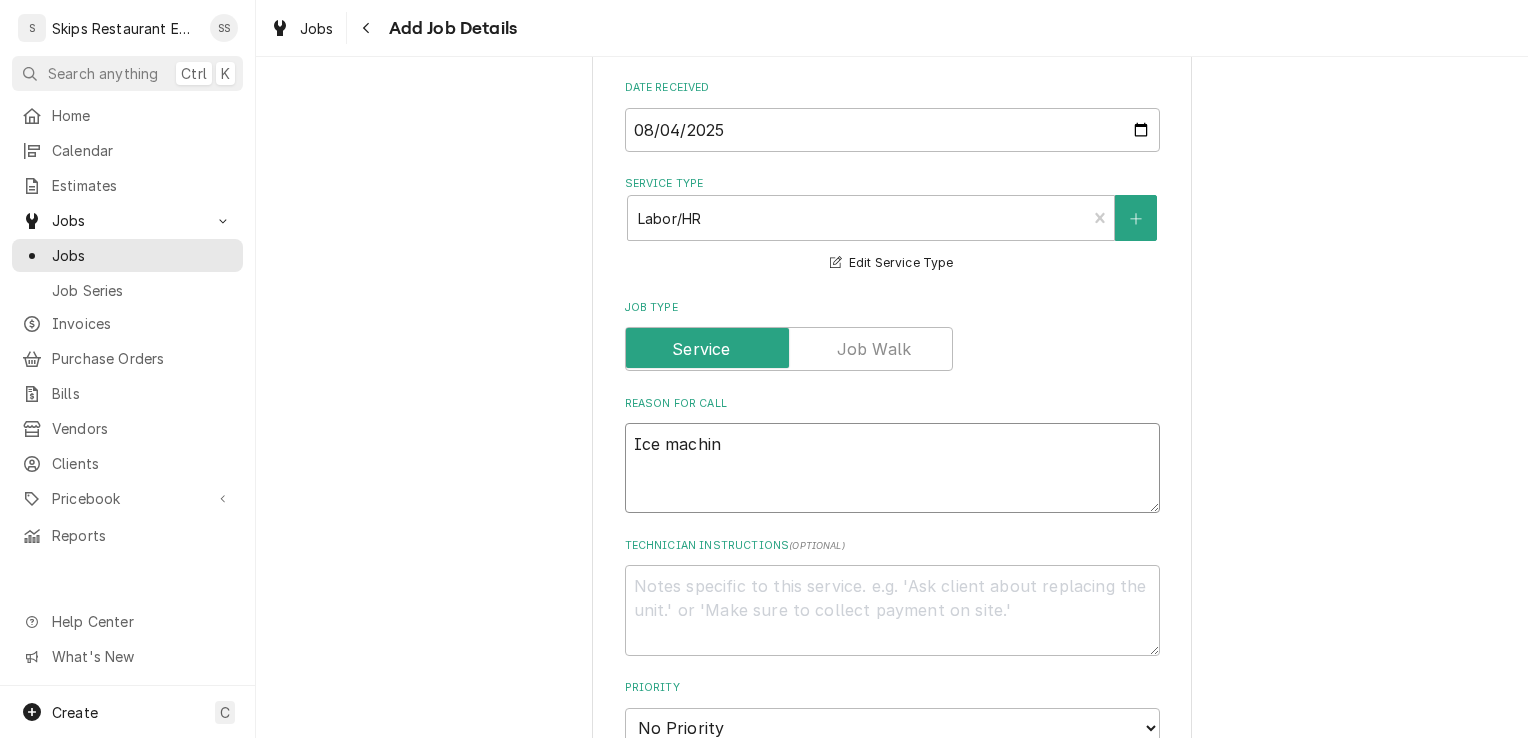 type on "x" 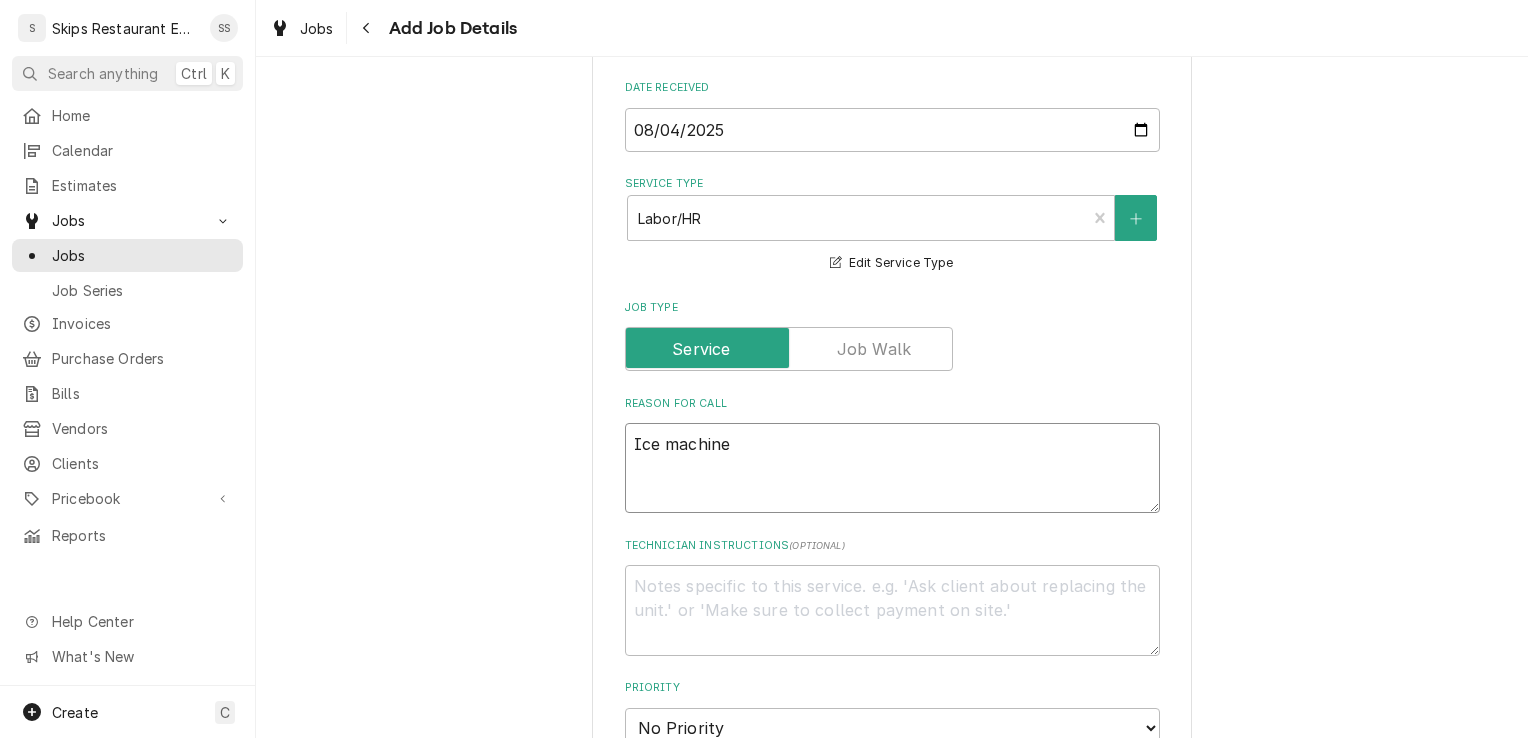 type on "x" 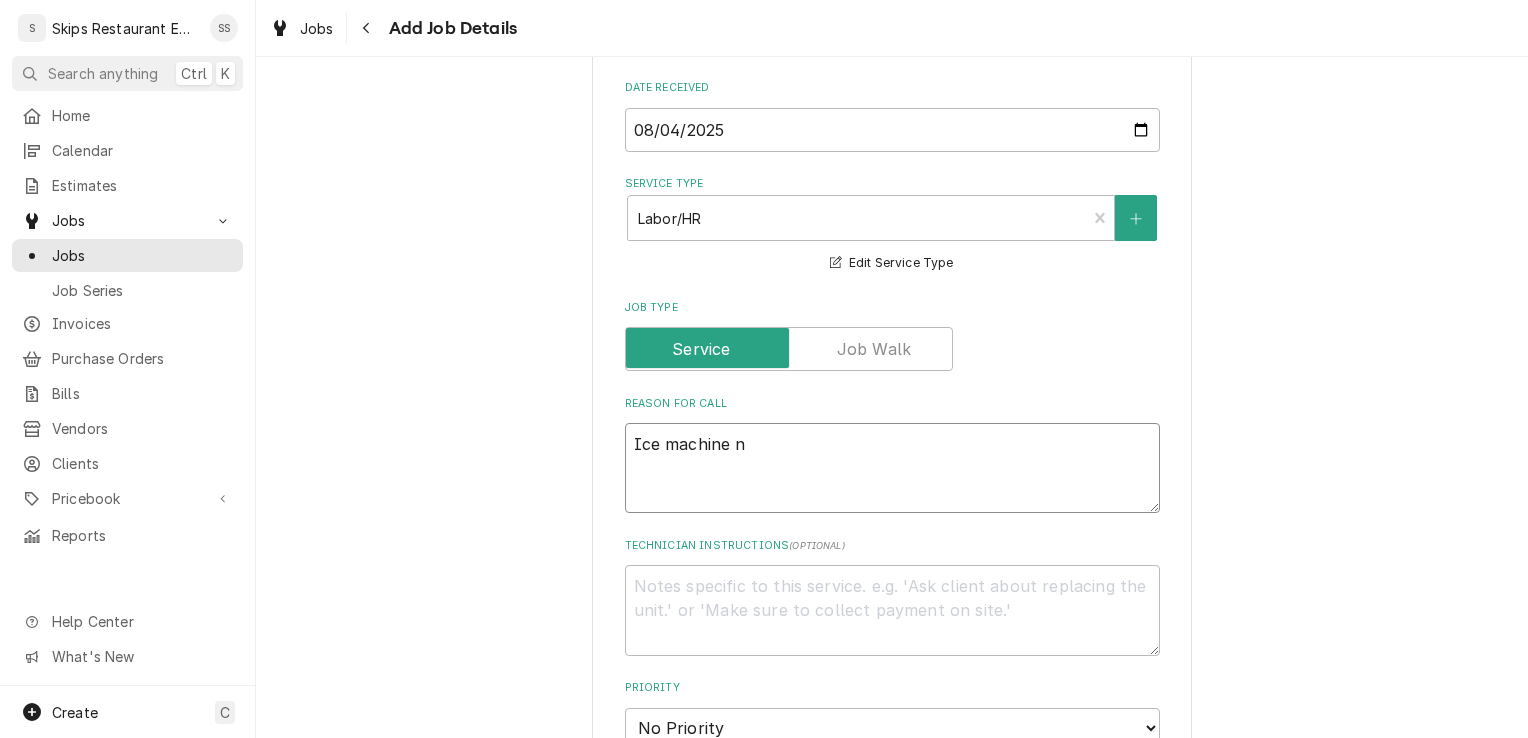 type on "x" 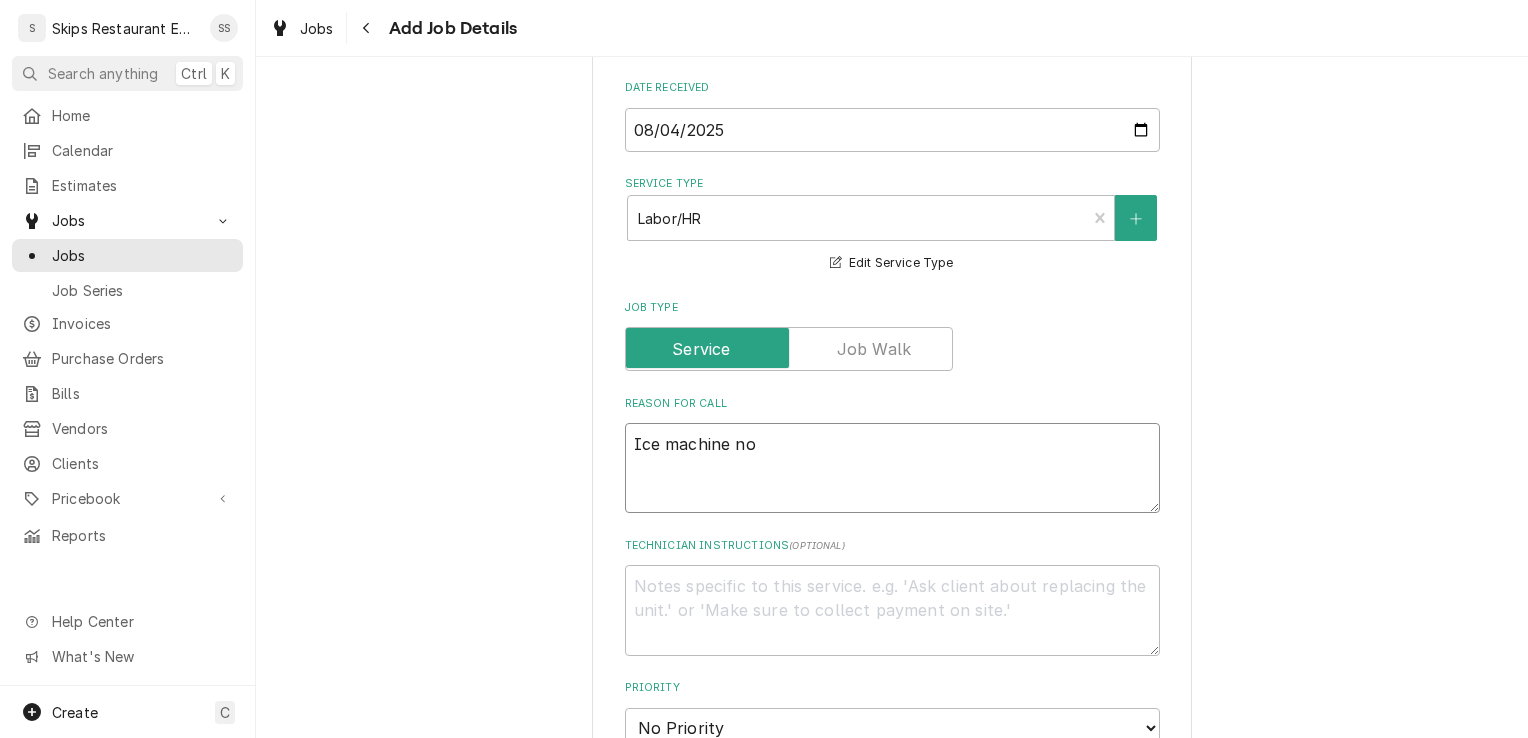 type on "x" 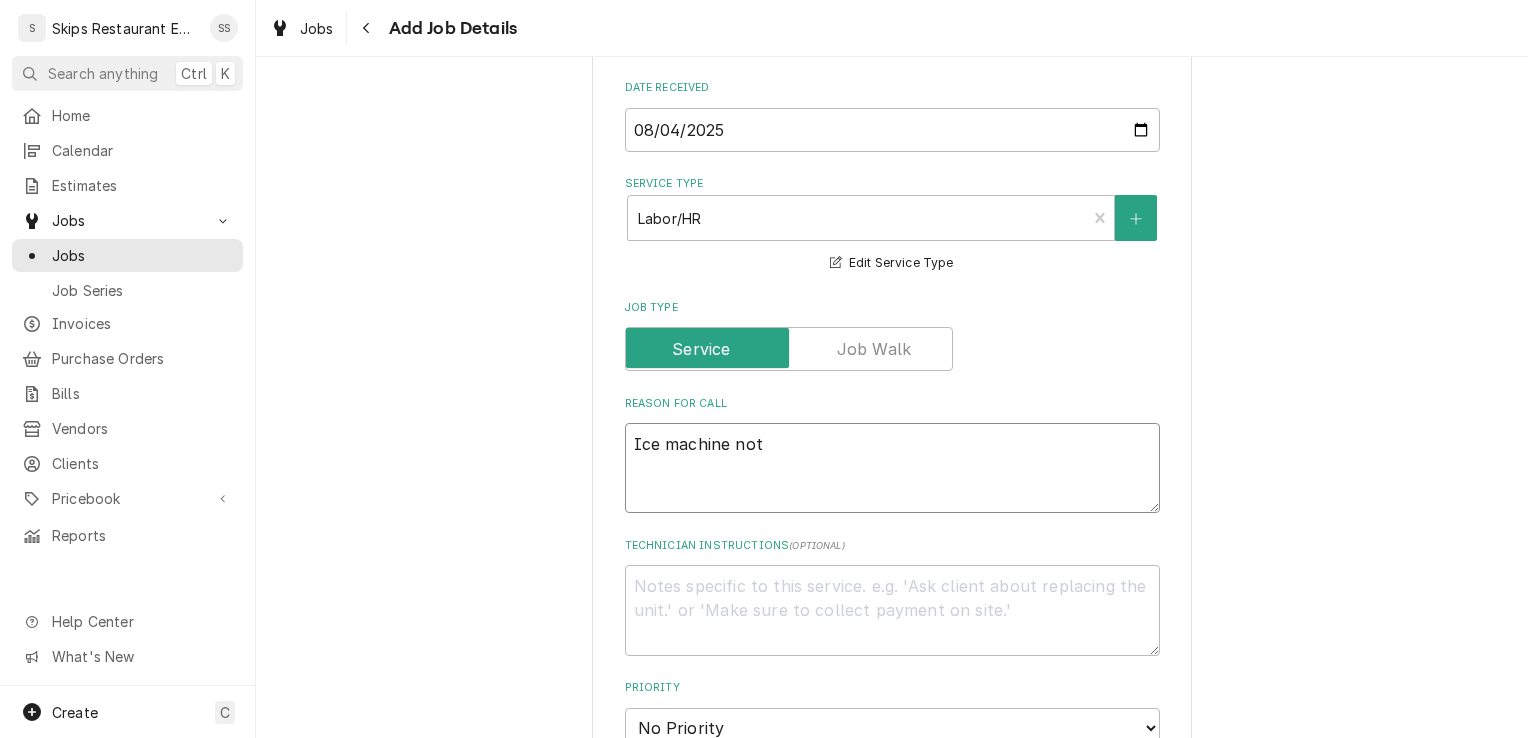 type on "x" 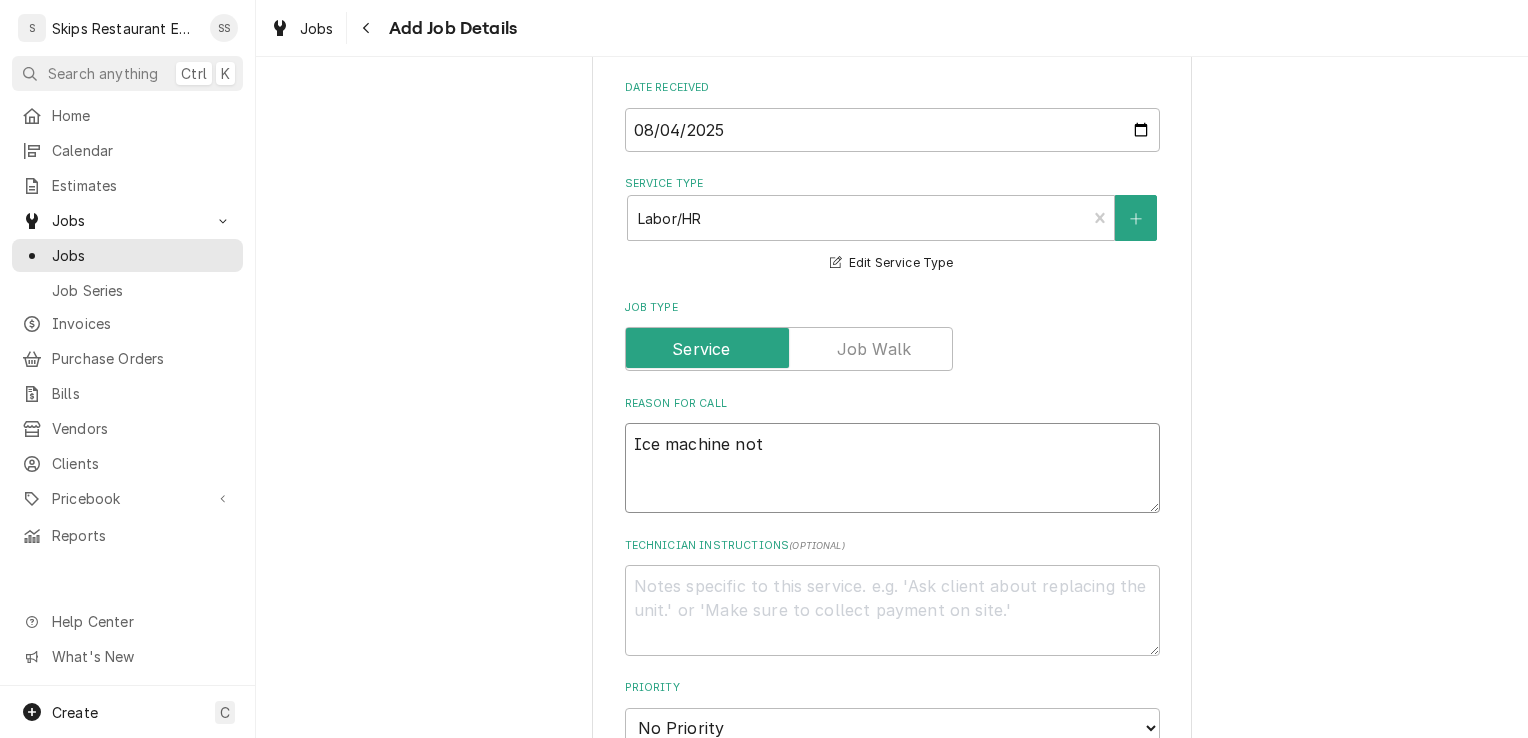 type on "Ice machine not" 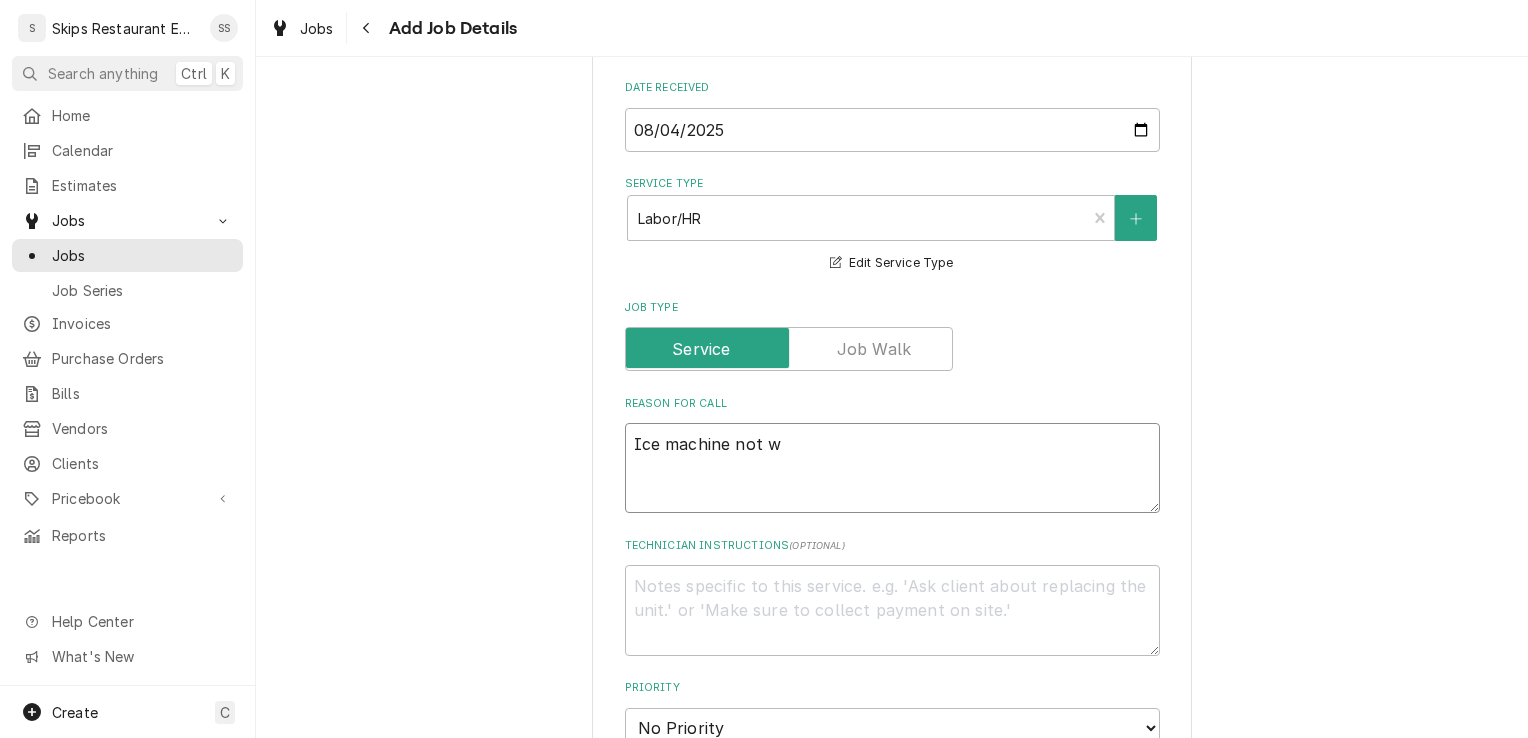 type on "x" 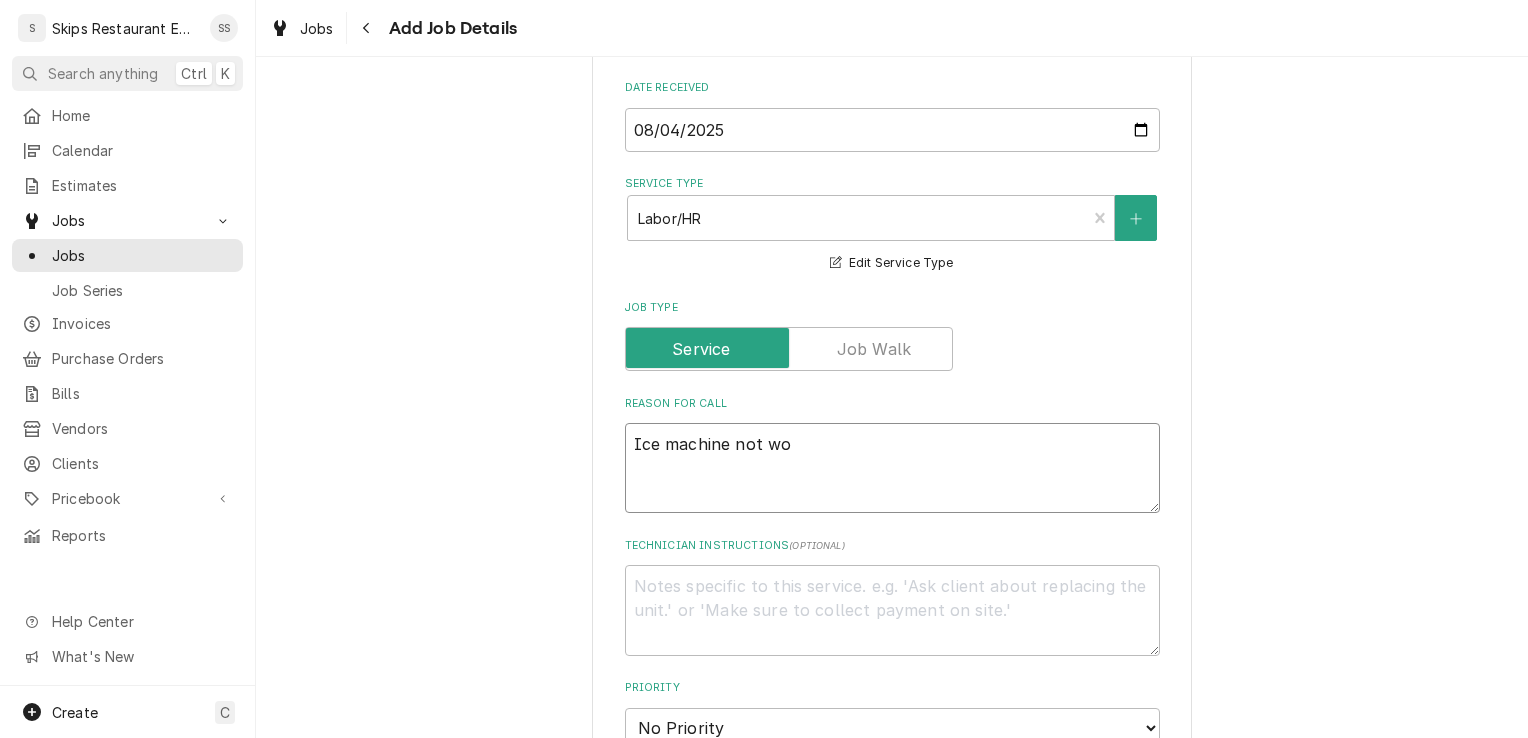 type on "x" 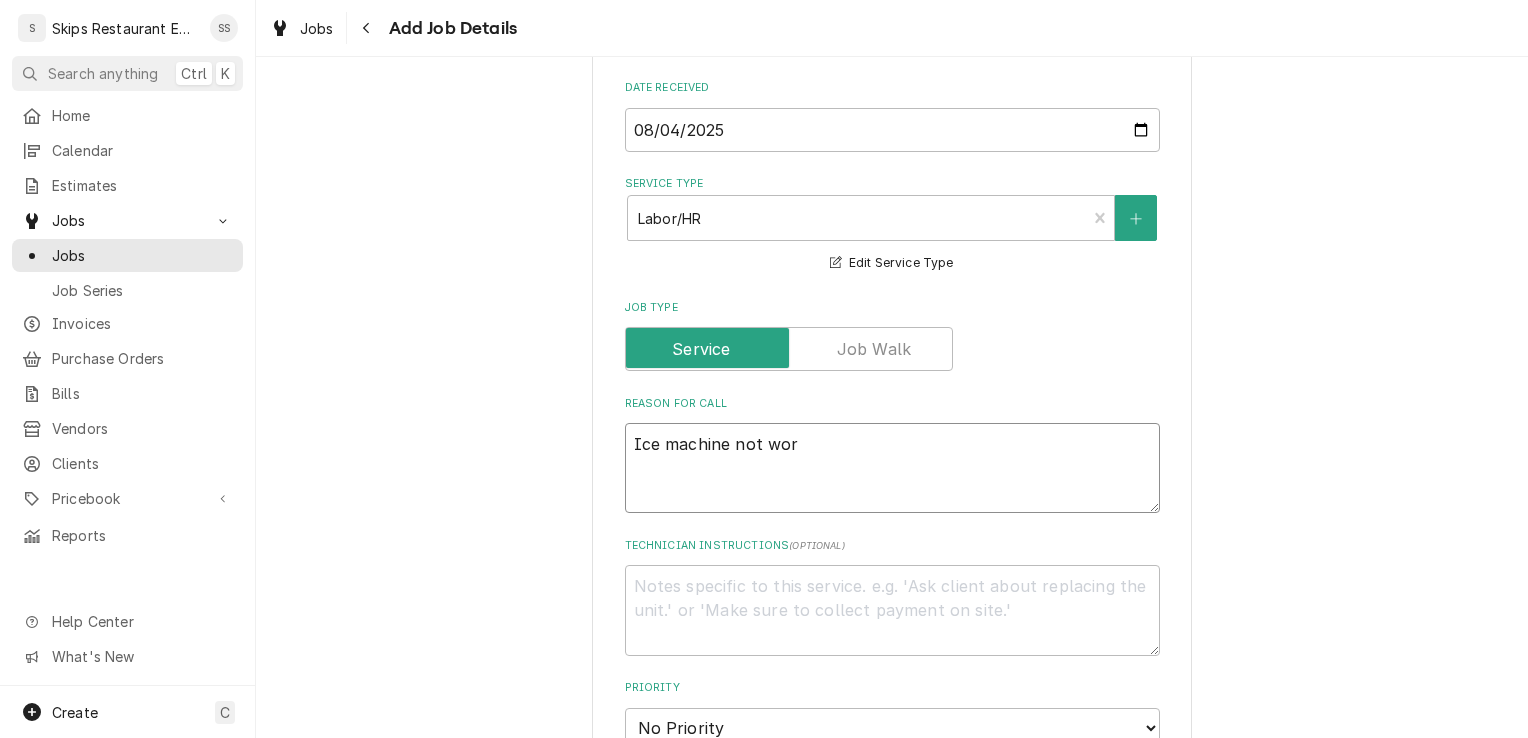 type on "x" 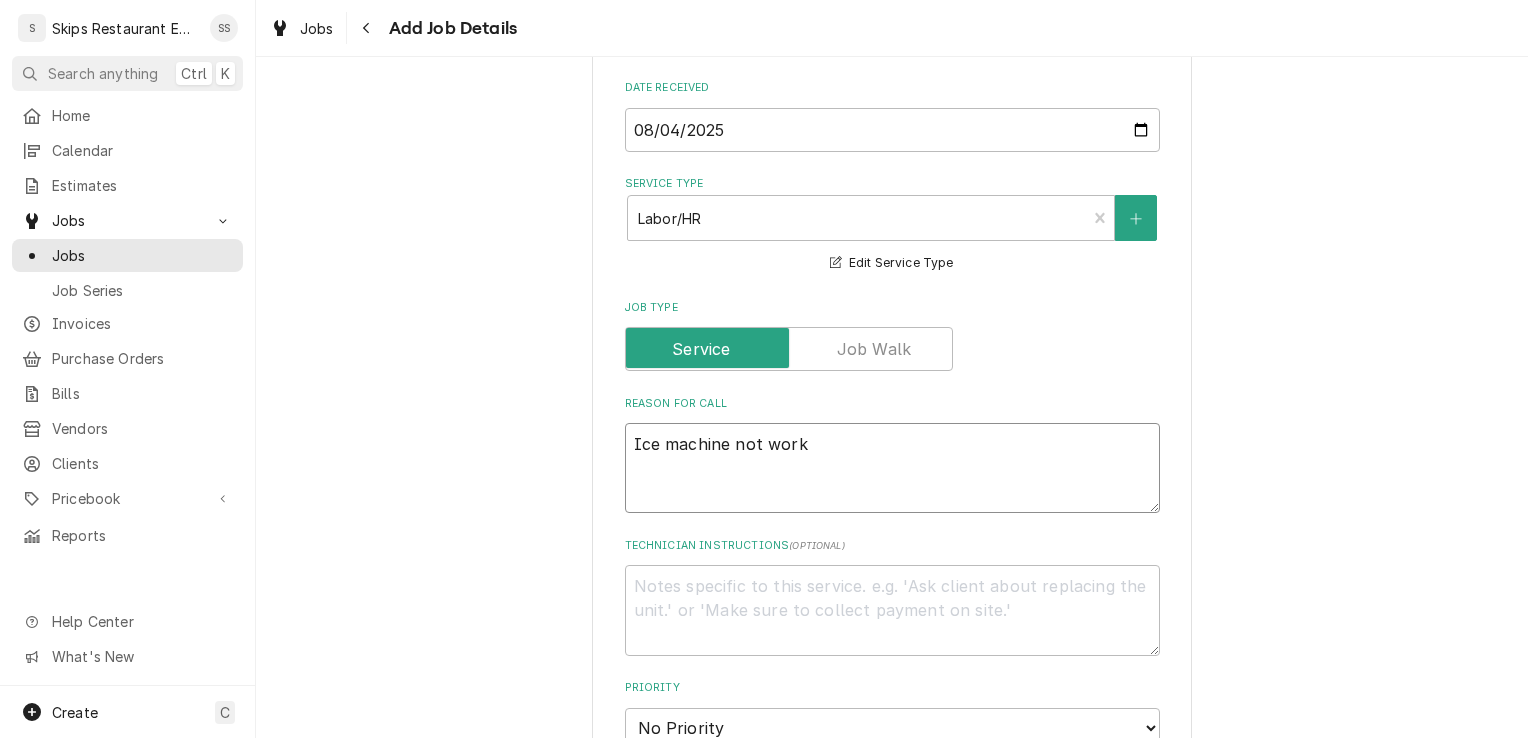 type on "x" 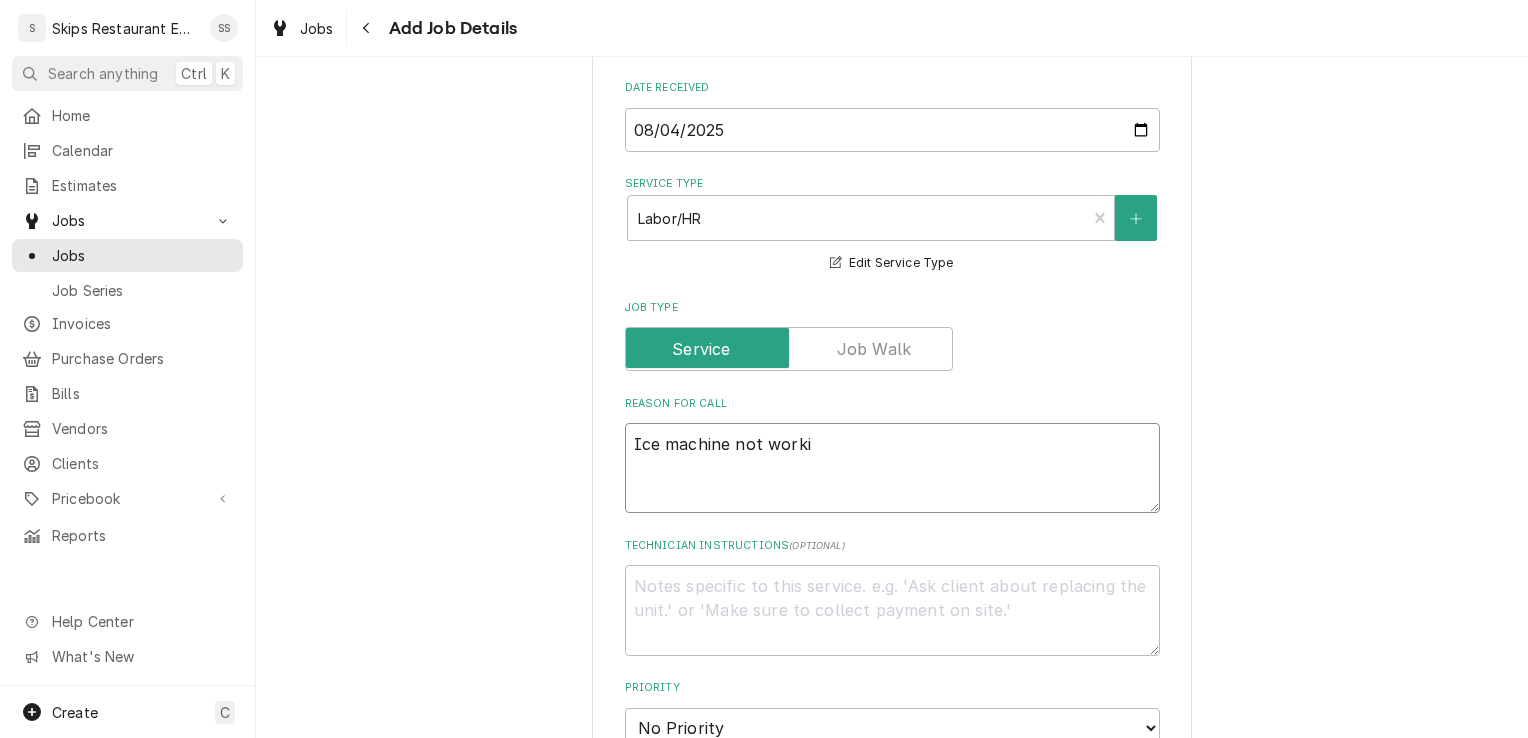 type on "x" 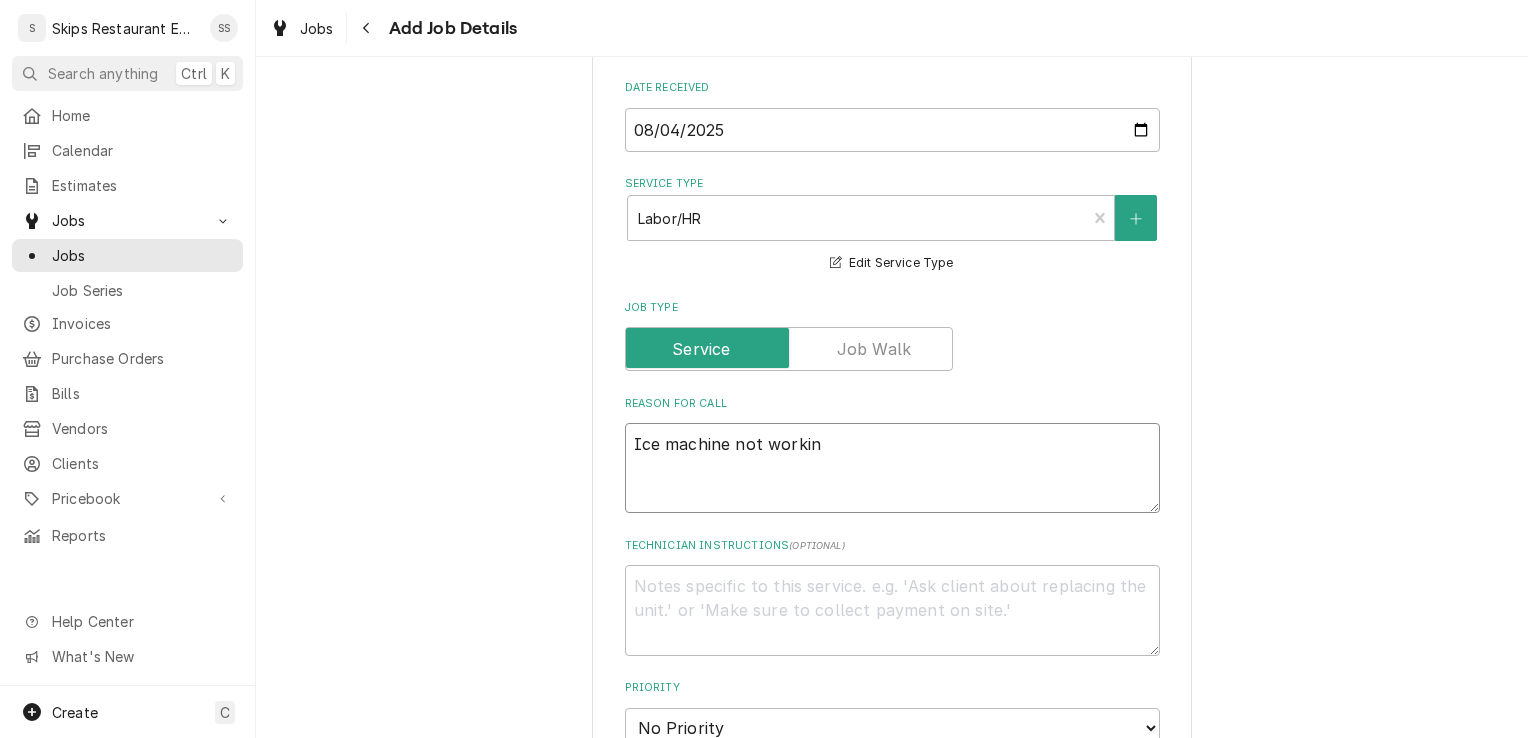 type on "x" 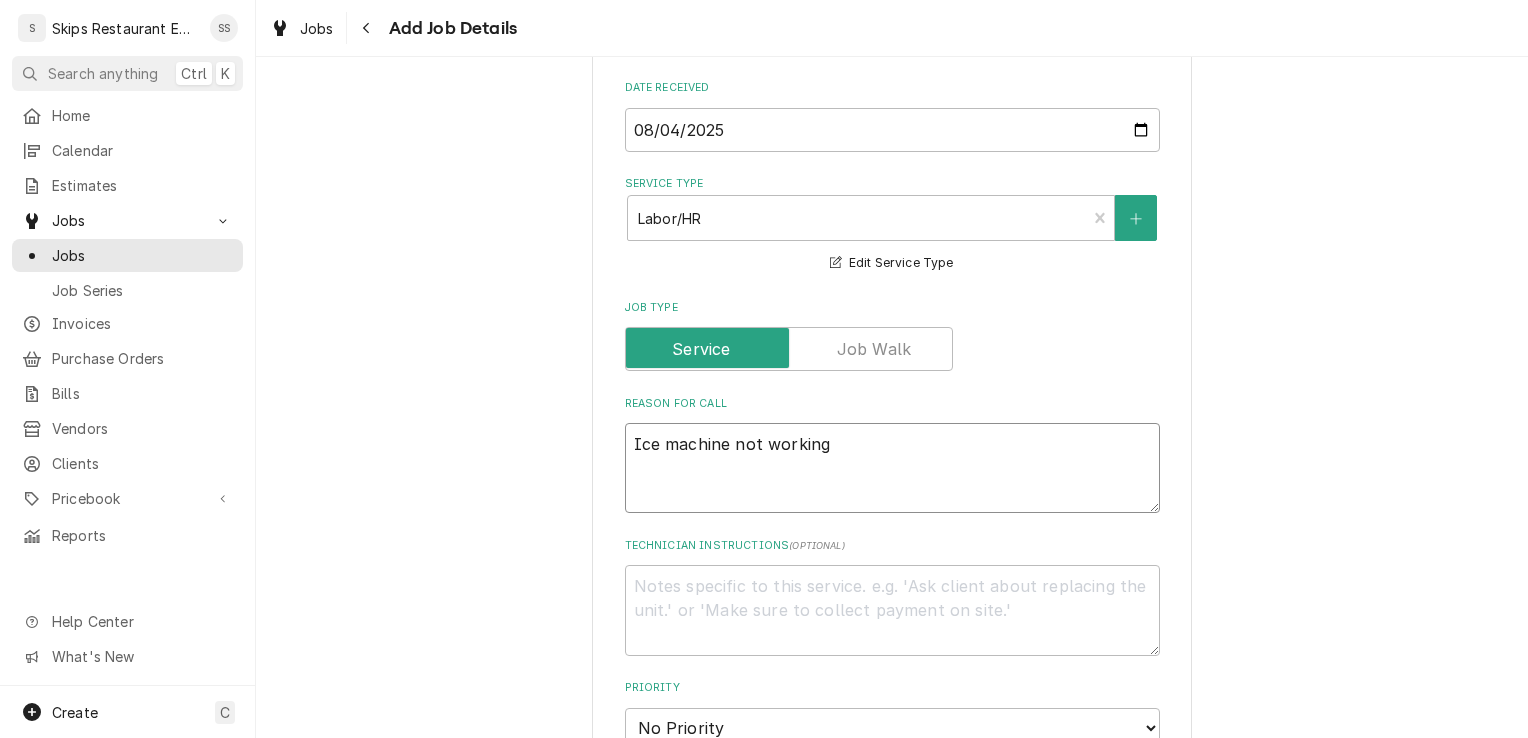 type on "x" 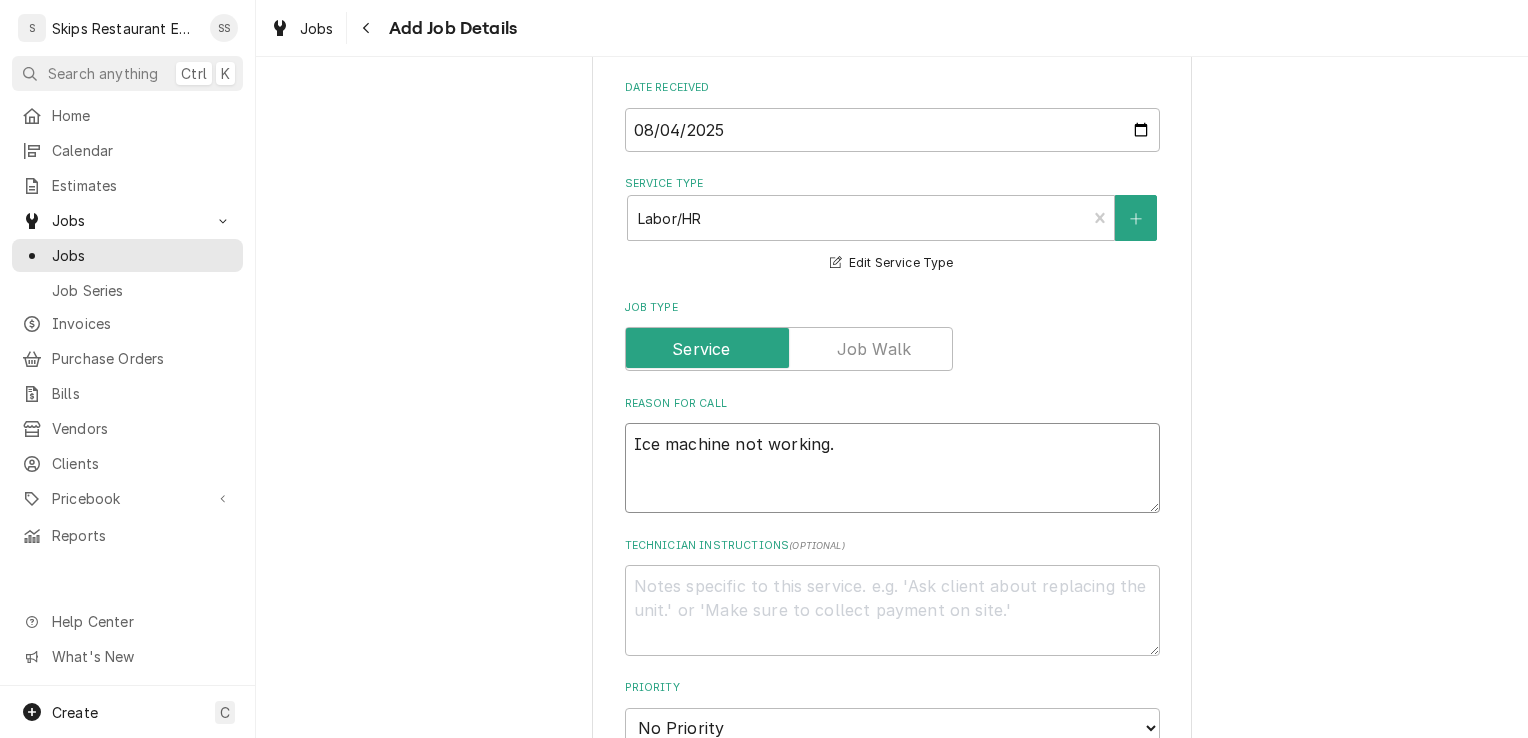 type on "x" 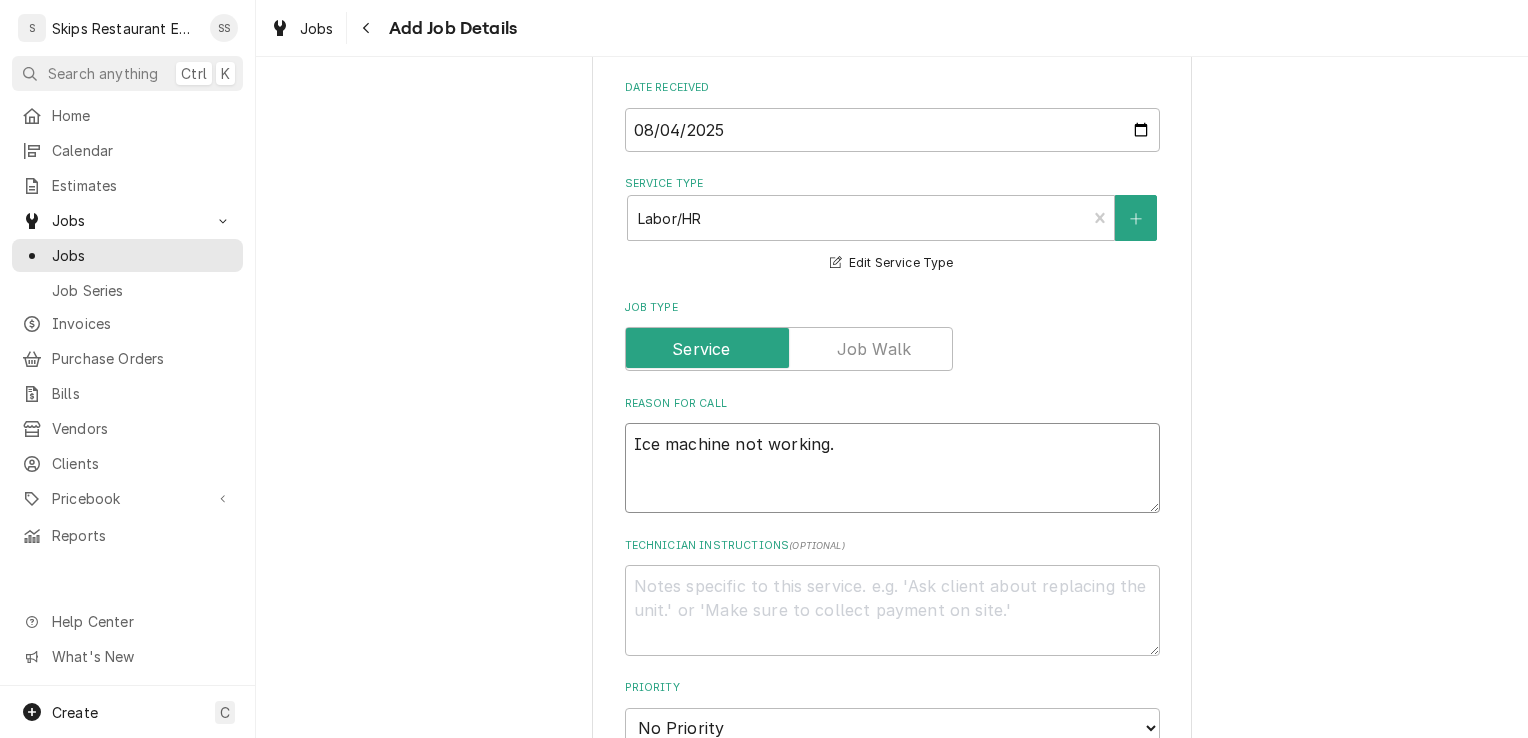 type on "x" 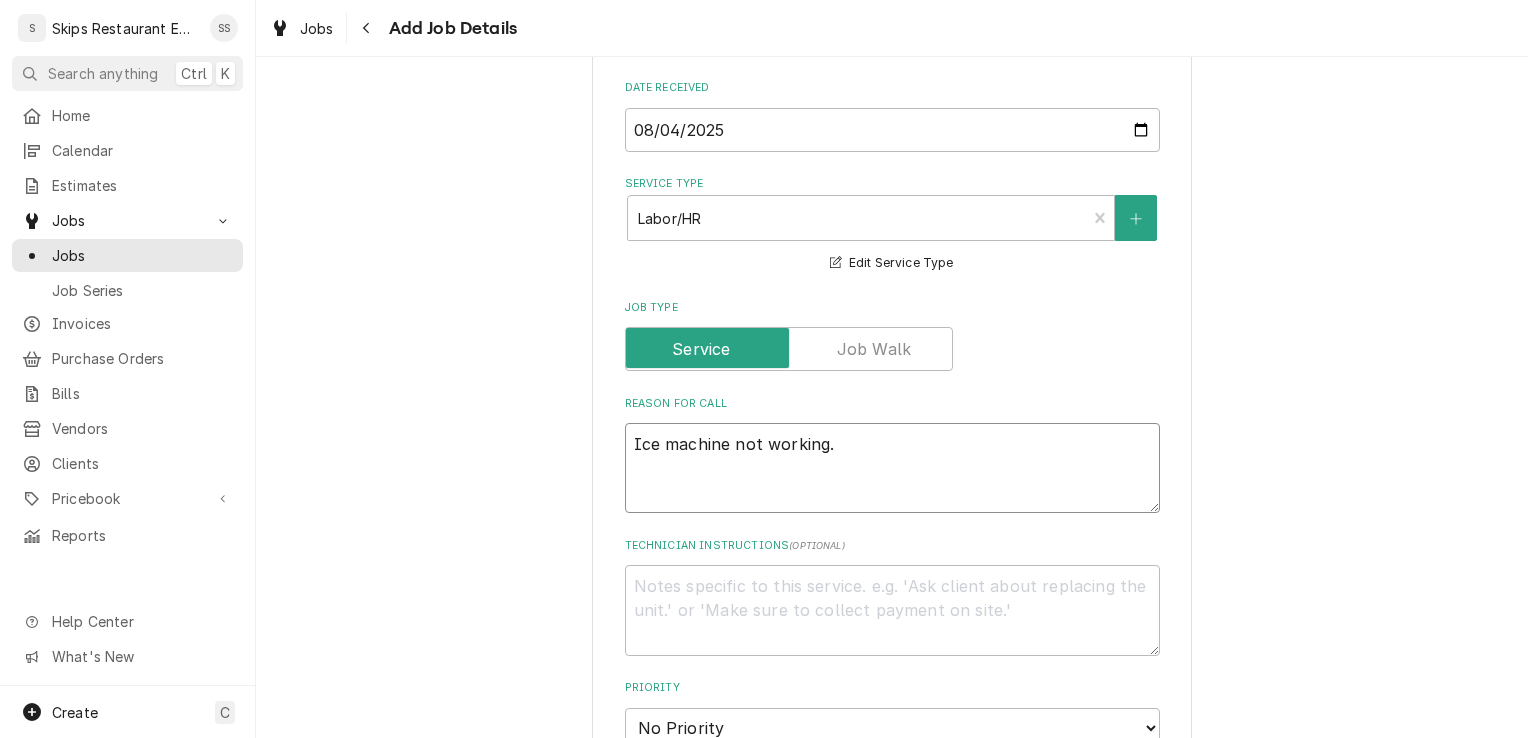 type on "Ice machine not working. I" 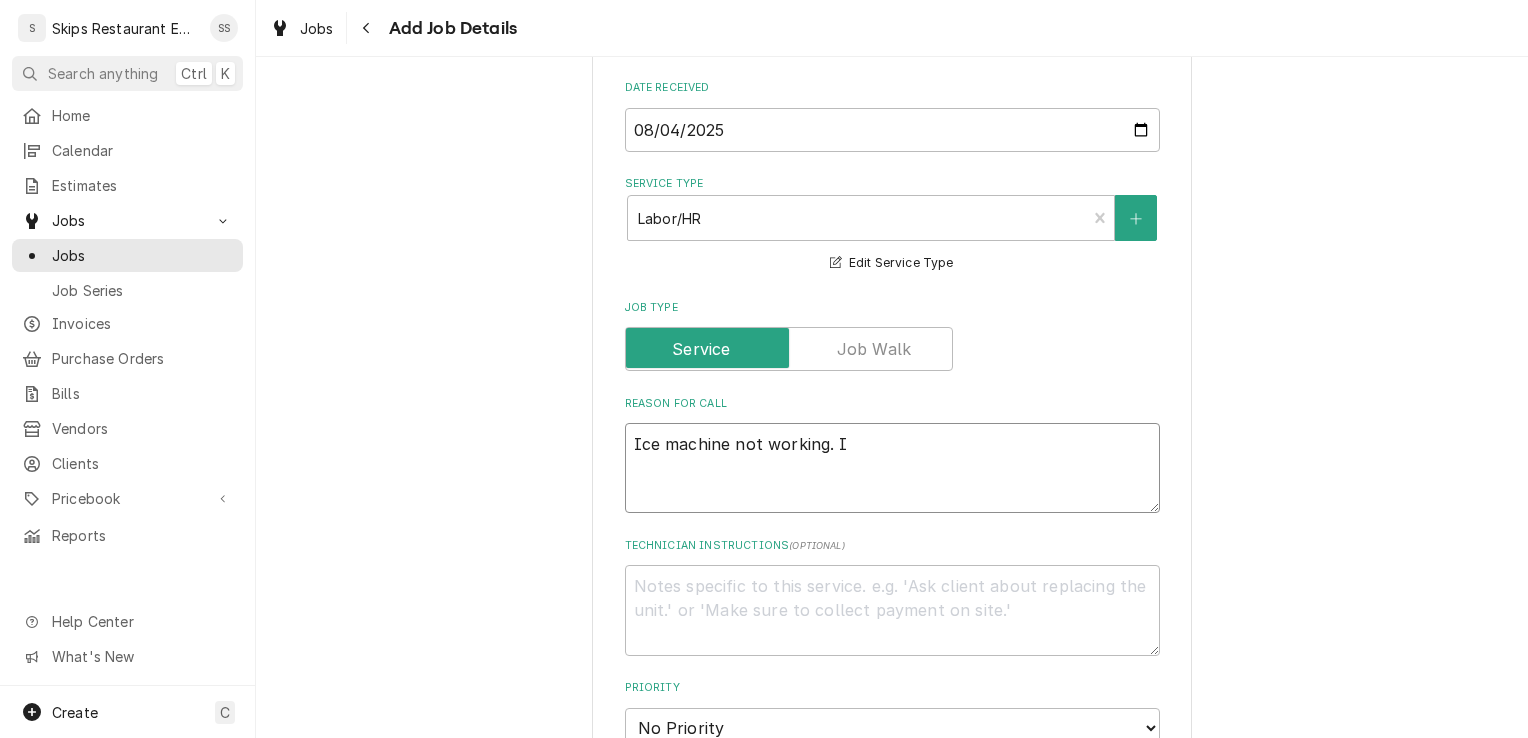 type on "x" 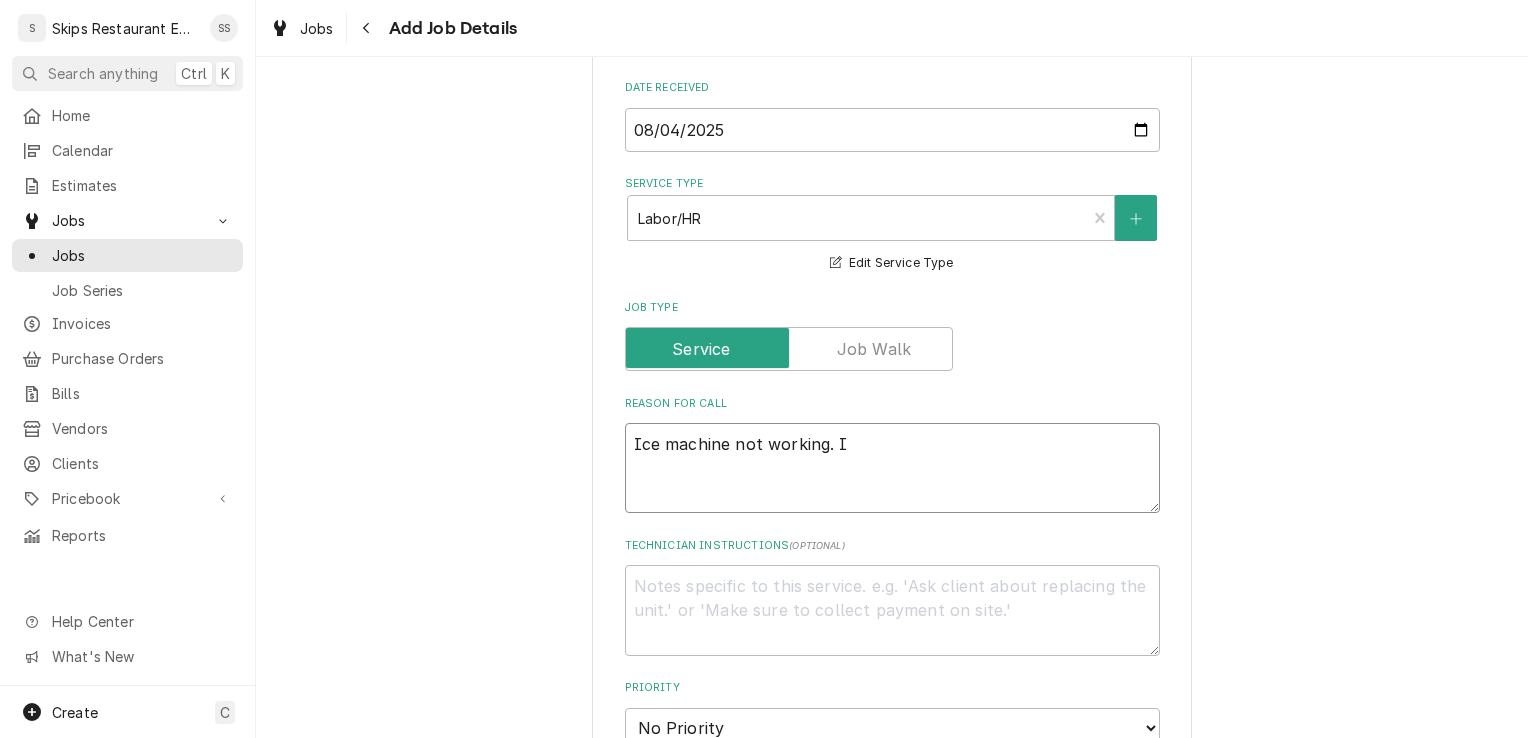 type on "Ice machine not working. It" 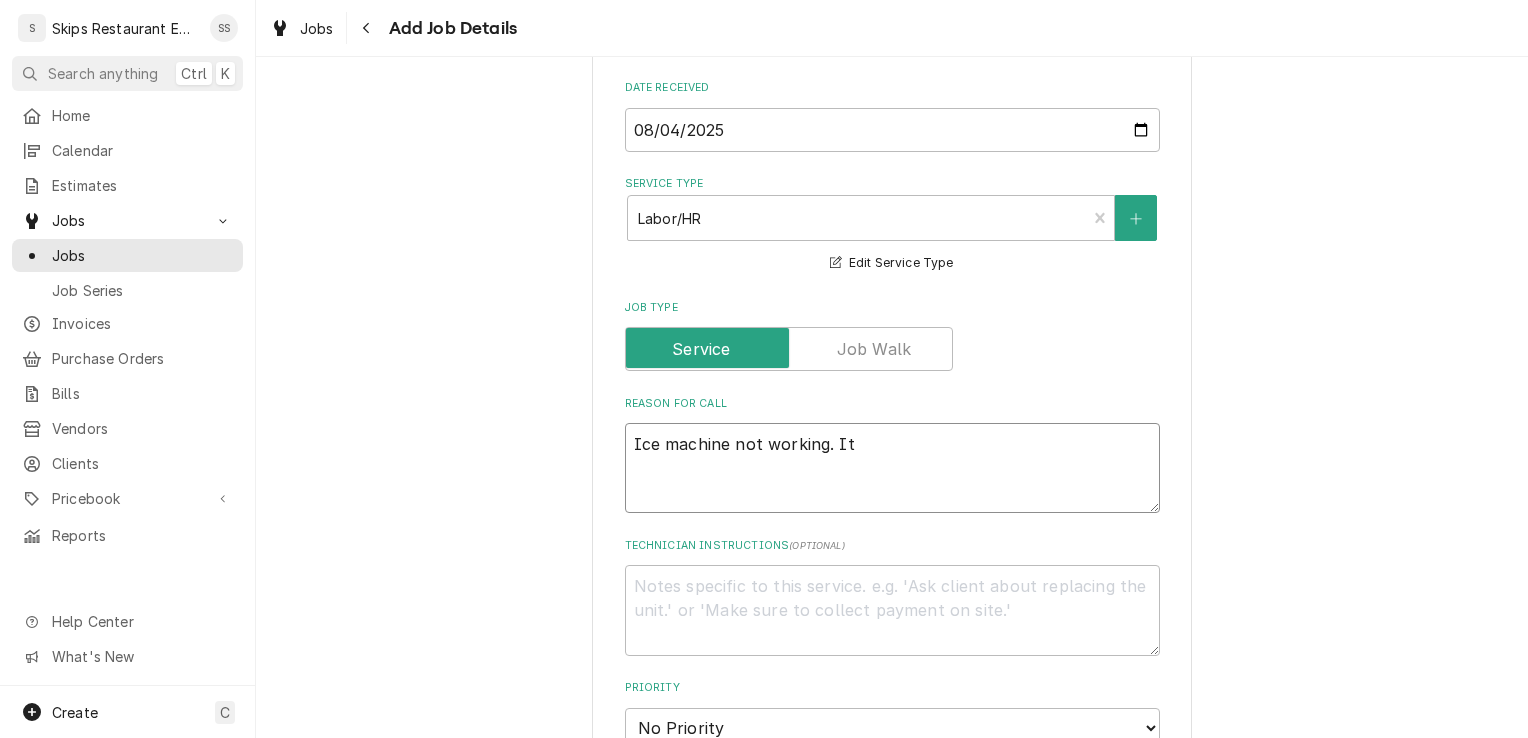 type on "x" 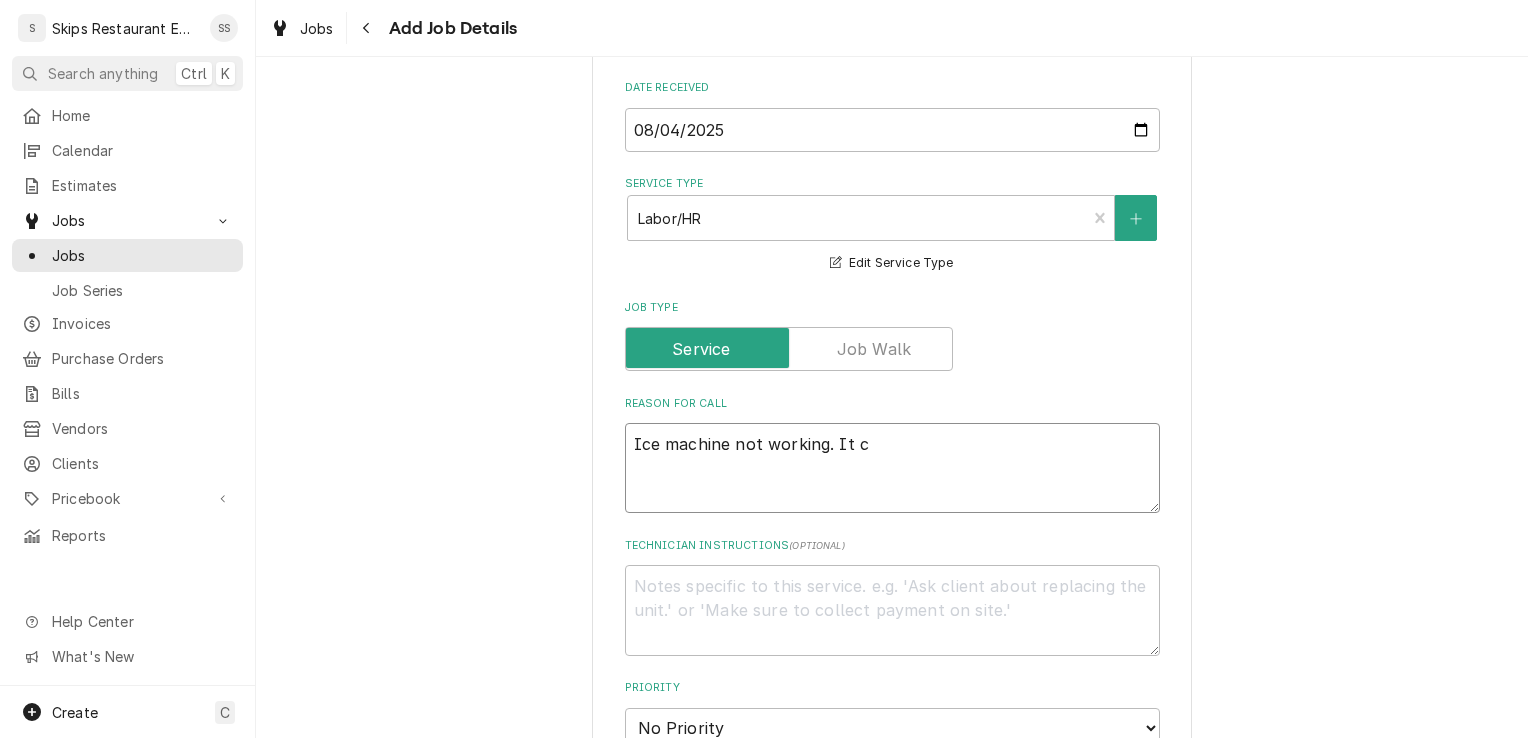 type on "x" 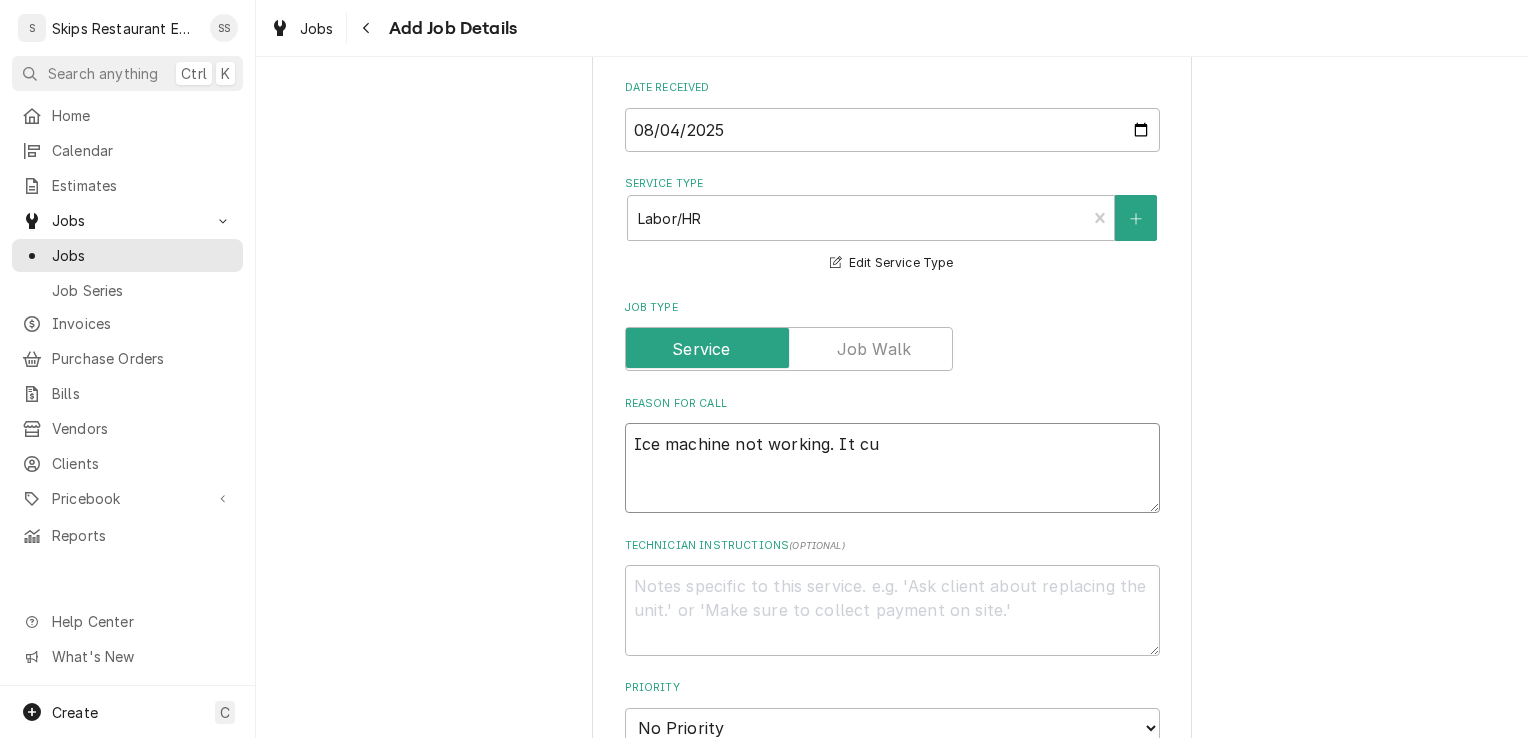 type on "x" 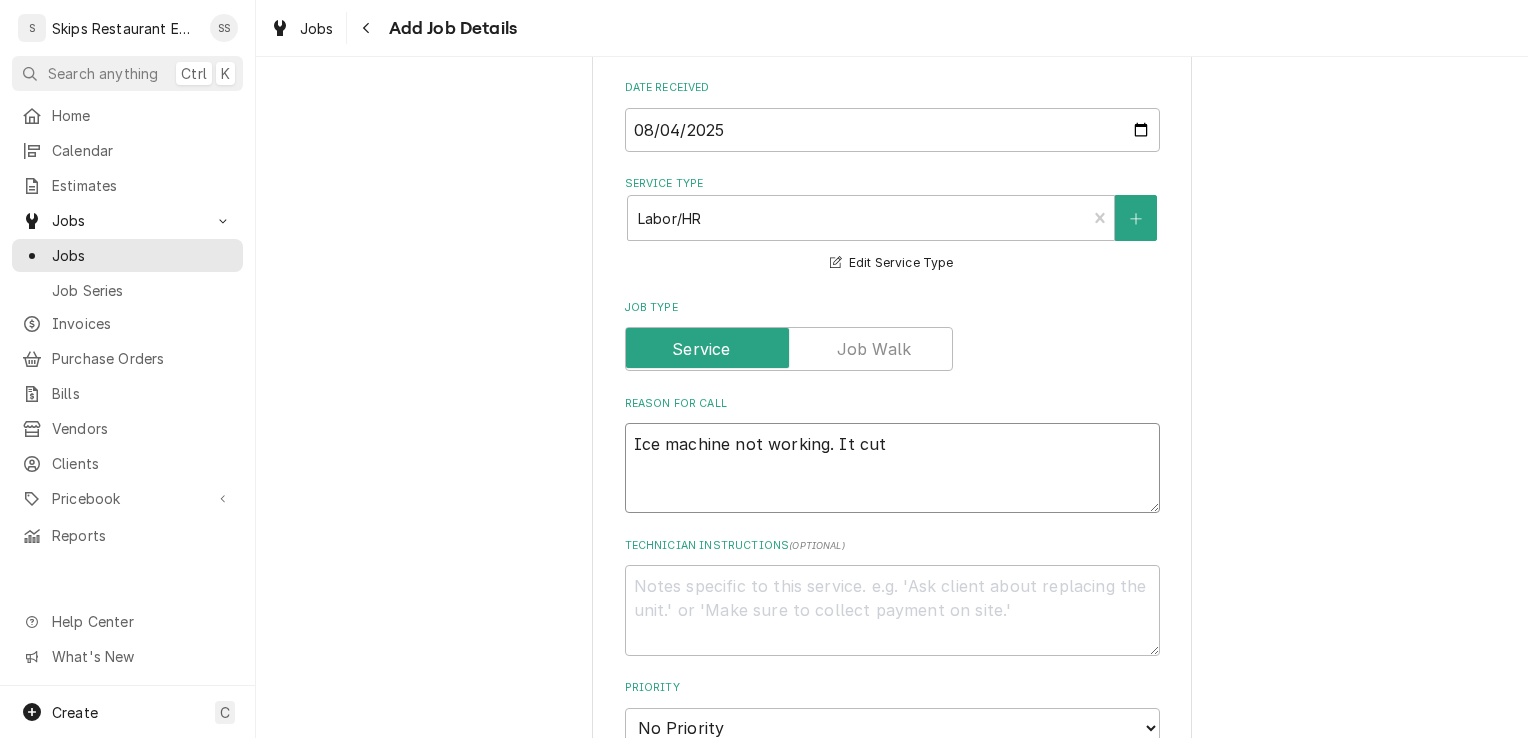 type on "x" 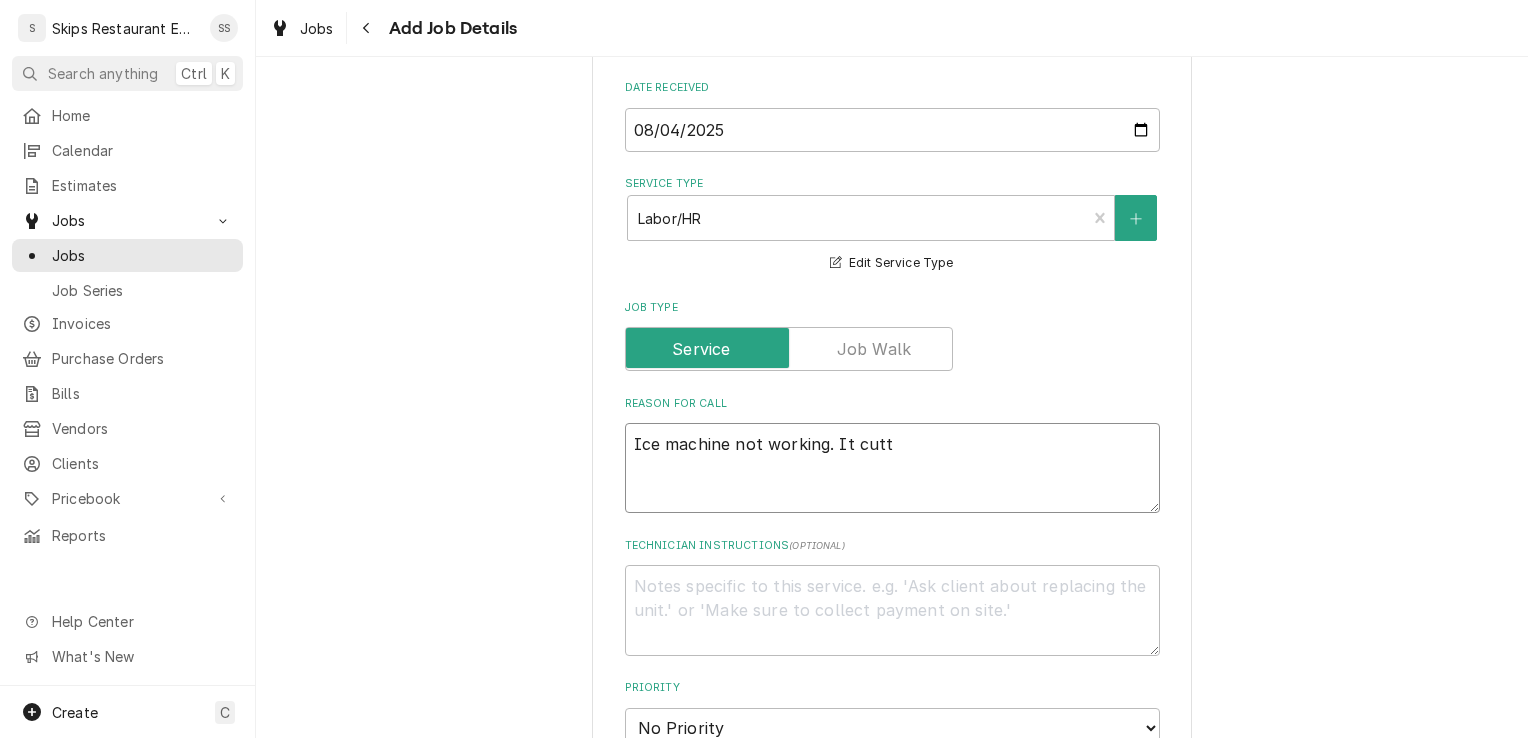 type on "x" 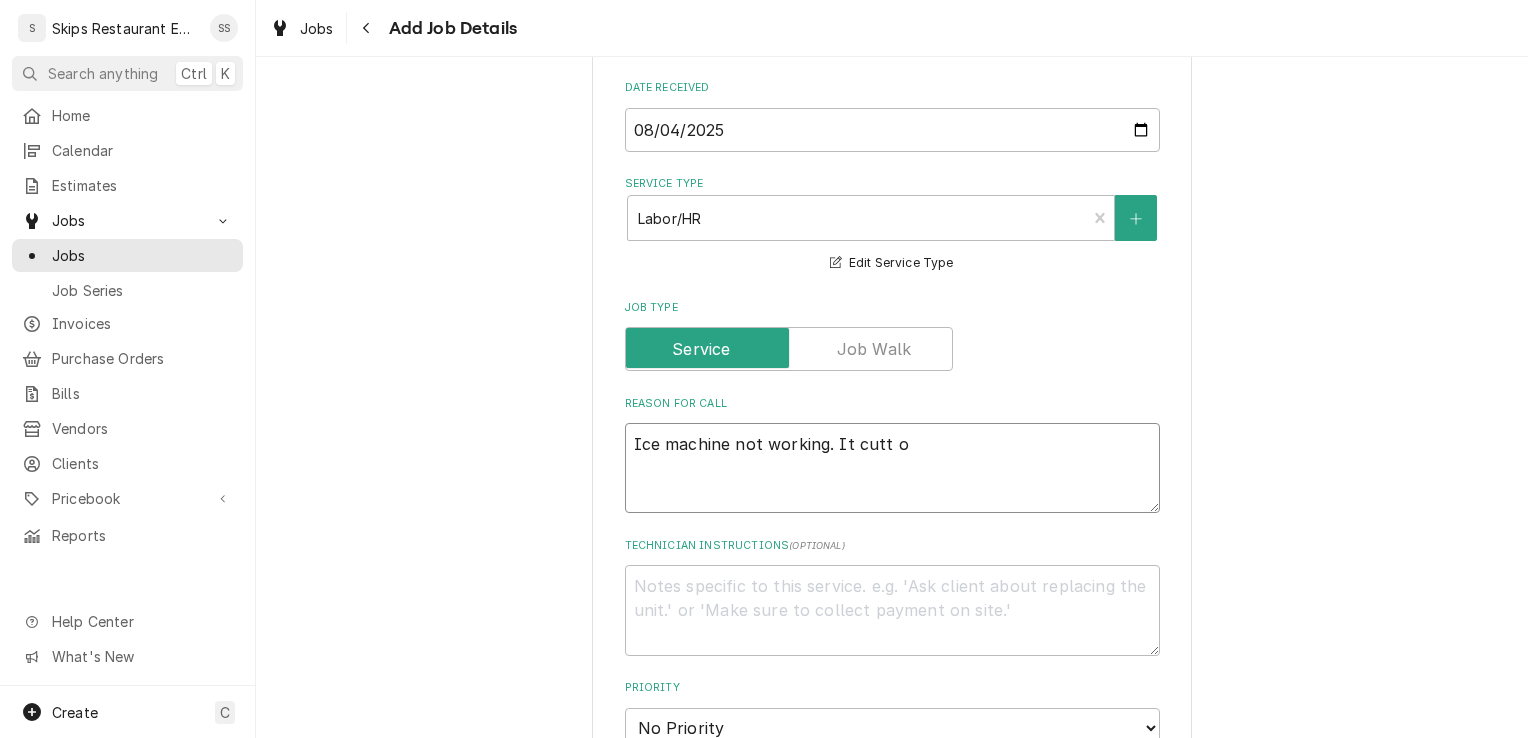 type on "x" 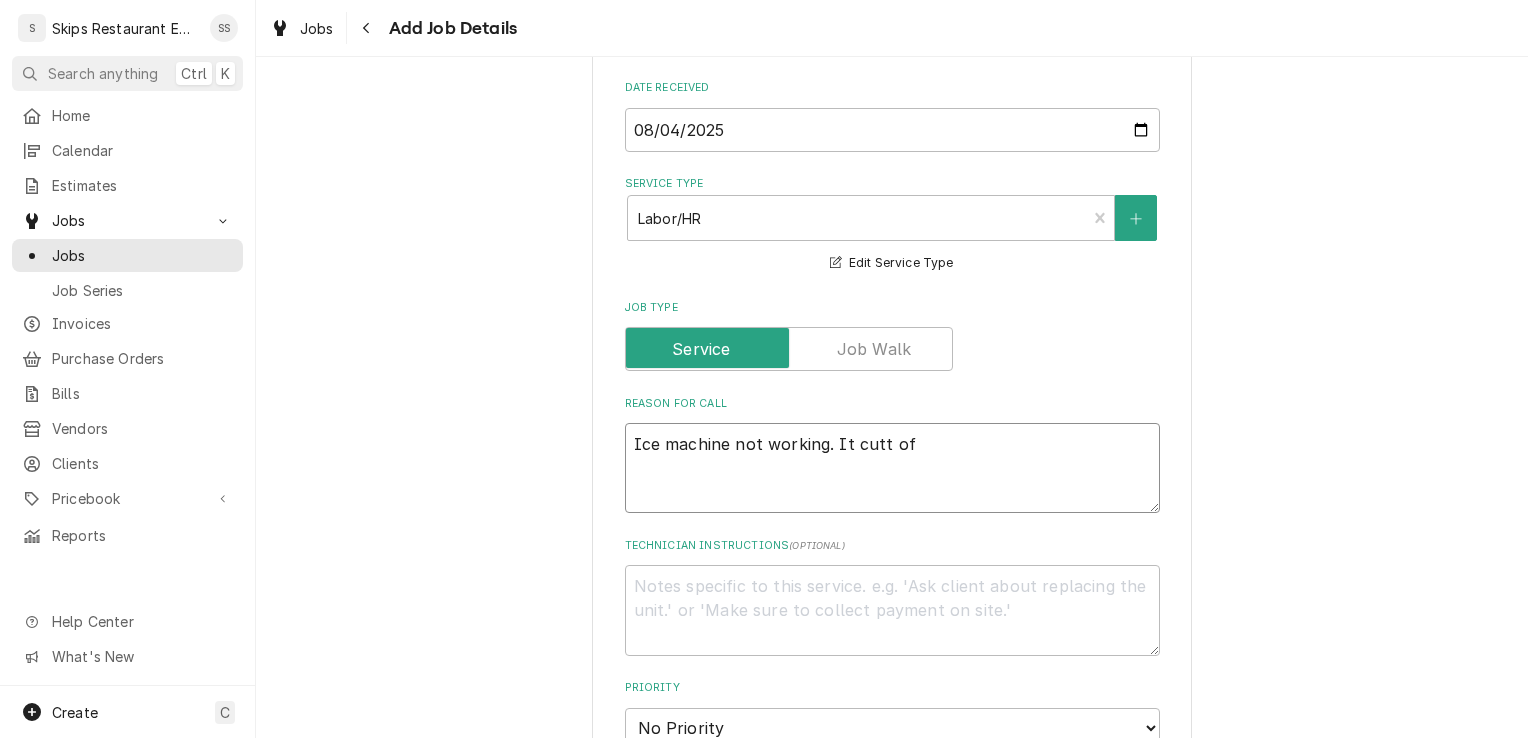 type on "x" 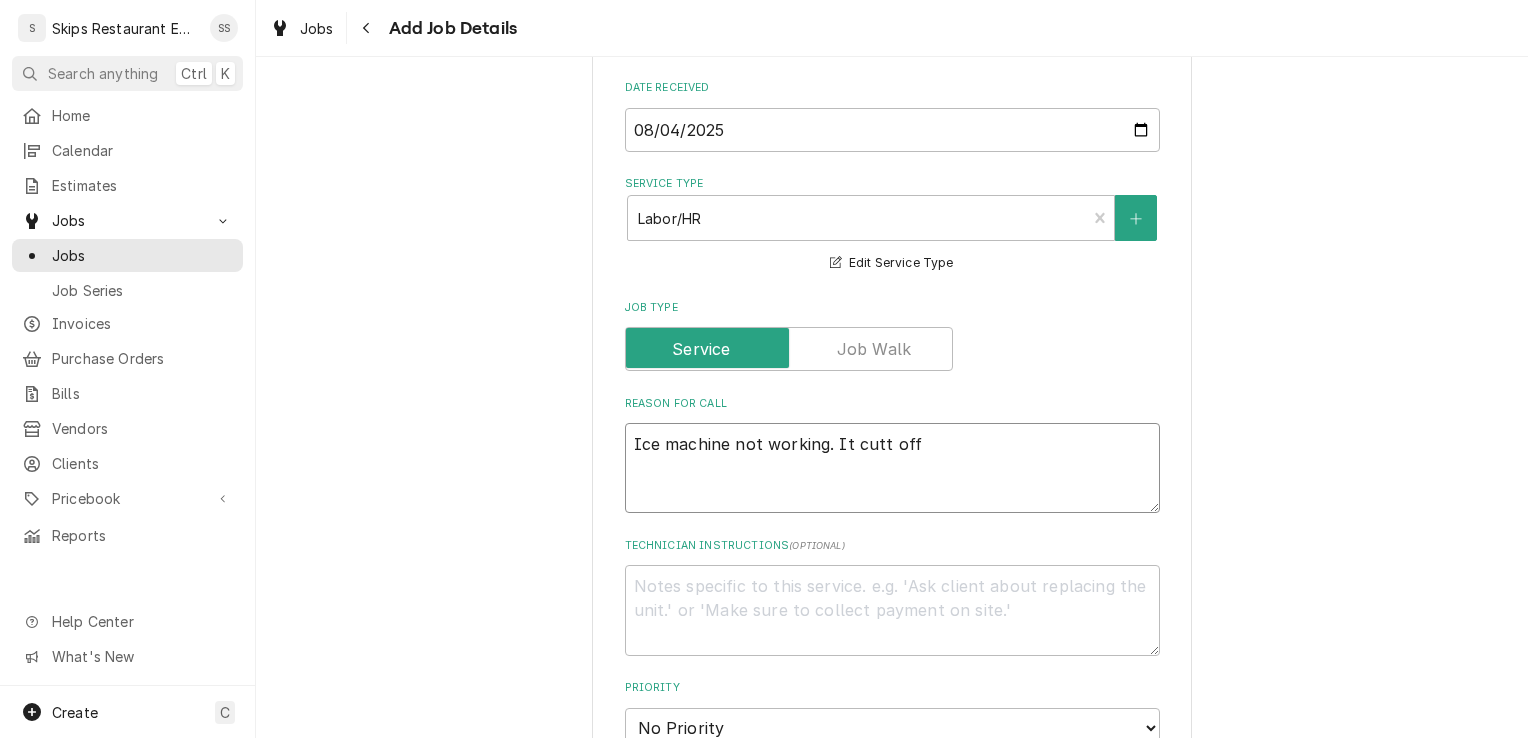 type on "x" 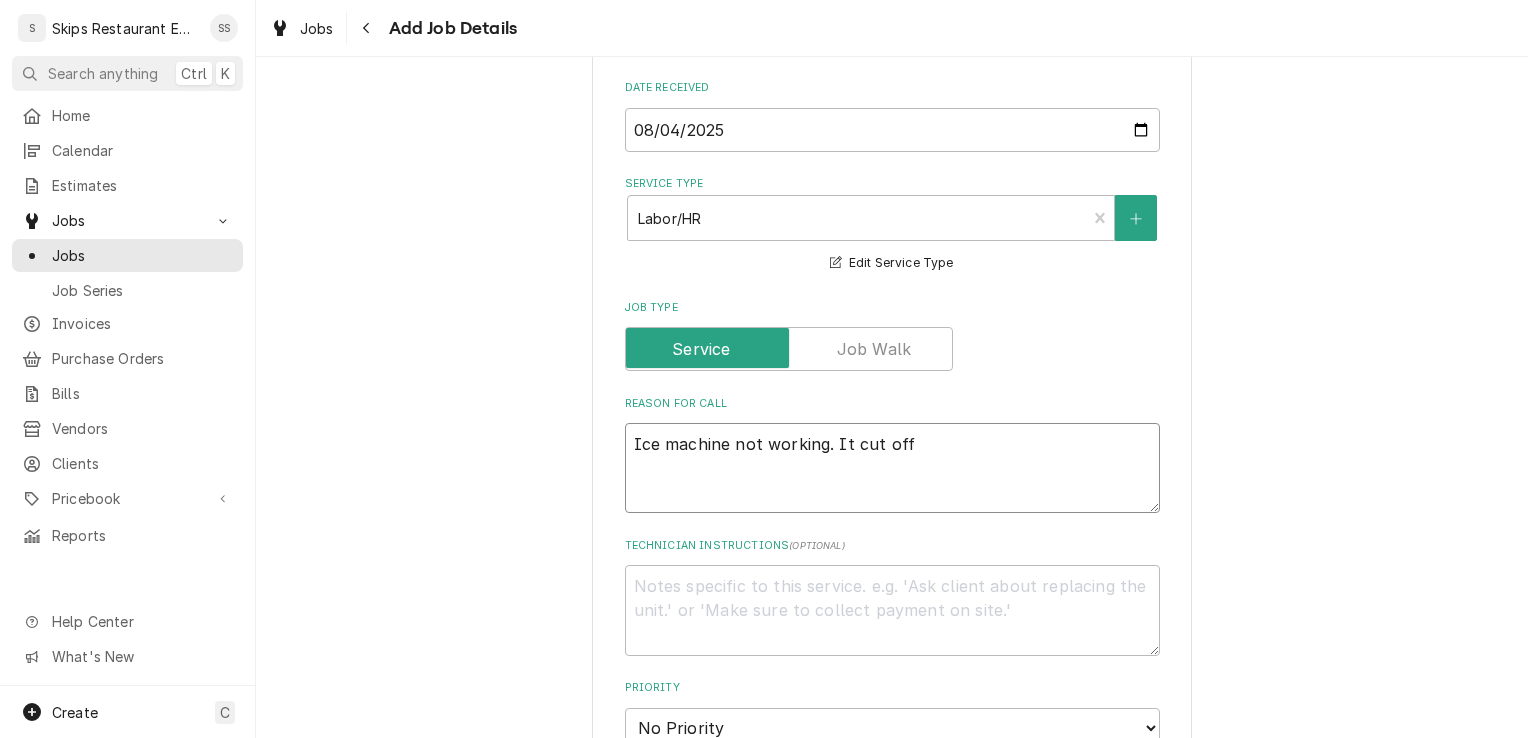 click on "Ice machine not working. It cut off" at bounding box center [892, 468] 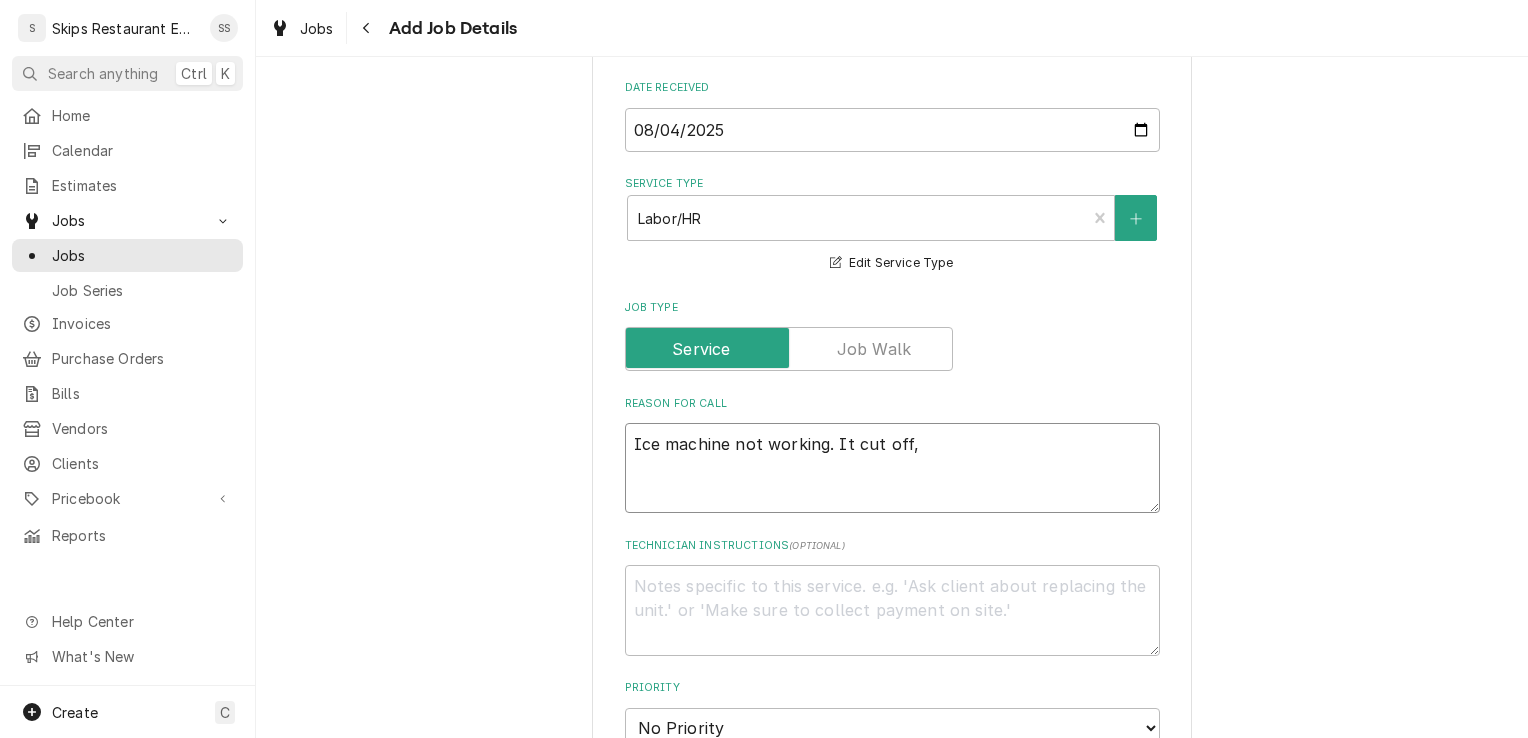 type on "x" 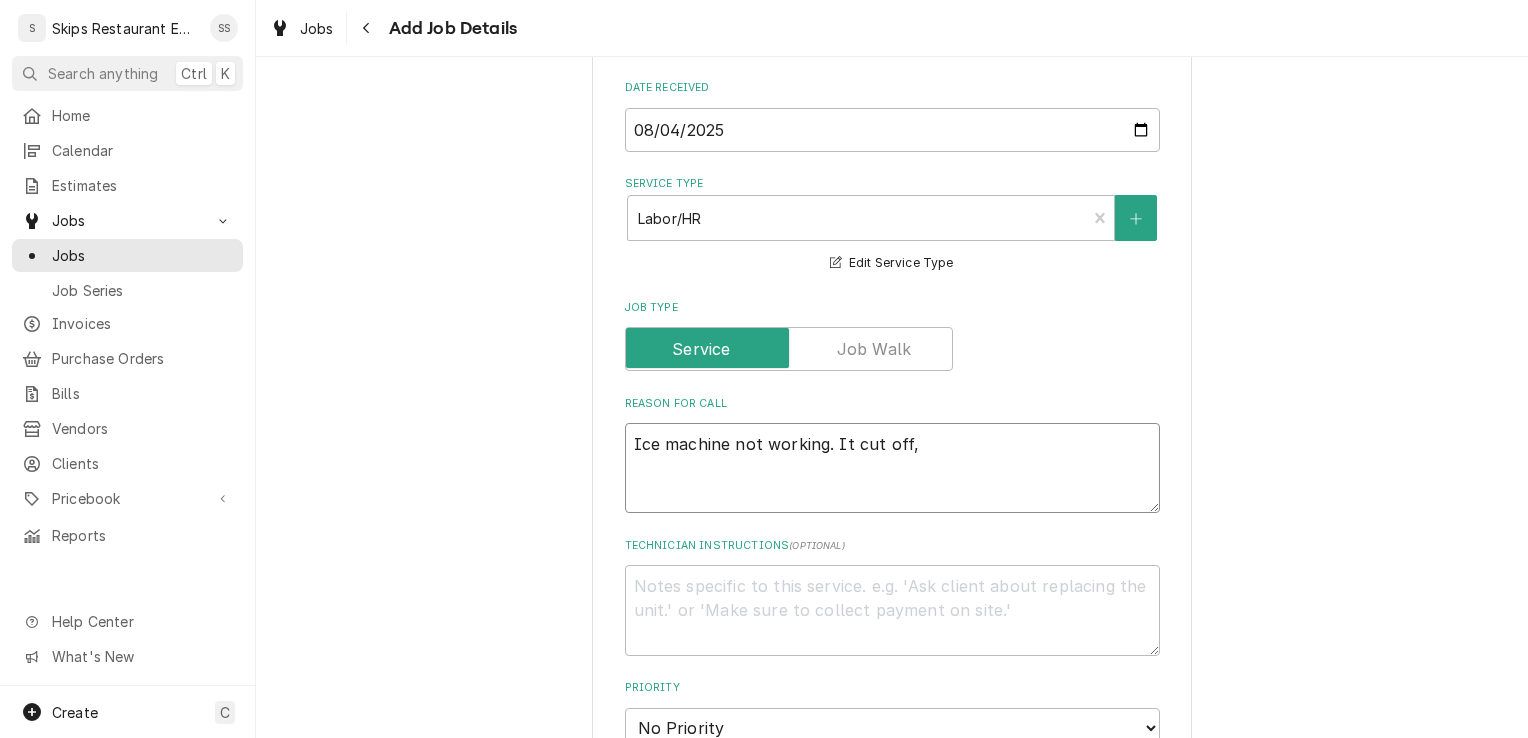 type on "Ice machine not working. It cut off," 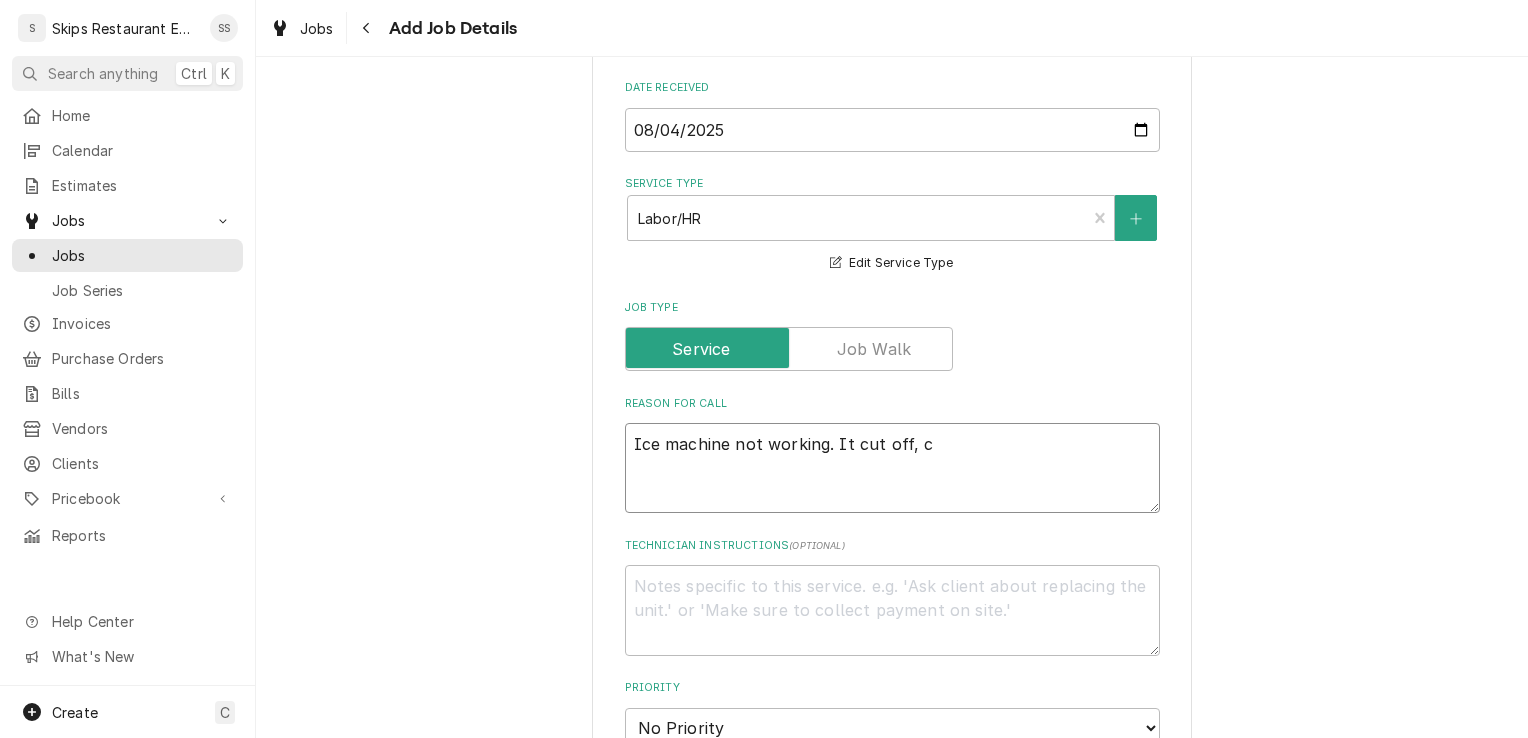 type on "Ice machine not working. It cut off, cu" 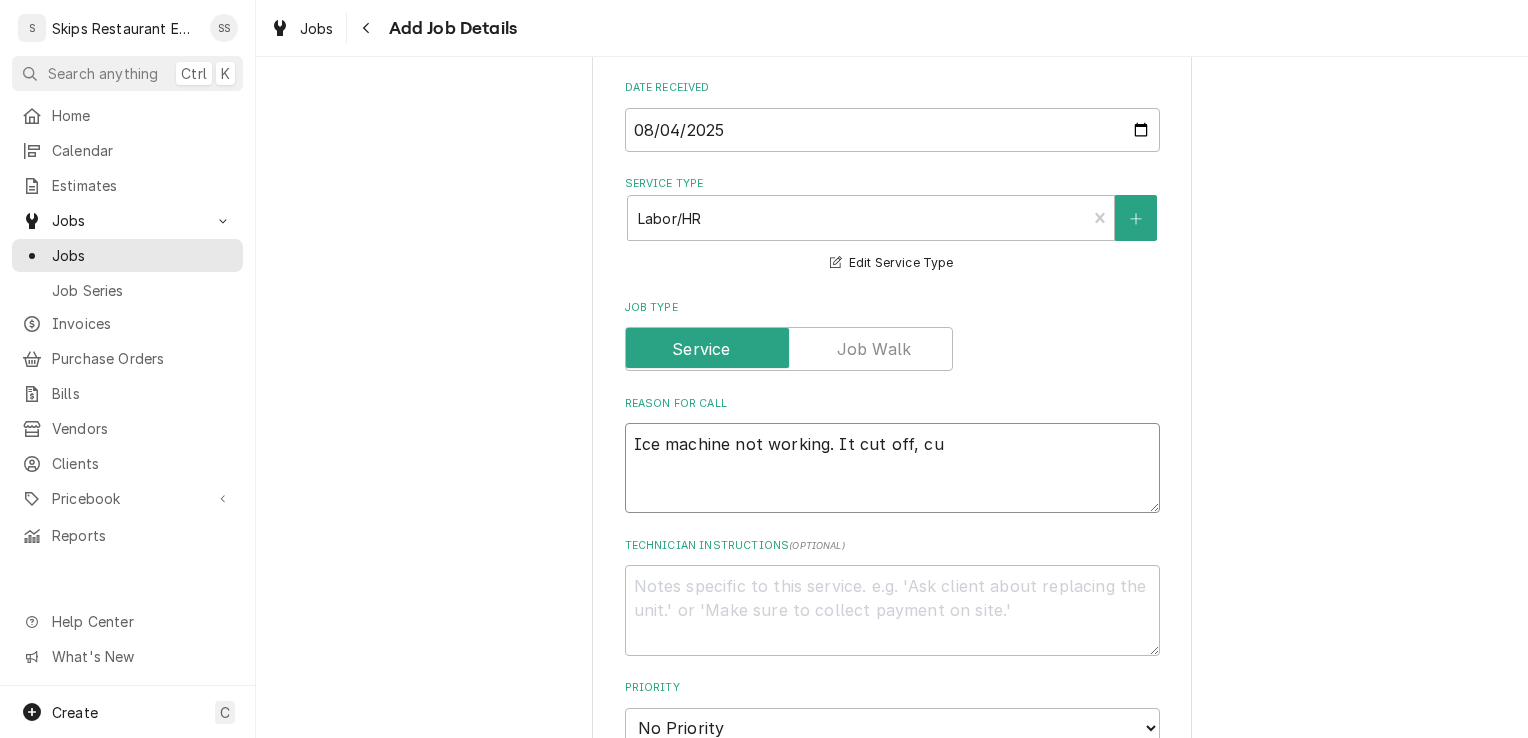 type on "x" 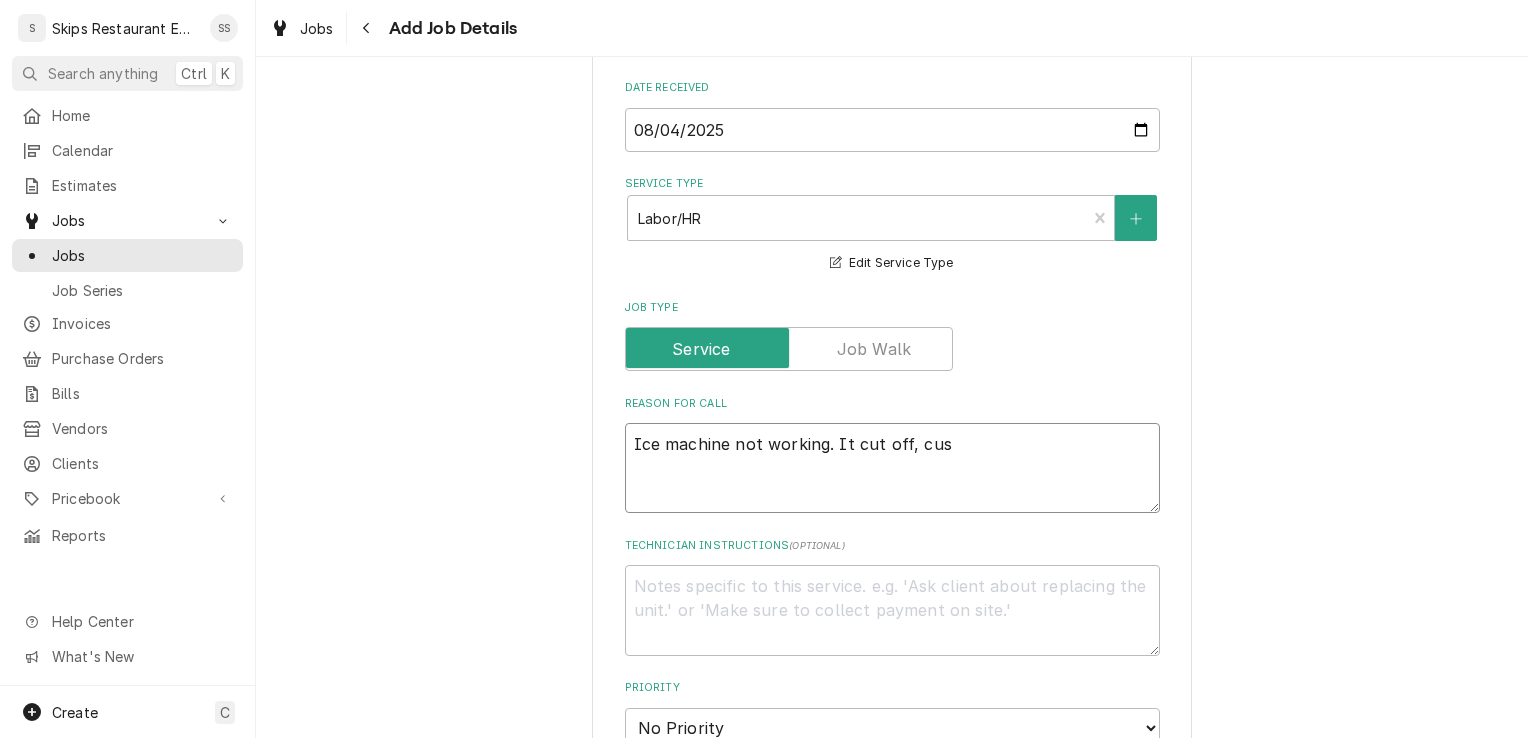 type on "x" 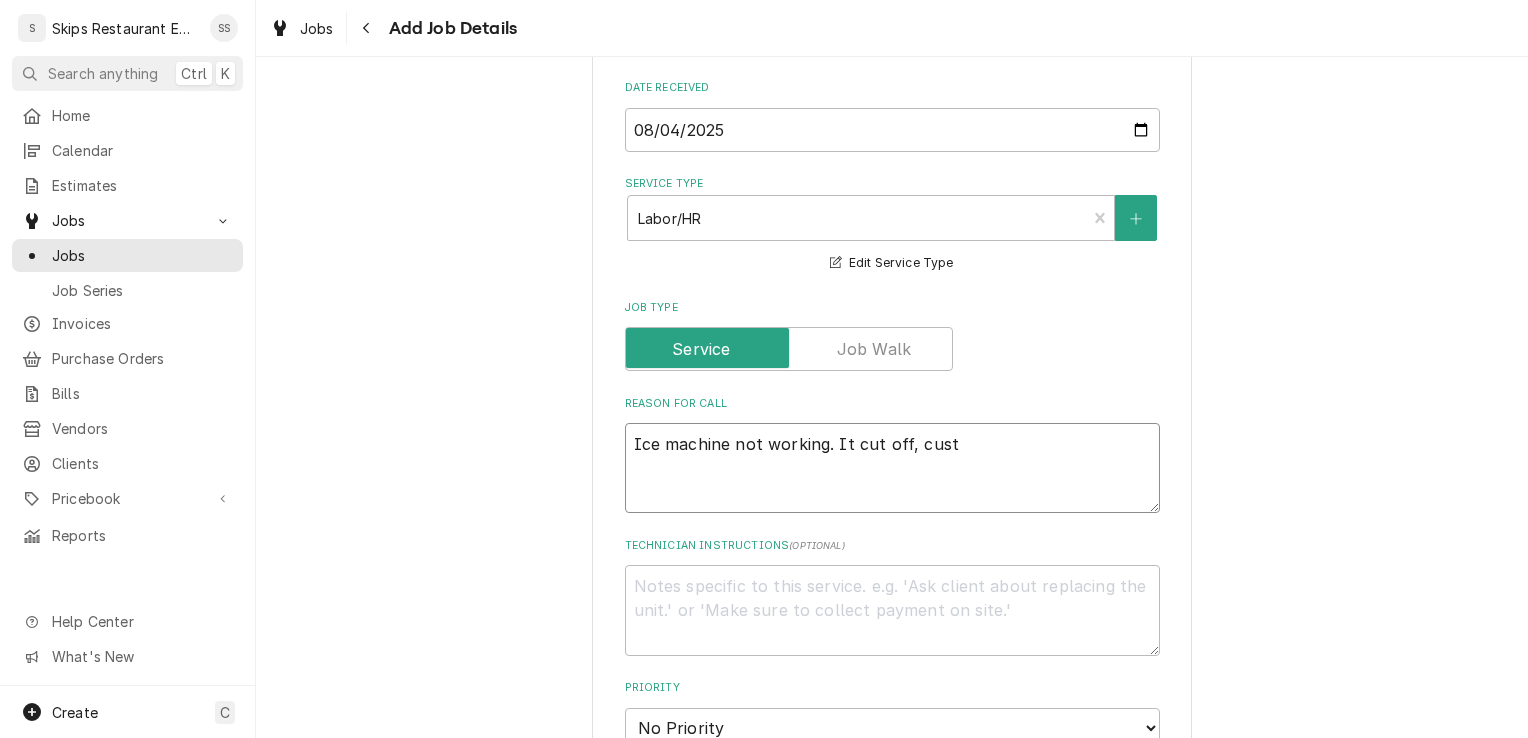 type on "x" 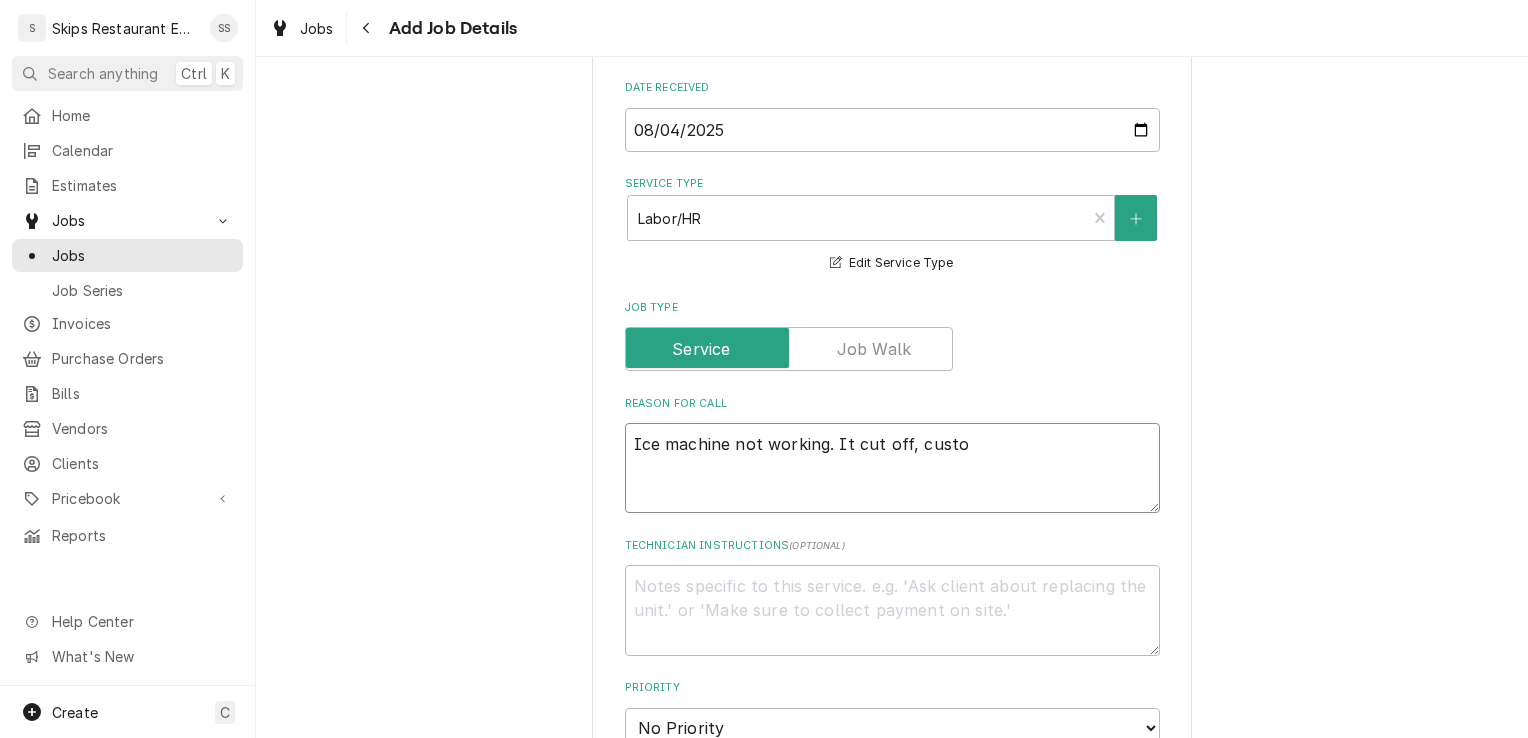 type on "x" 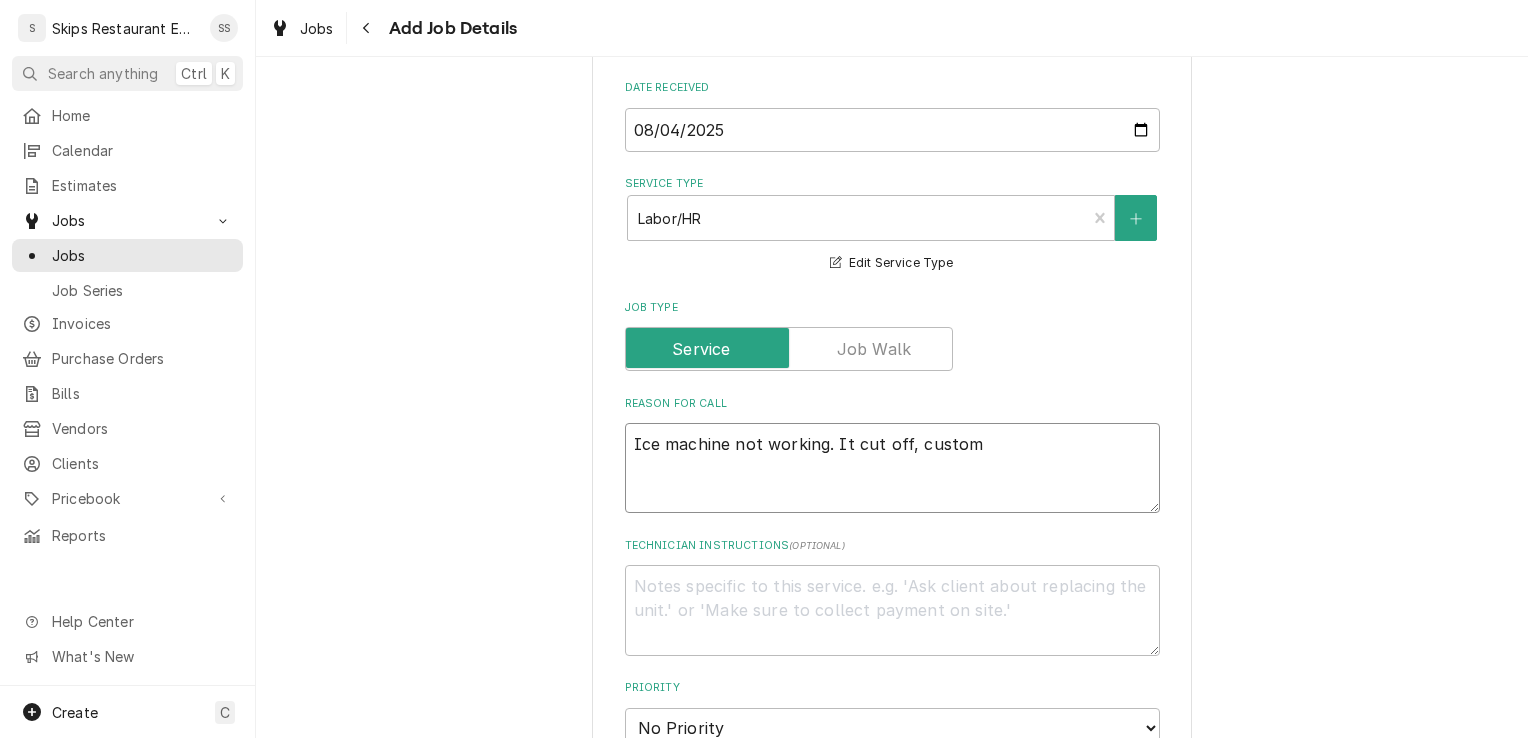 type on "x" 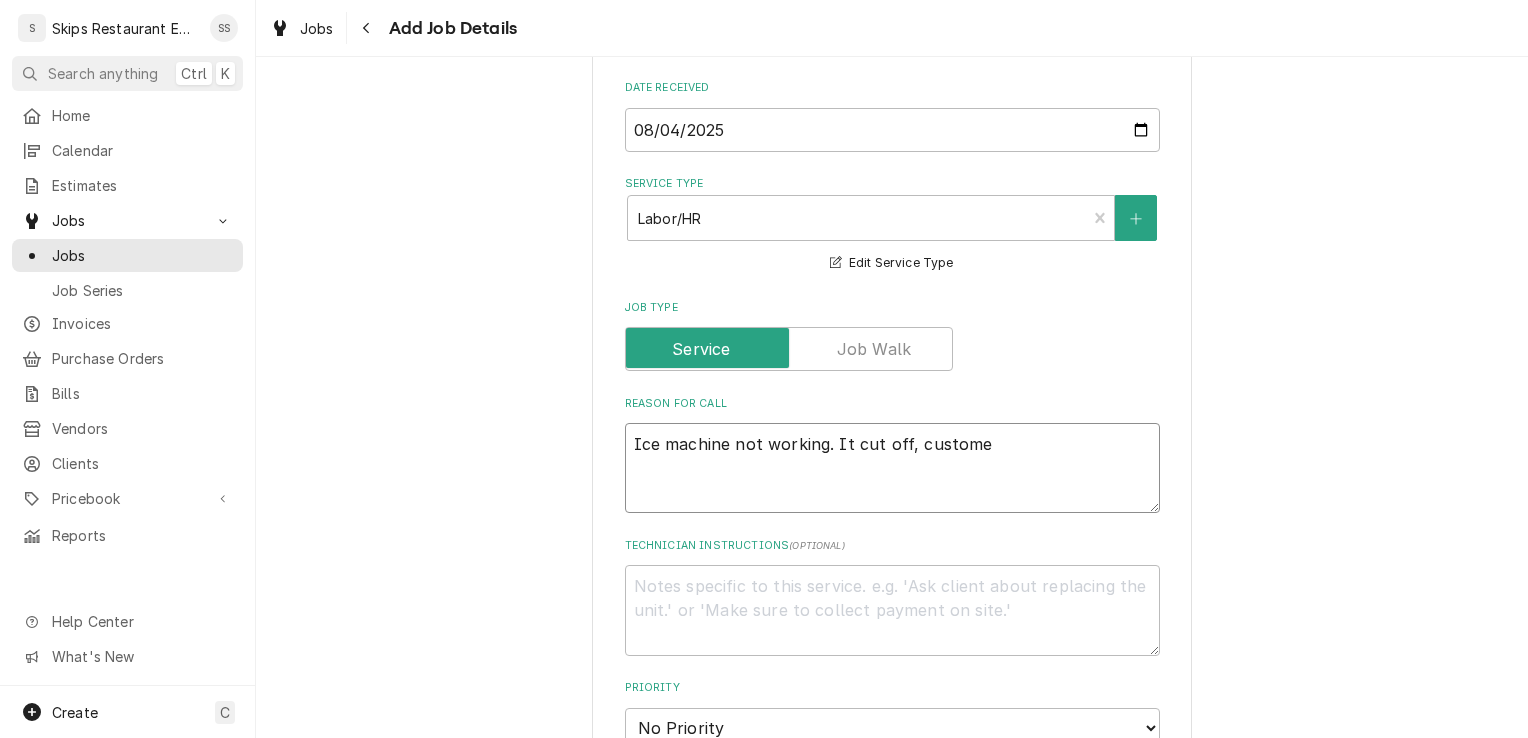 type on "x" 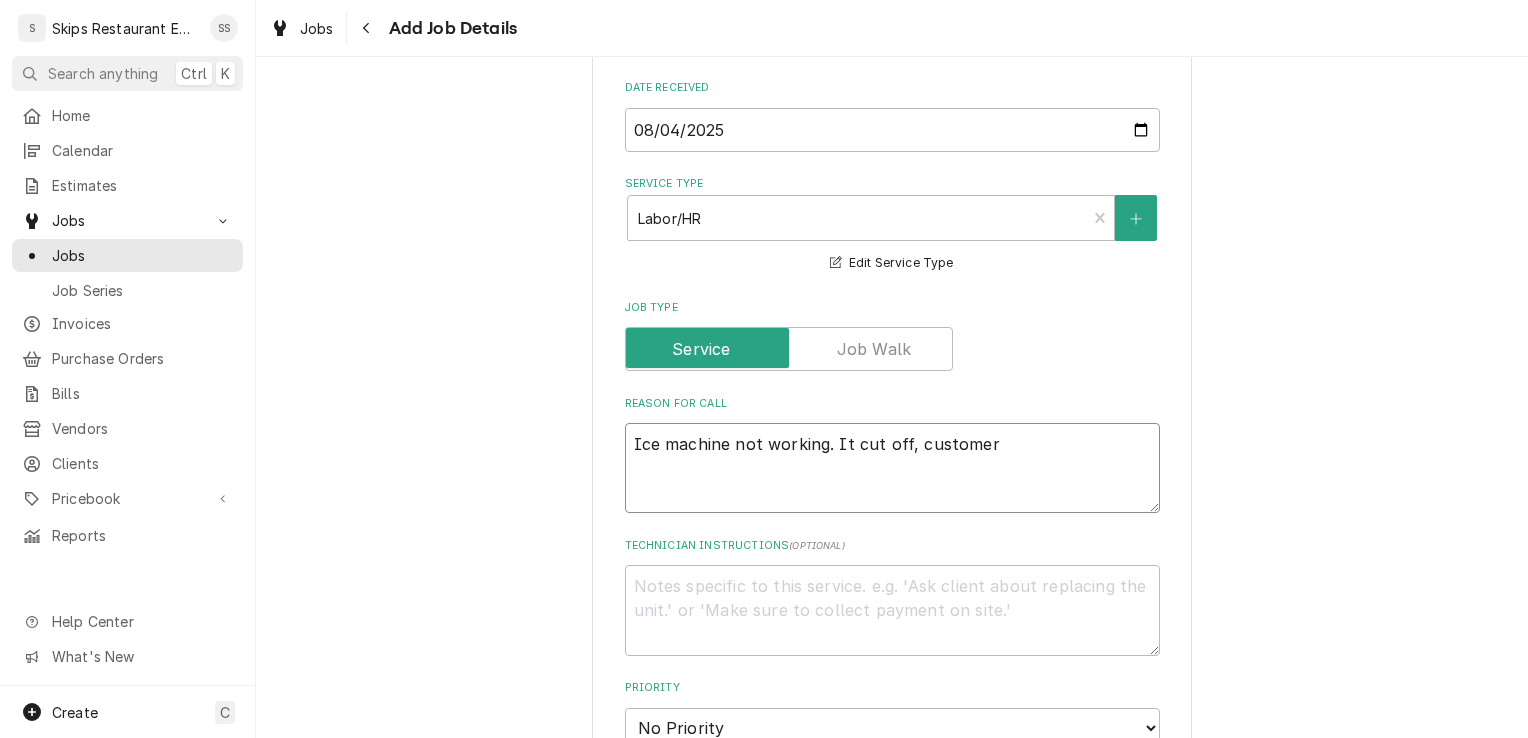 type on "x" 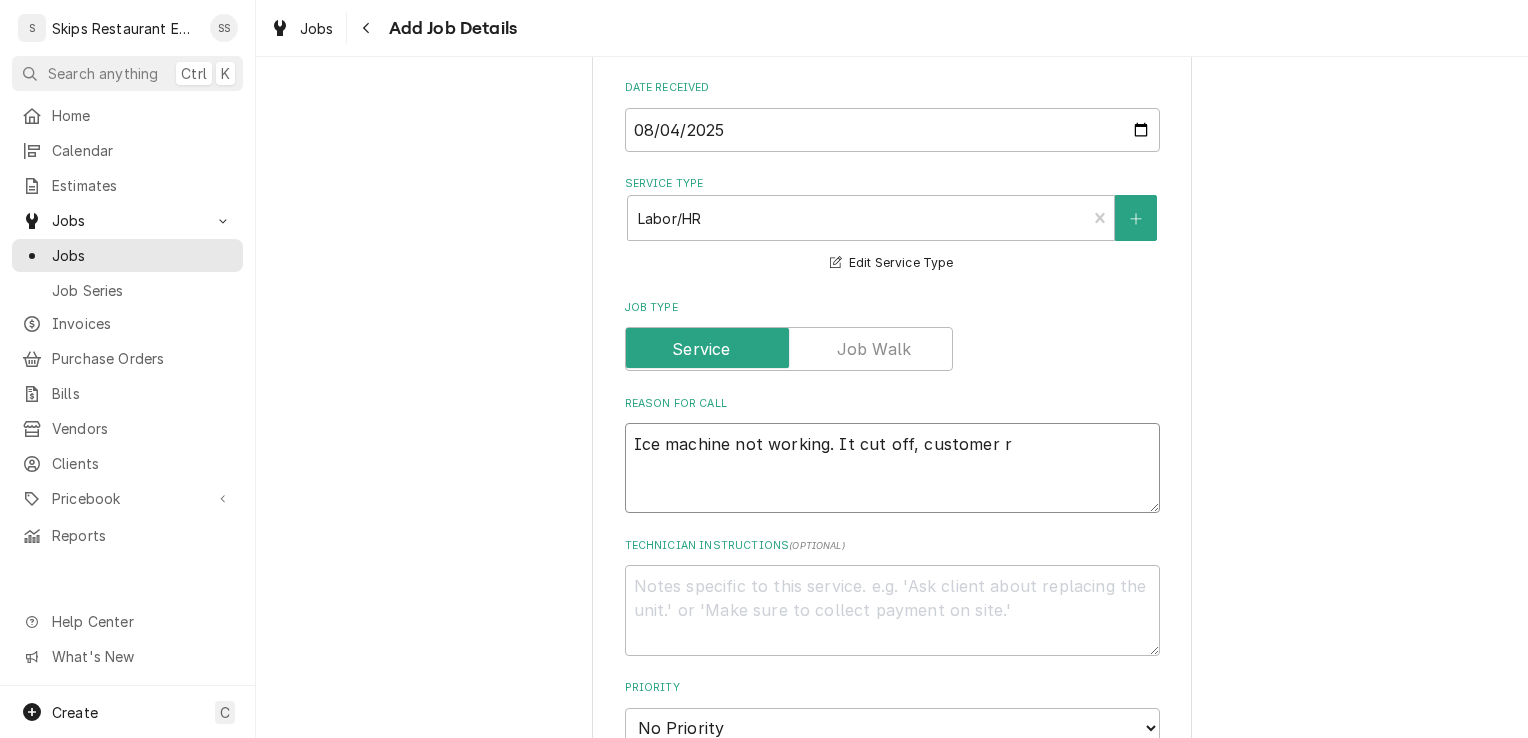 type on "x" 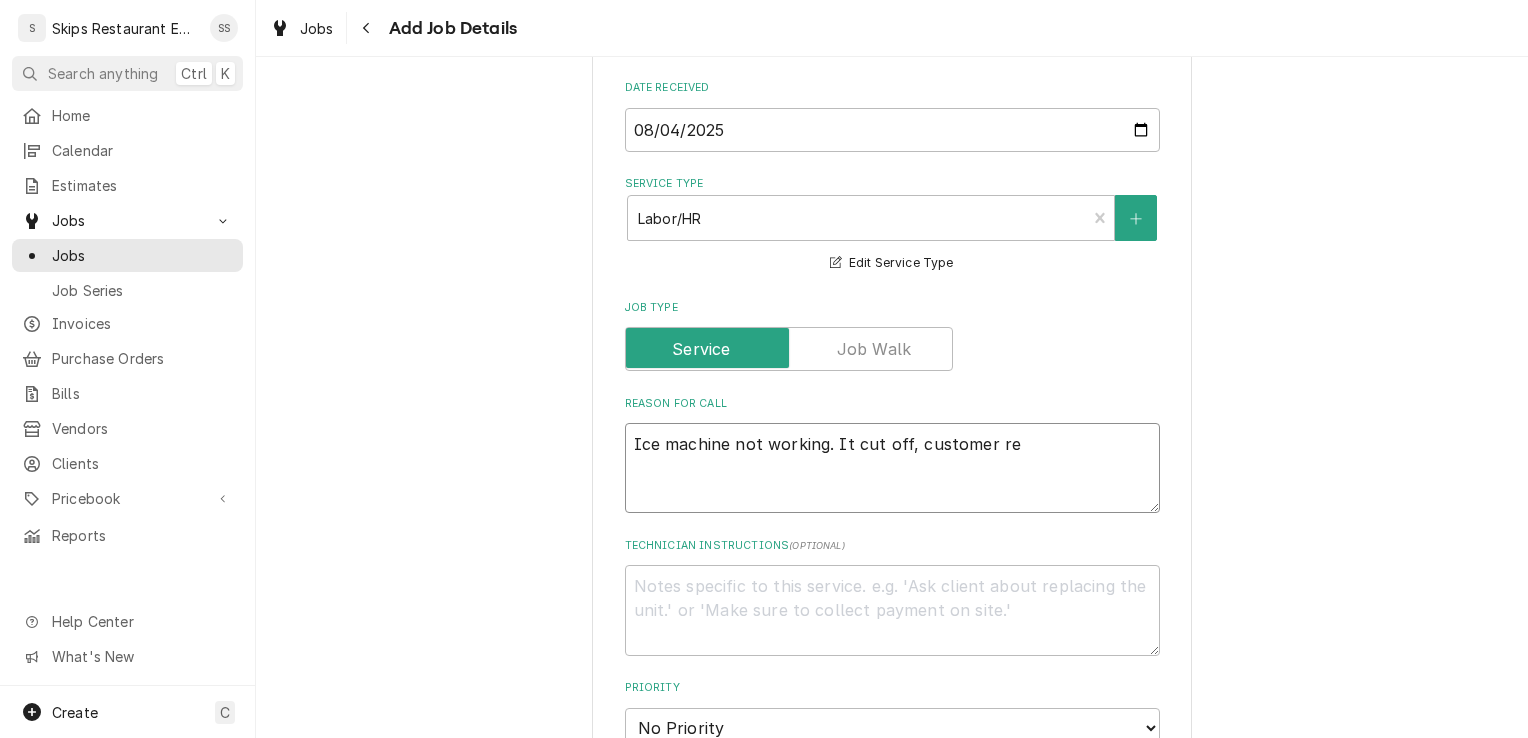 type on "x" 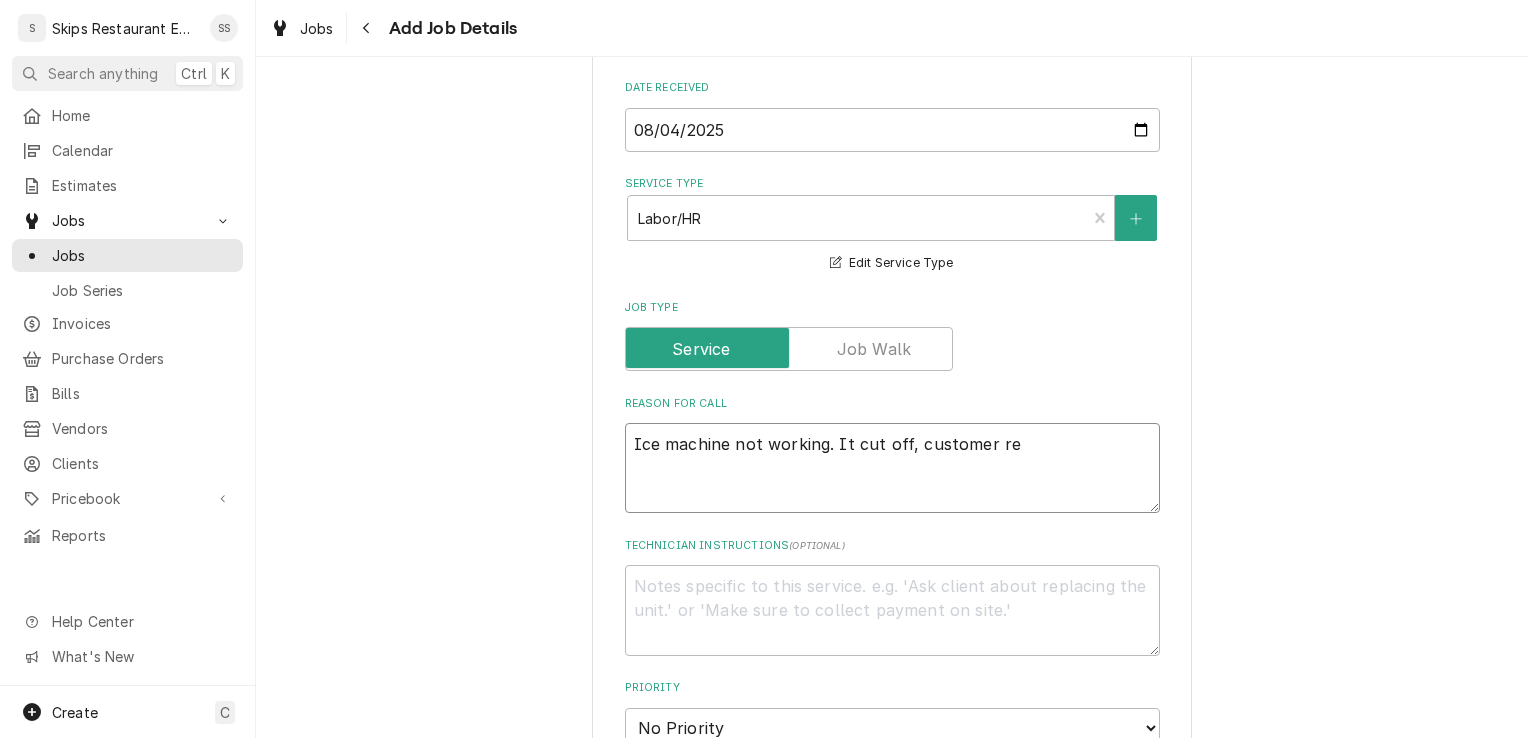 type on "Ice machine not working. It cut off, customer res" 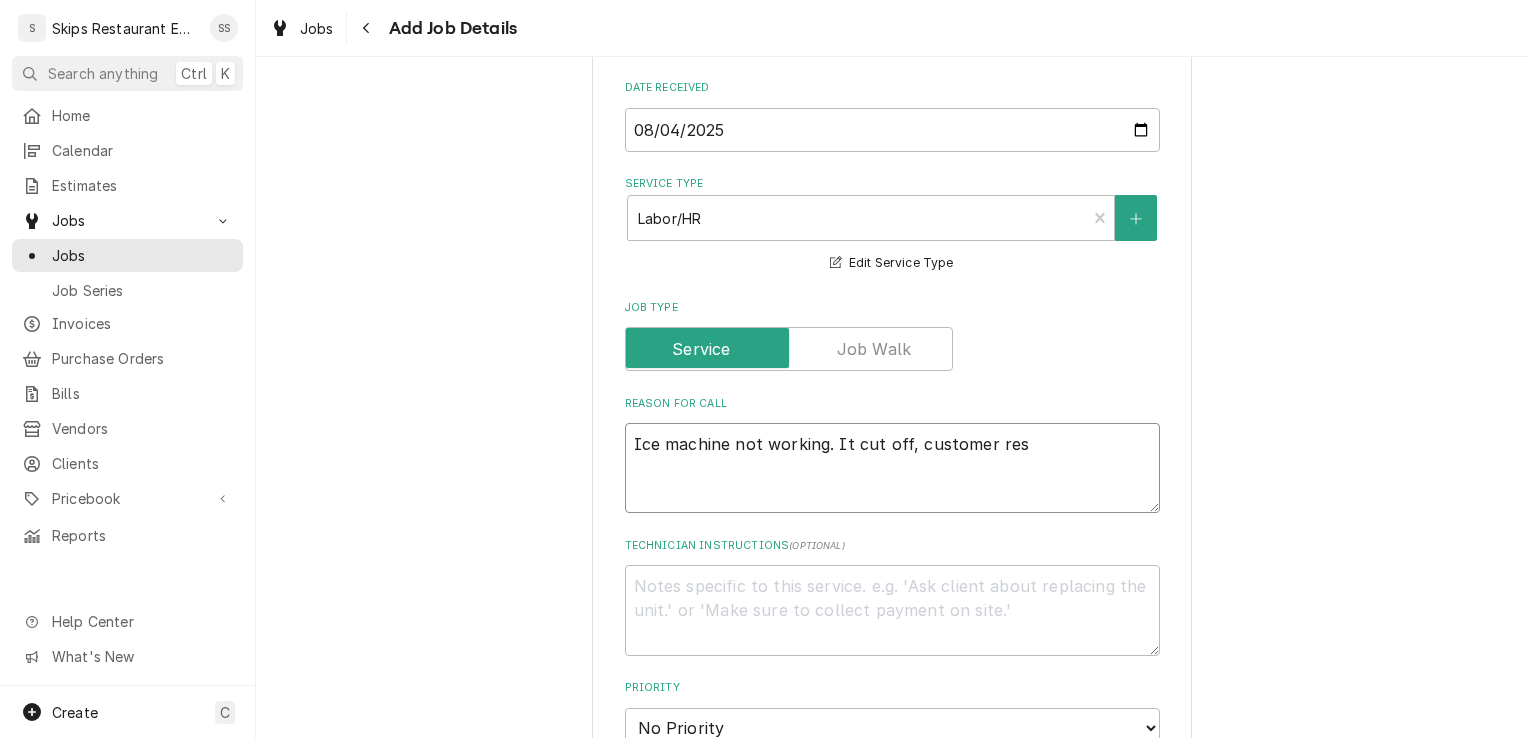 type on "x" 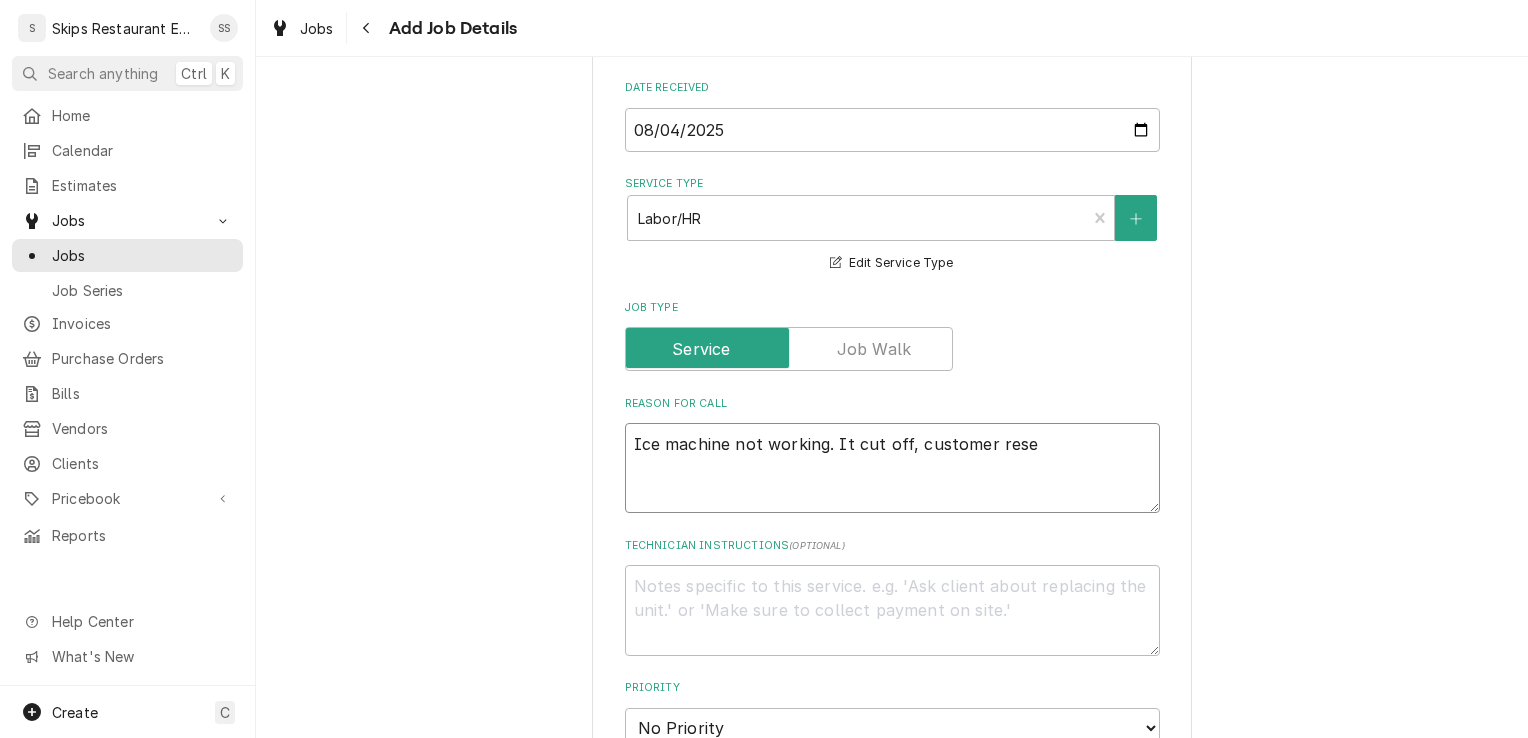 type on "x" 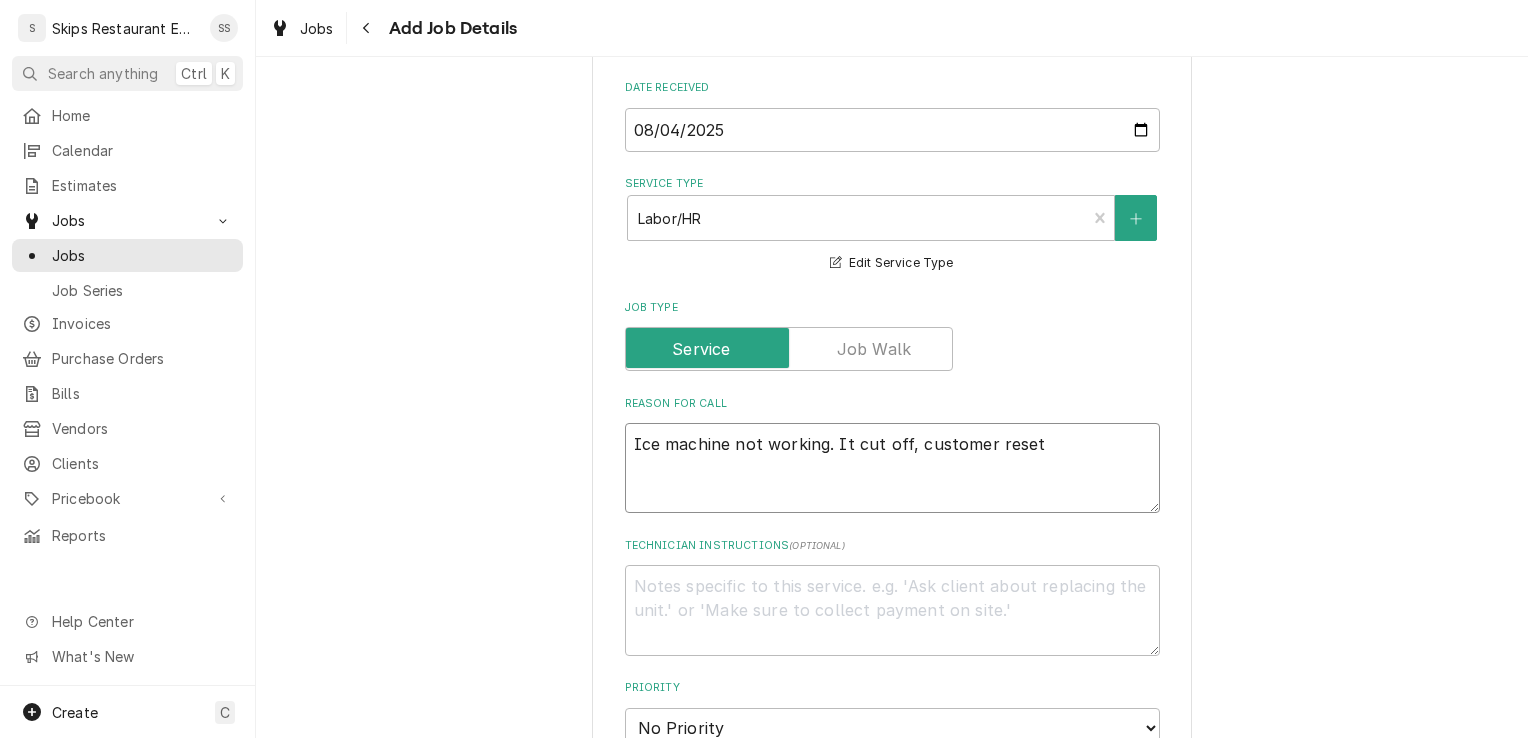 type on "x" 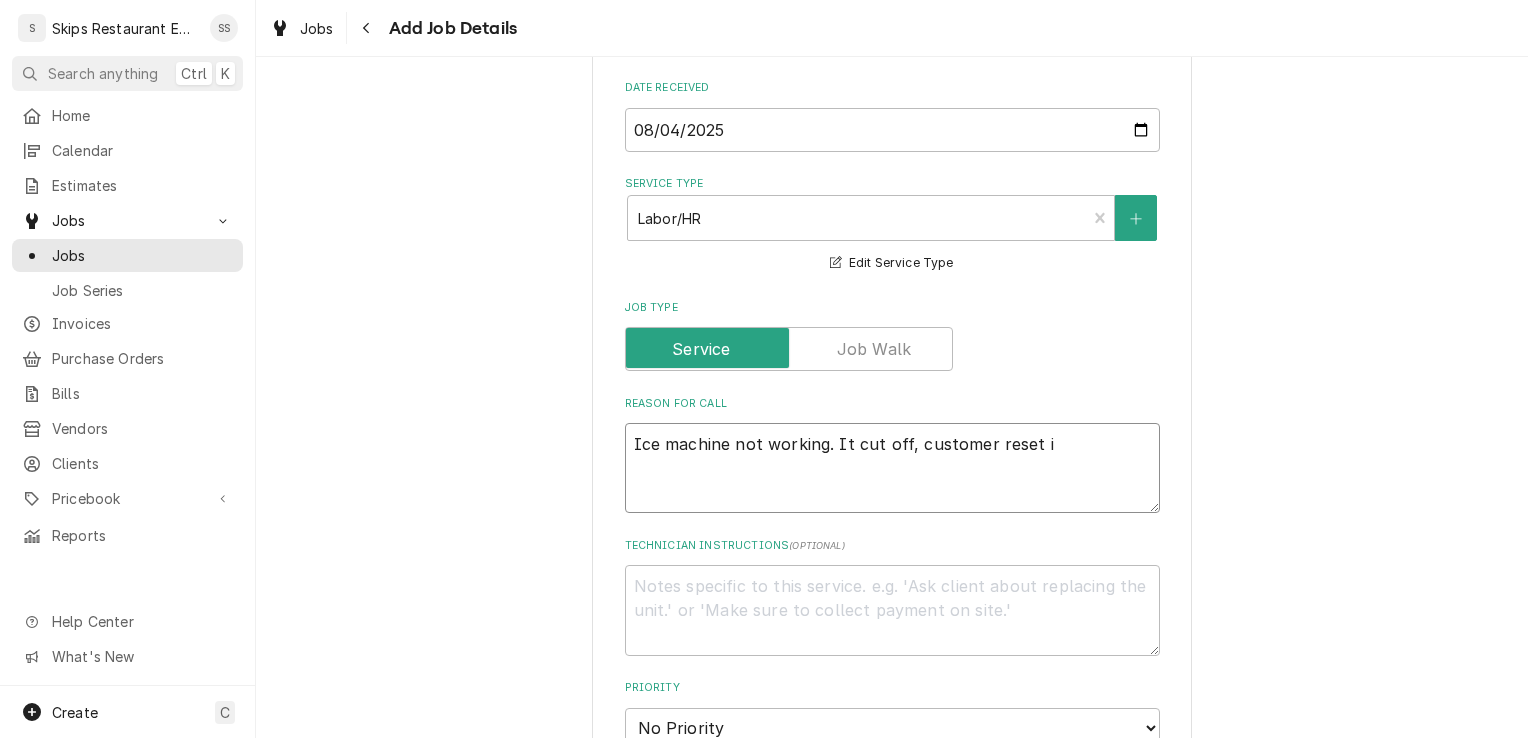 type on "x" 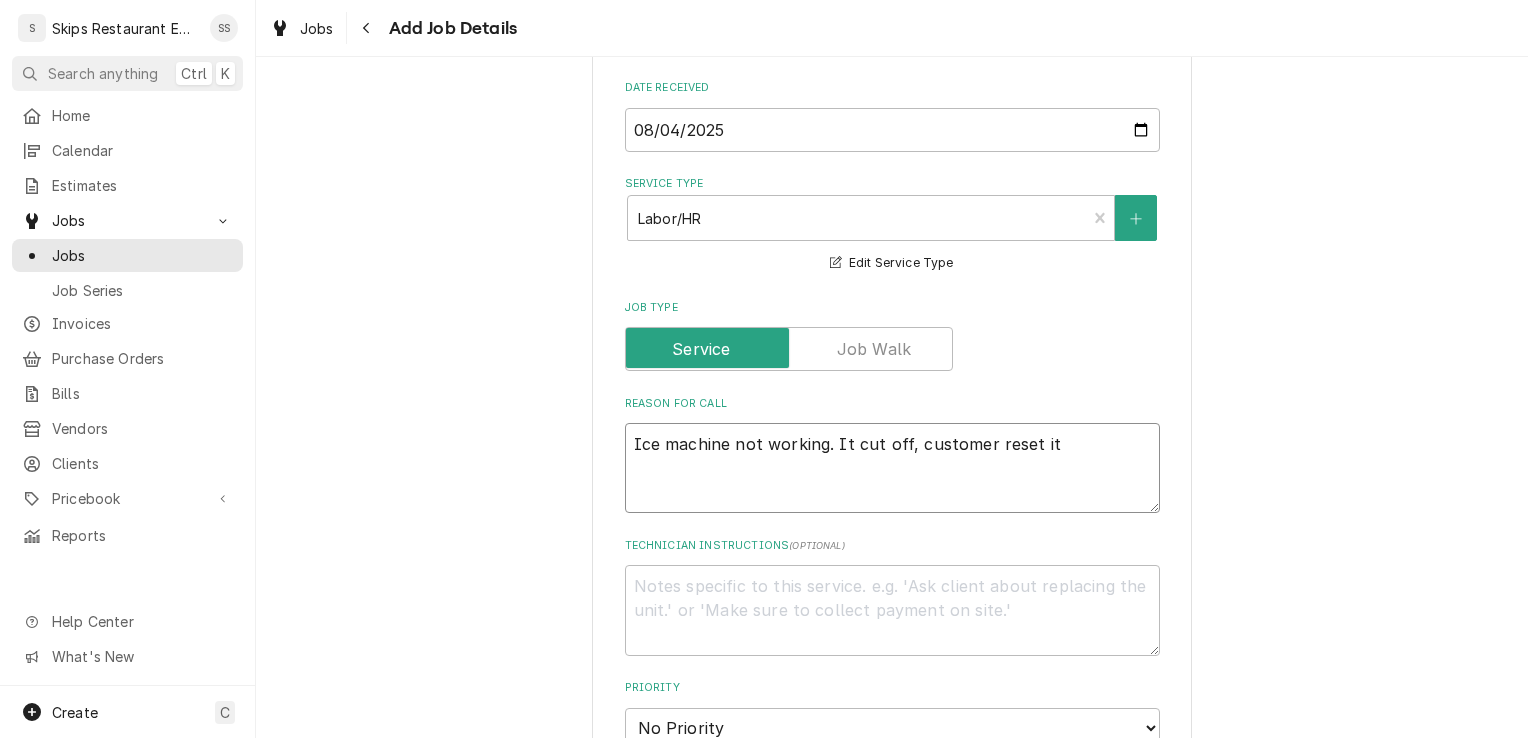 type on "x" 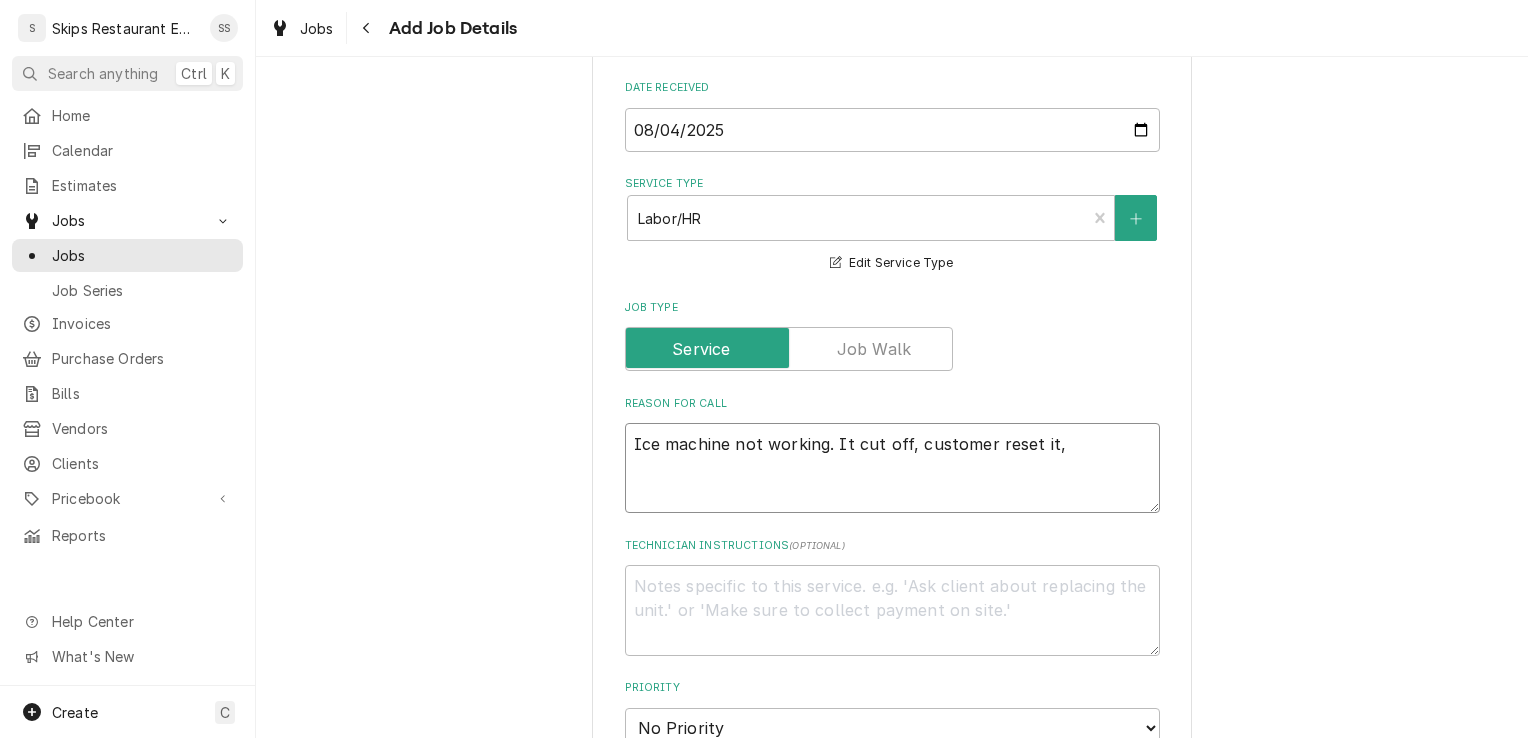 type on "x" 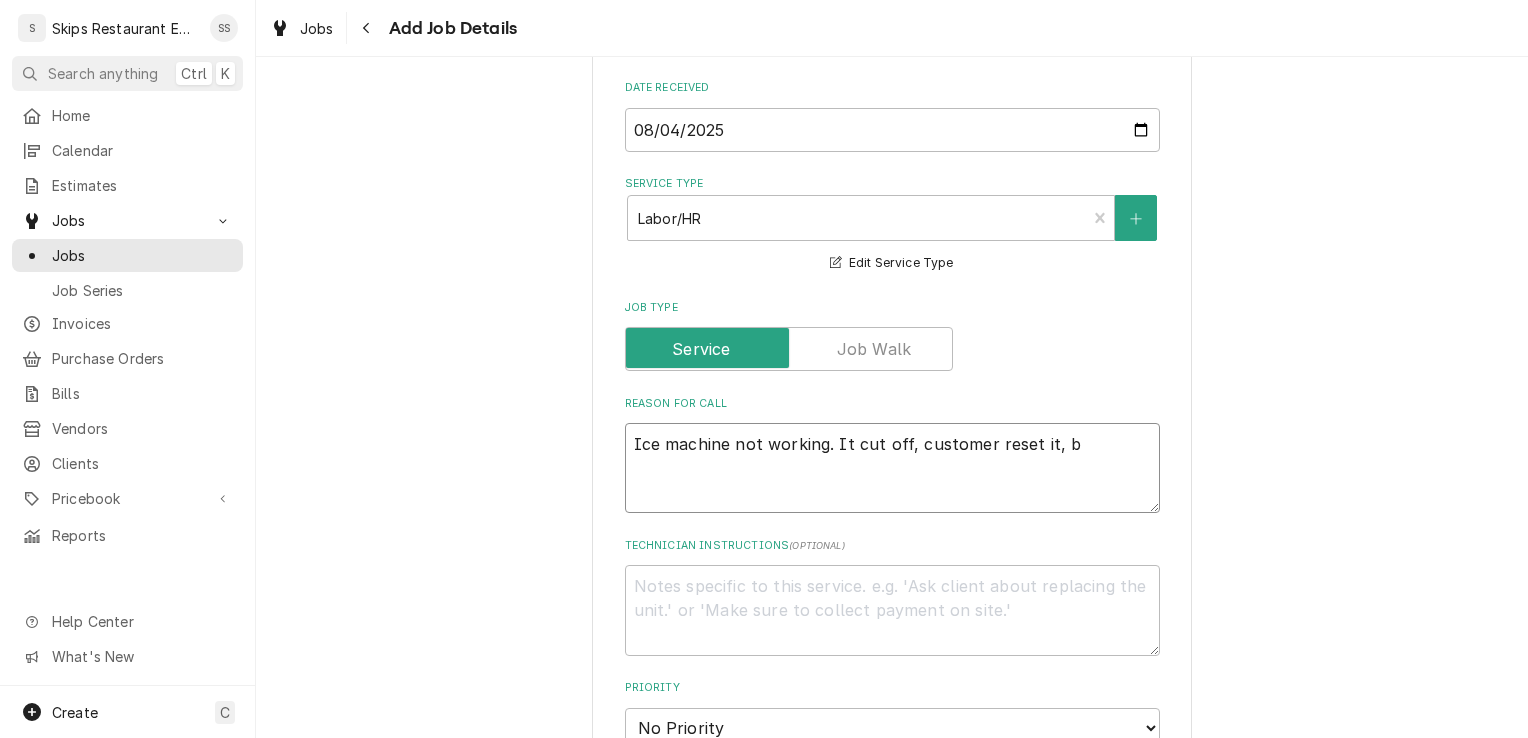 type on "x" 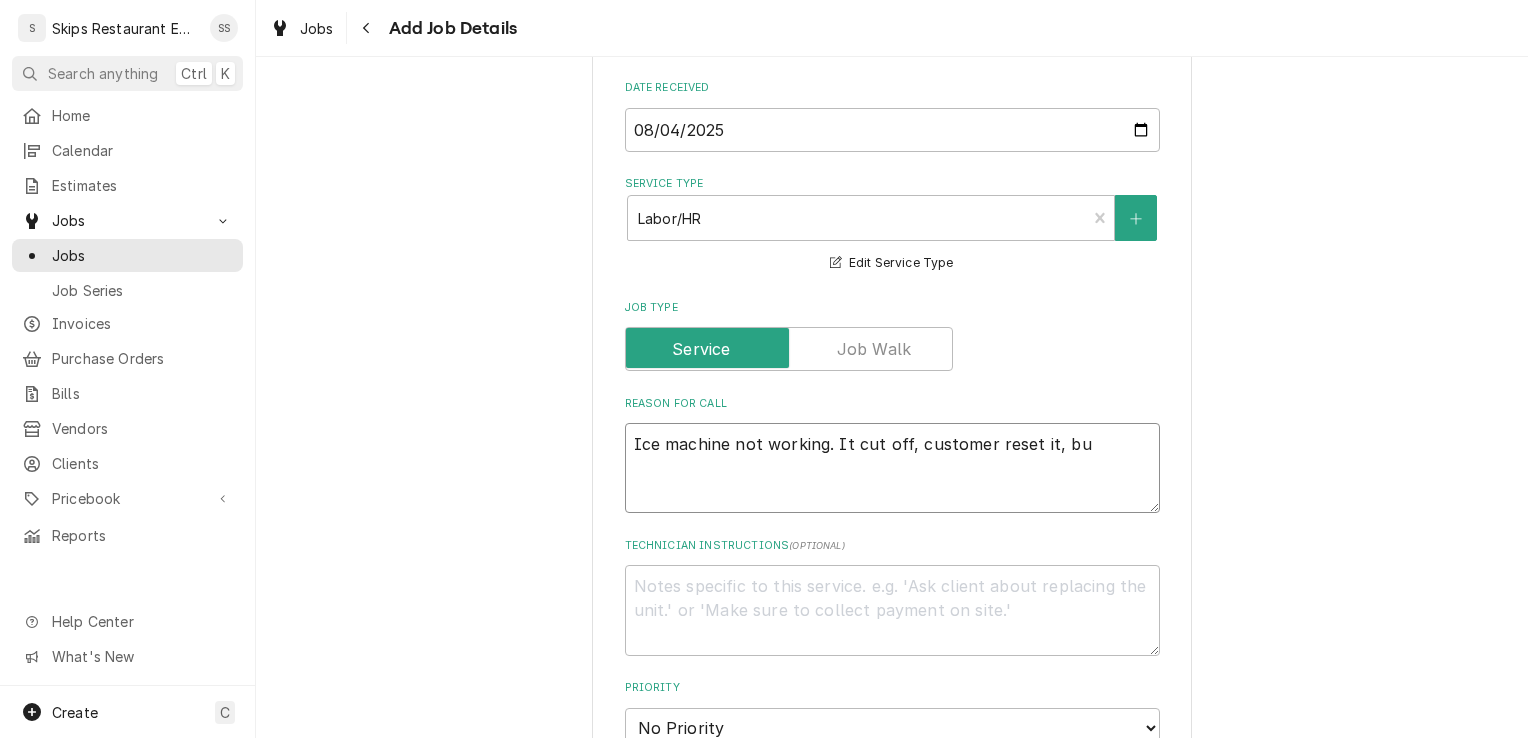 type on "x" 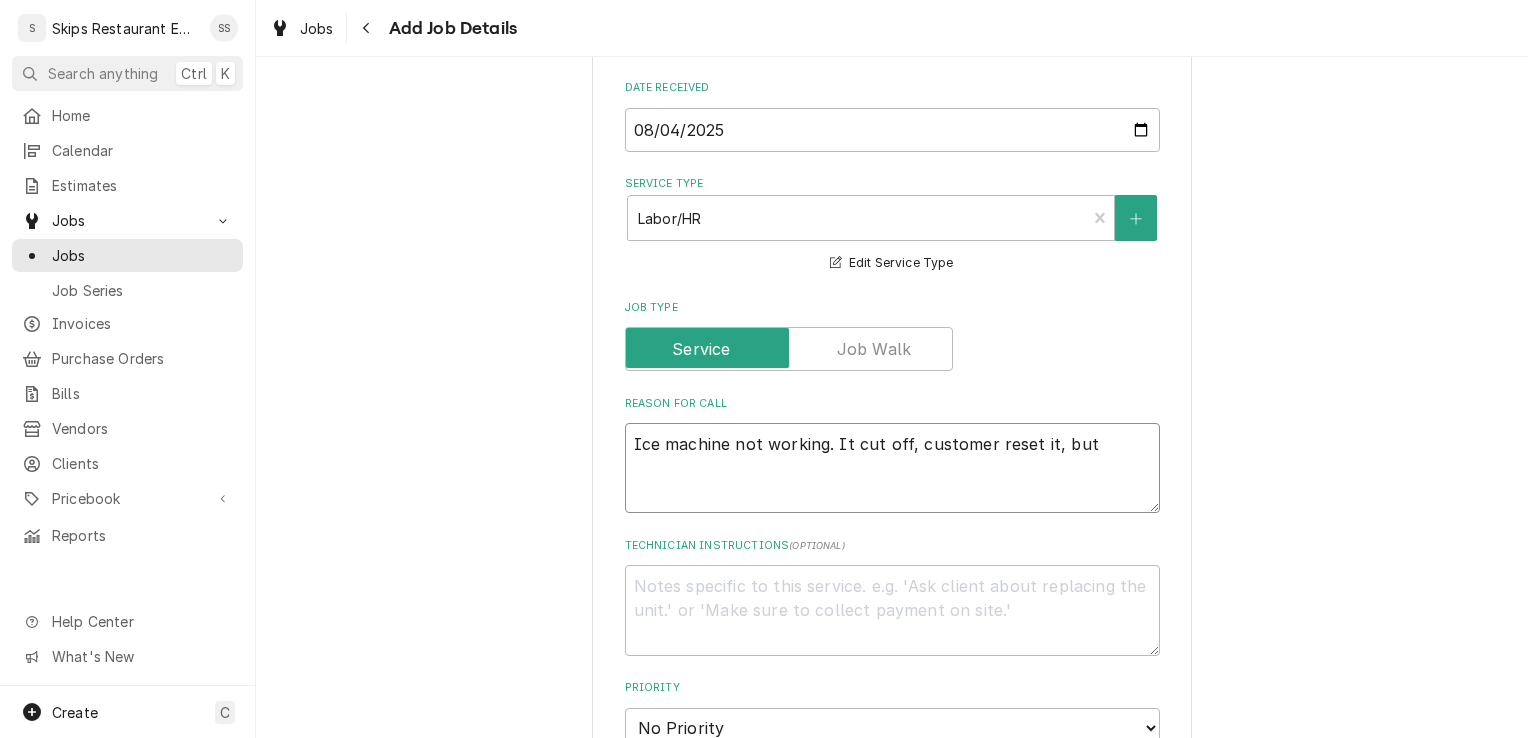 type on "x" 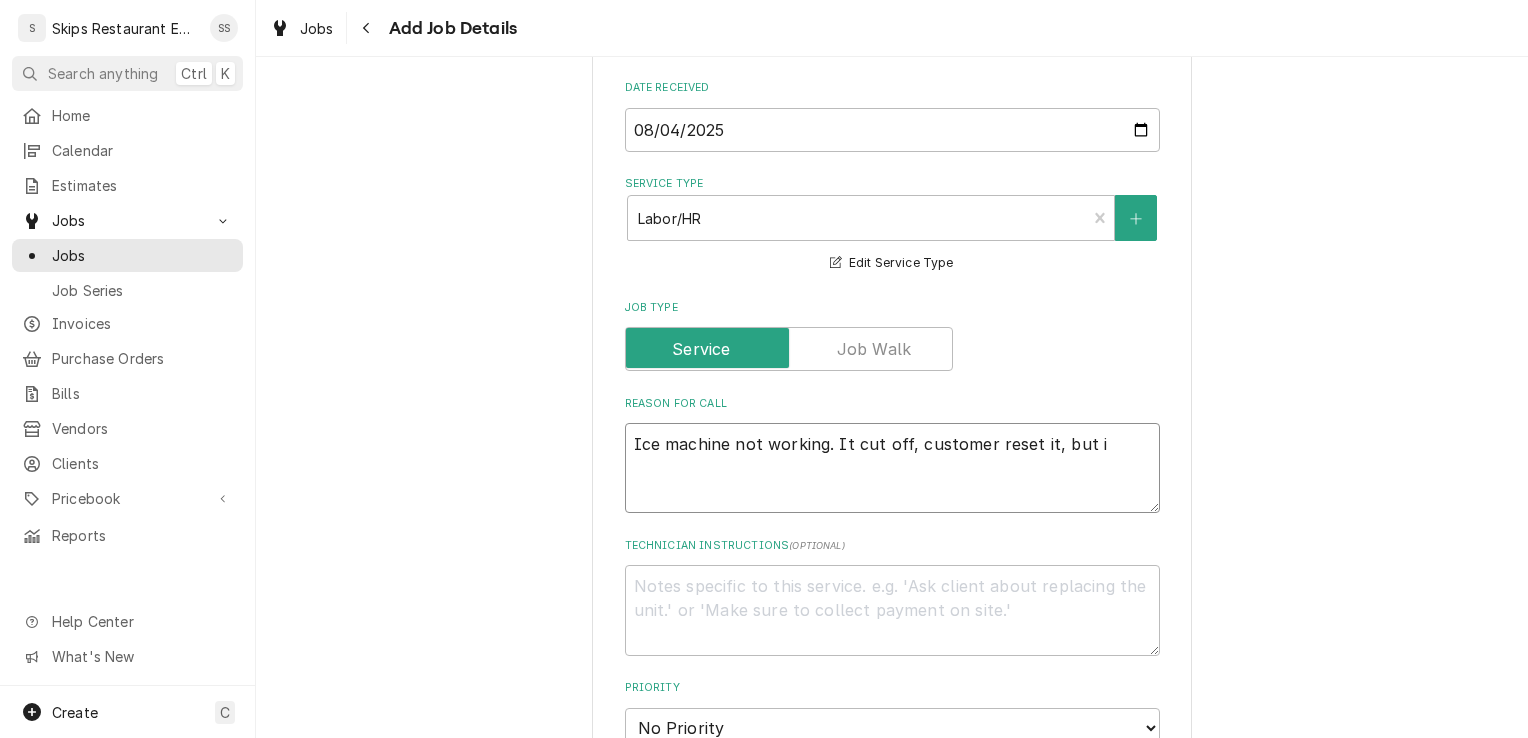 type on "x" 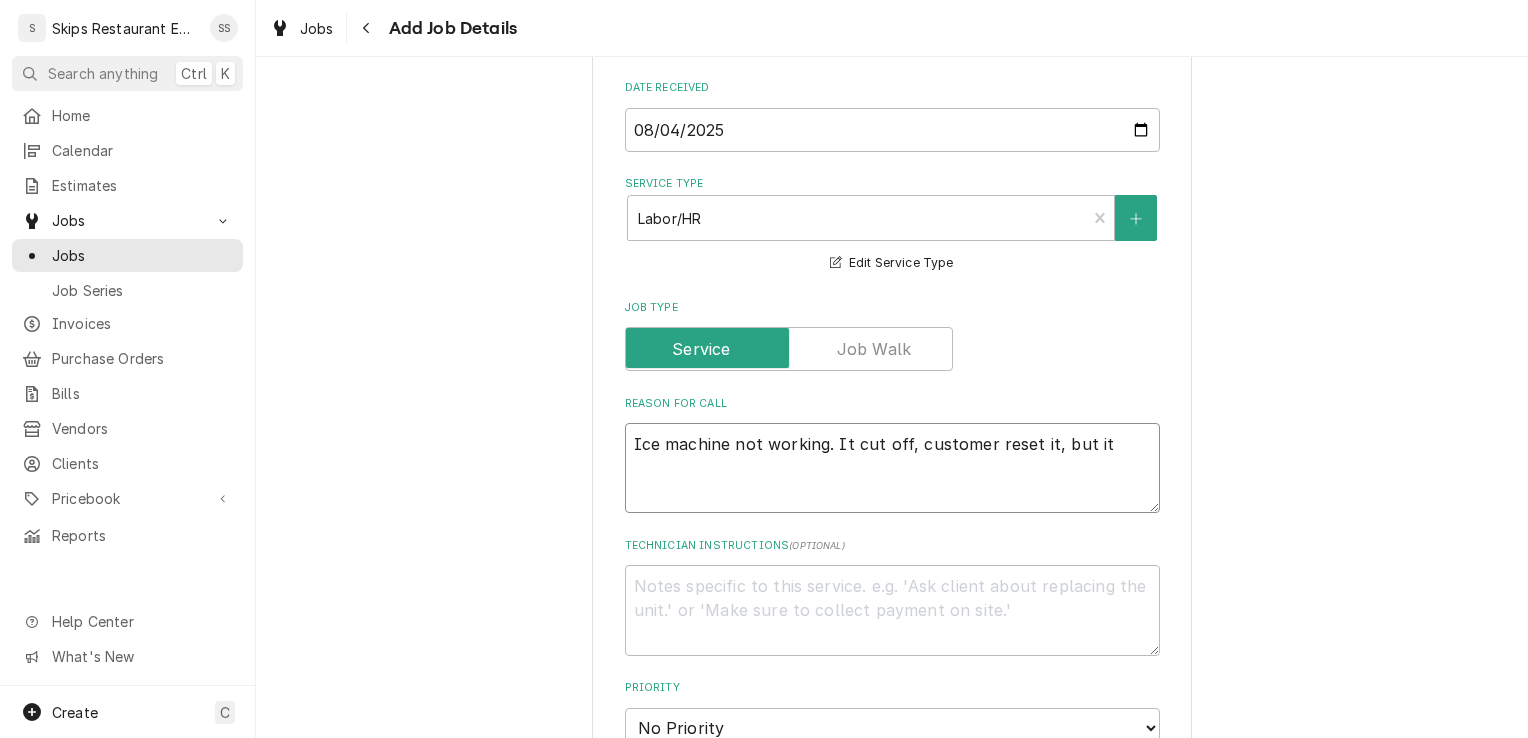 type on "x" 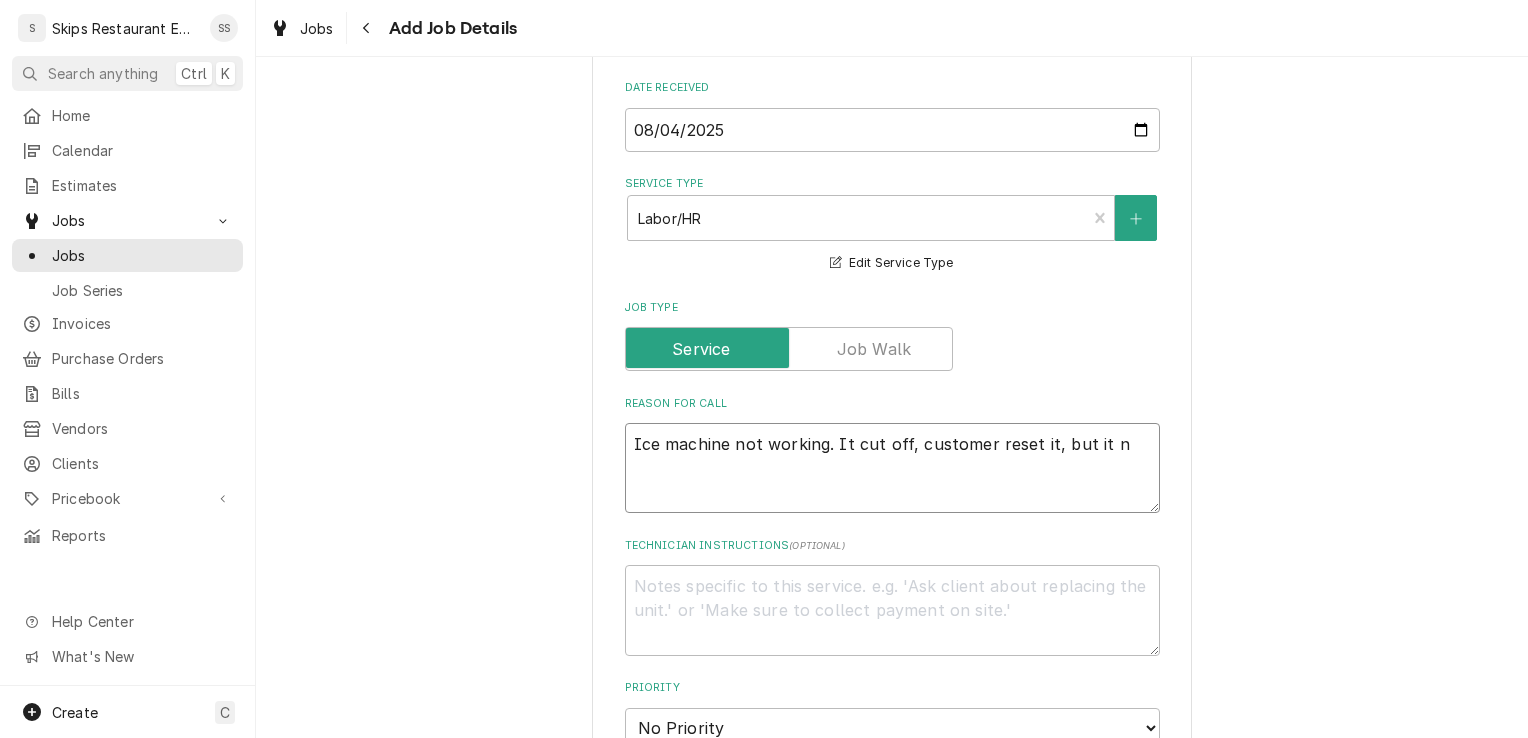 type on "x" 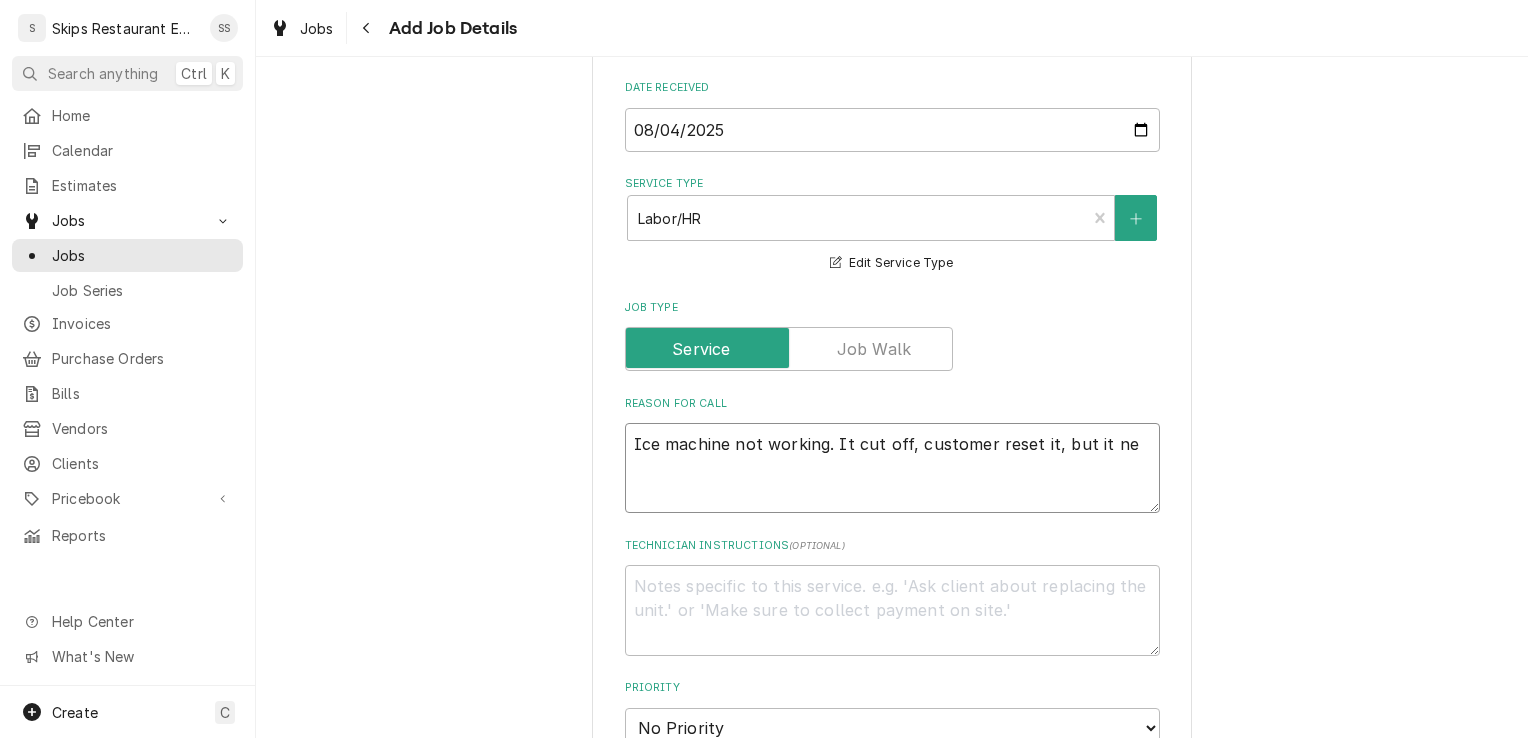 type on "x" 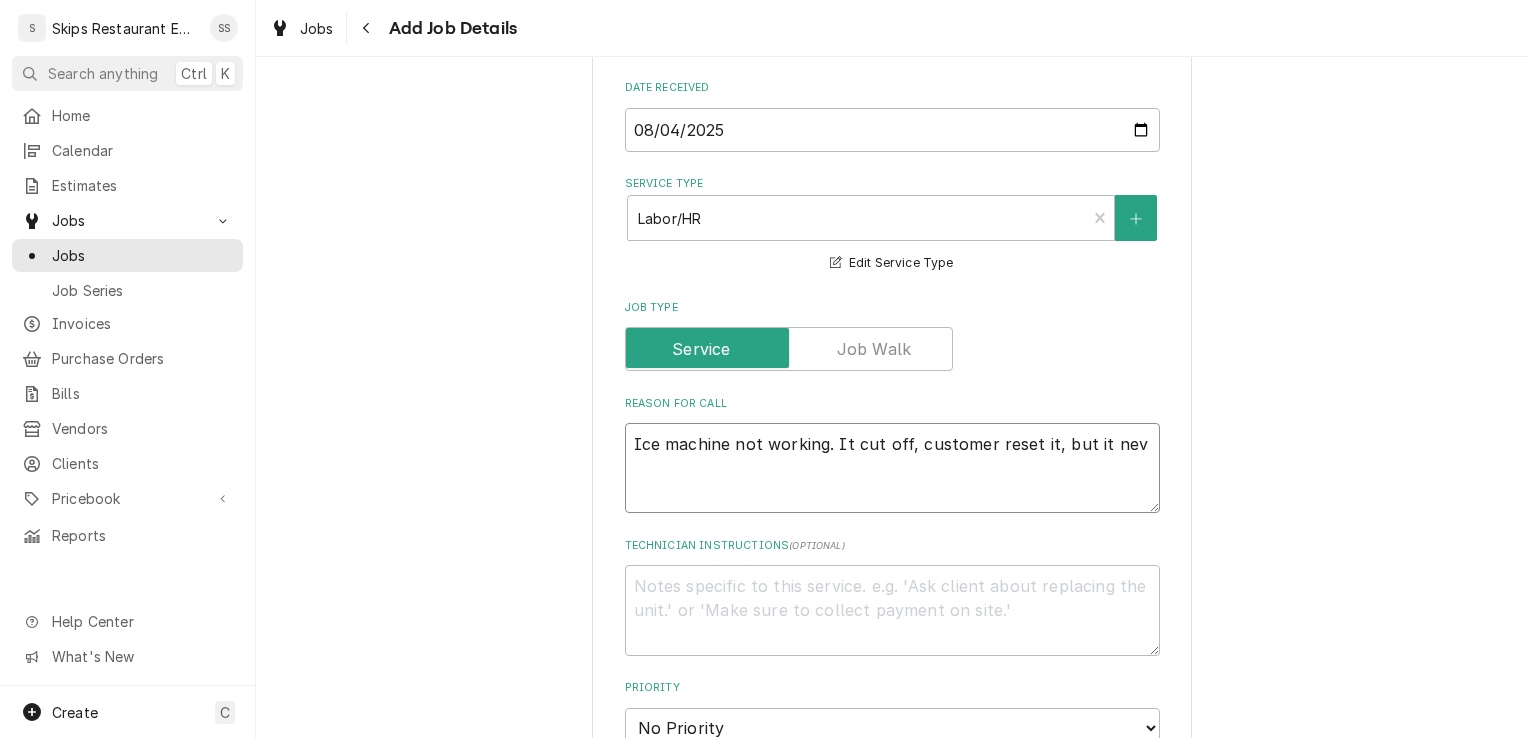 type on "x" 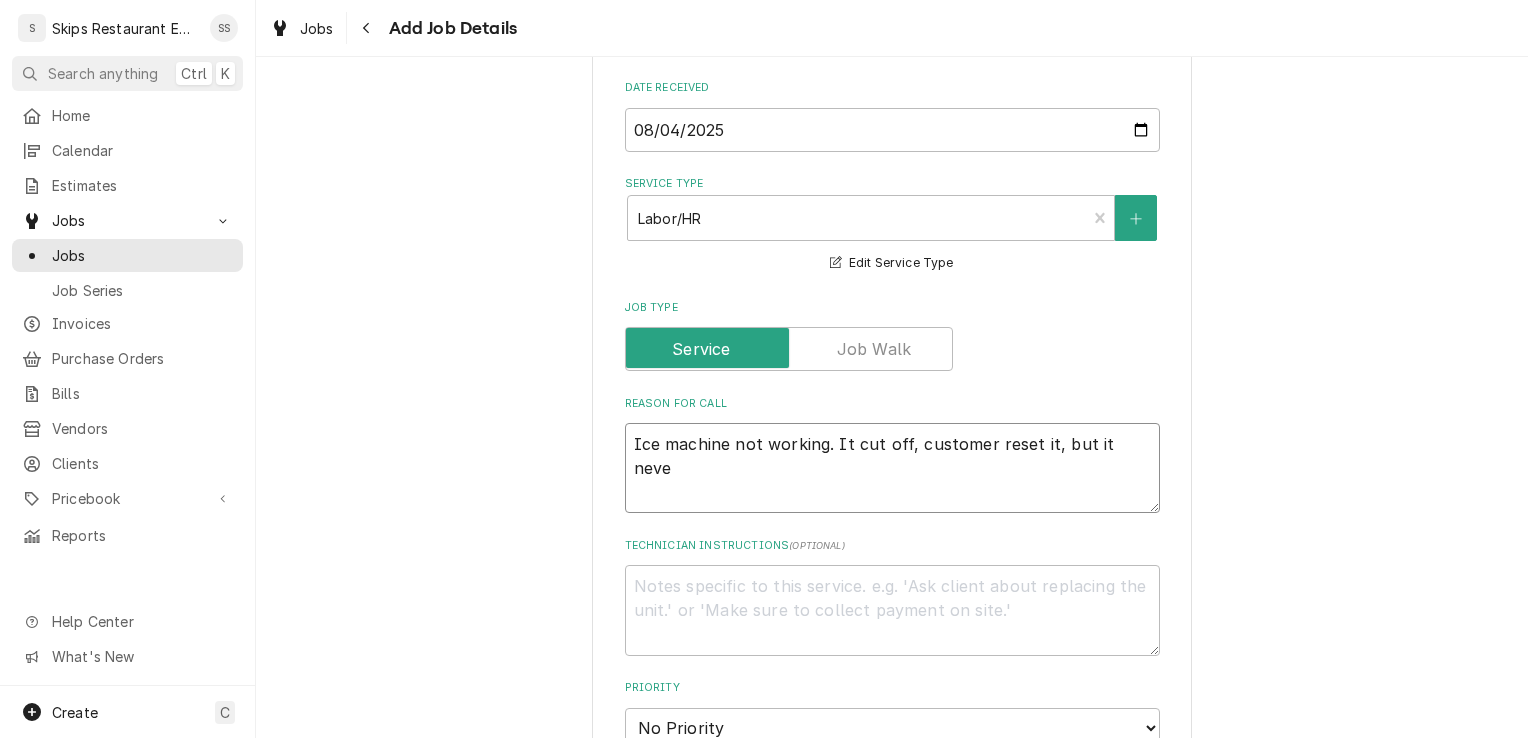type on "x" 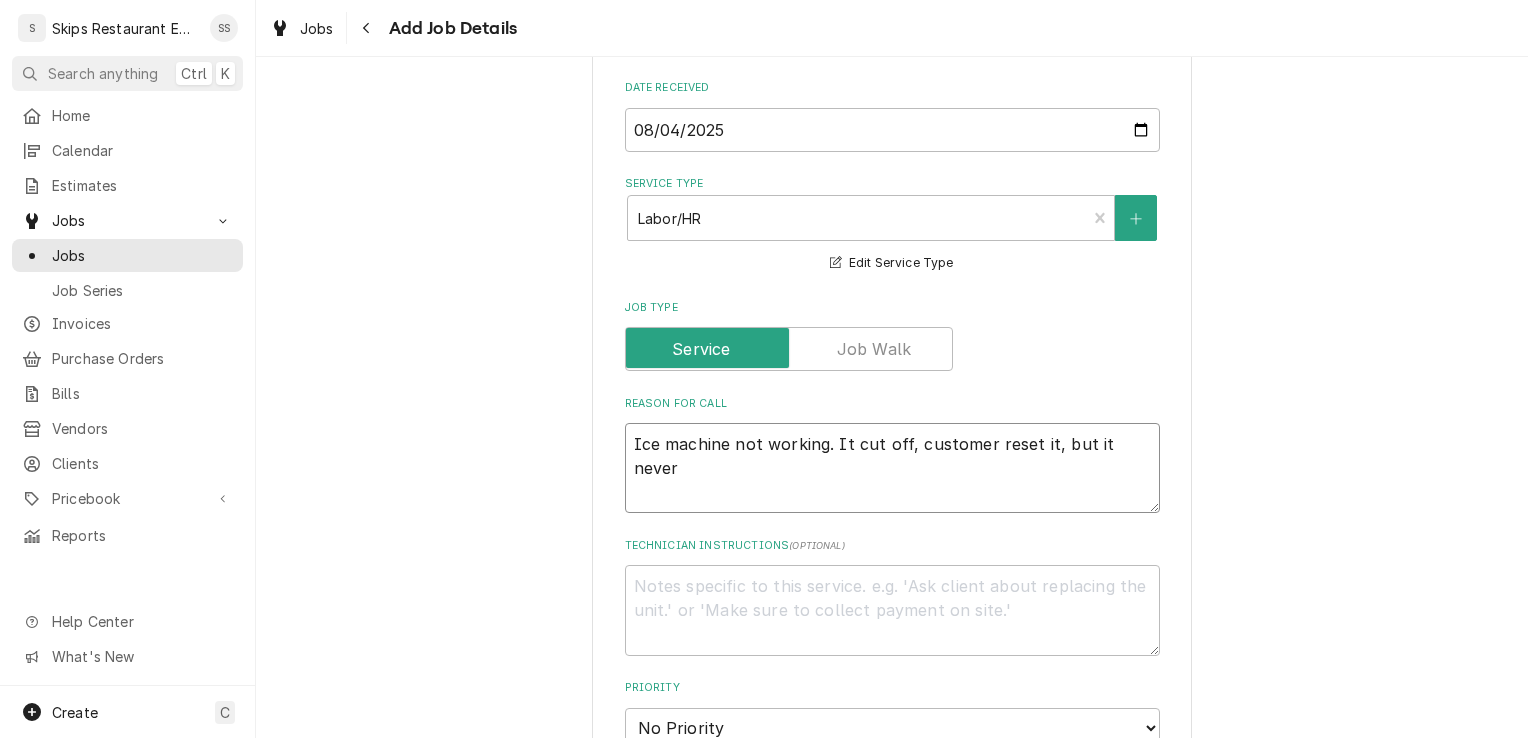 type on "x" 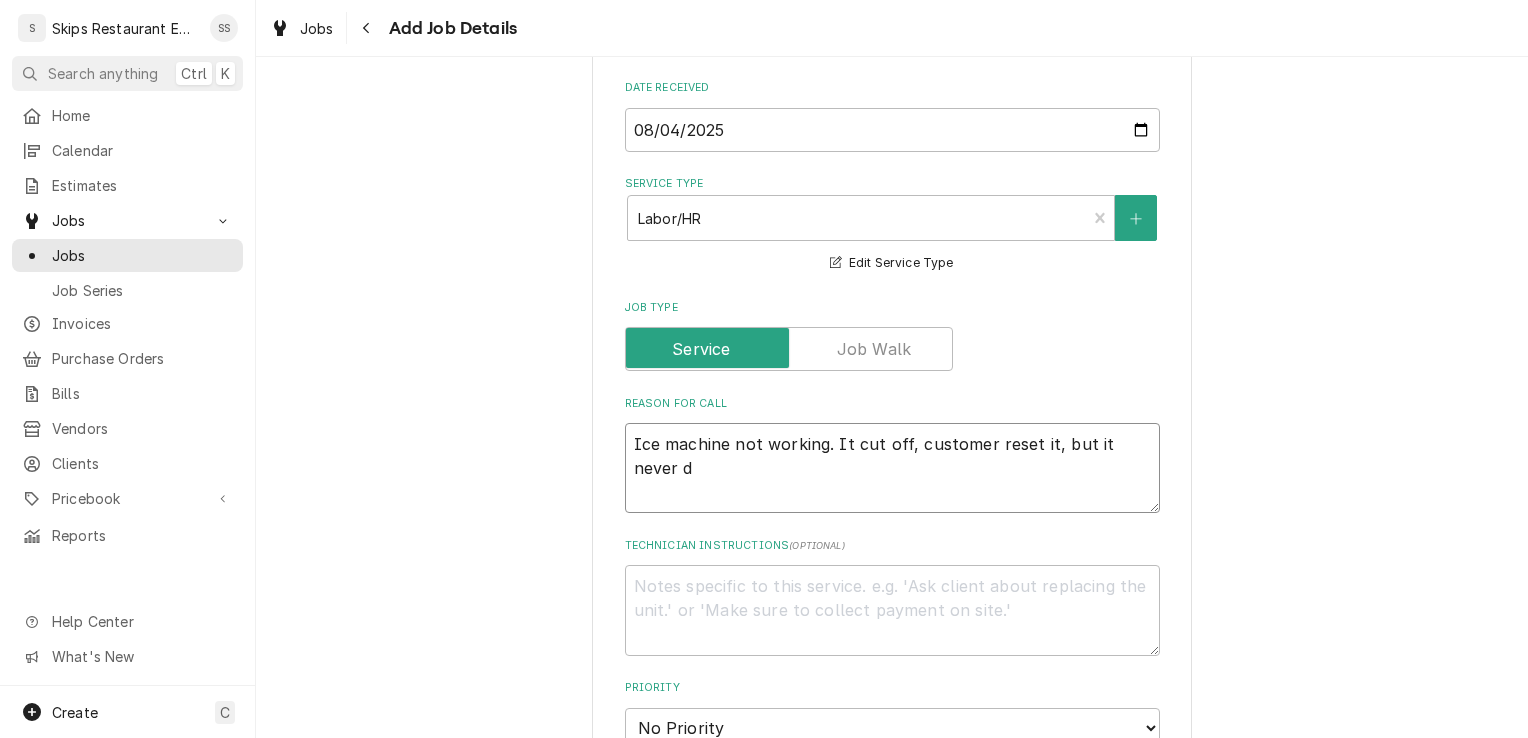 type on "x" 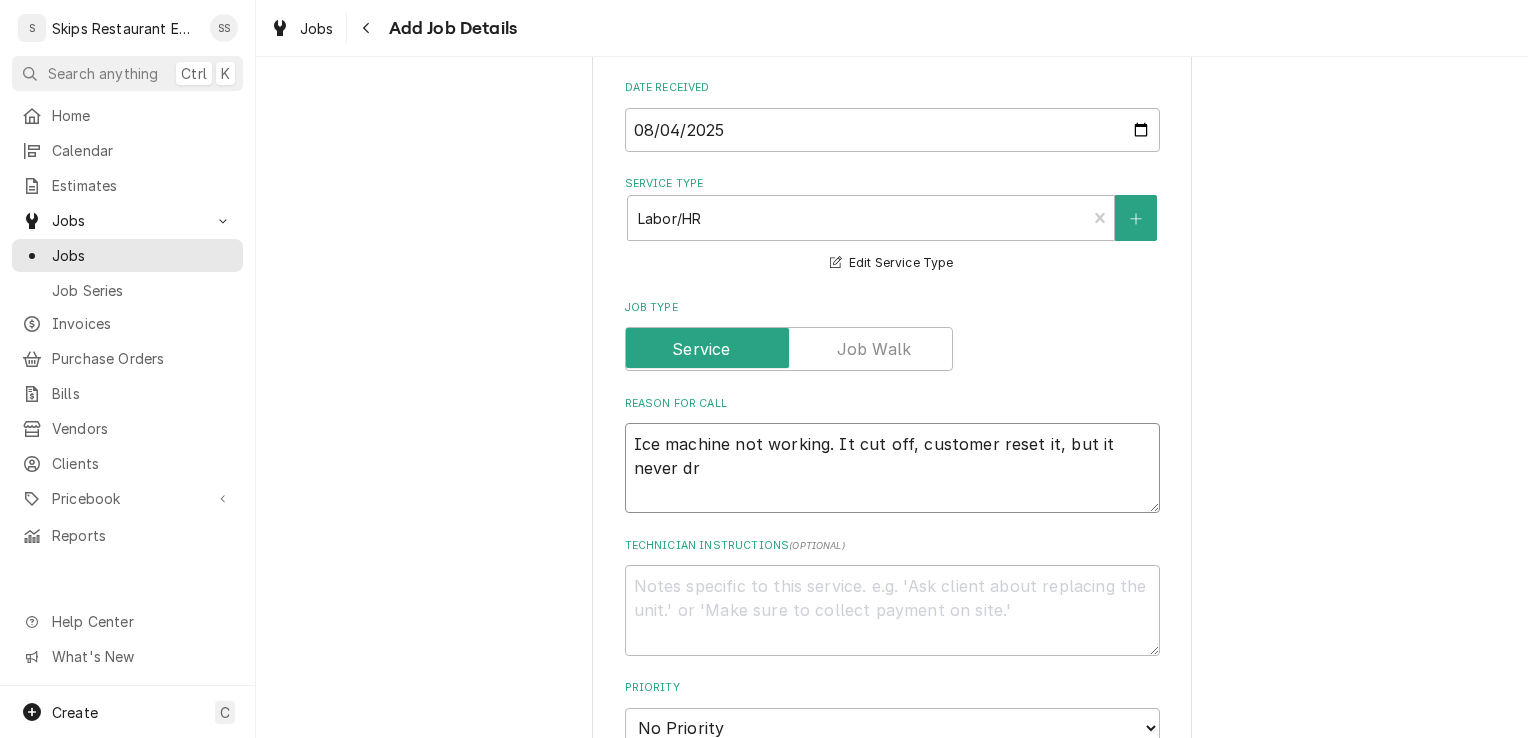 type on "x" 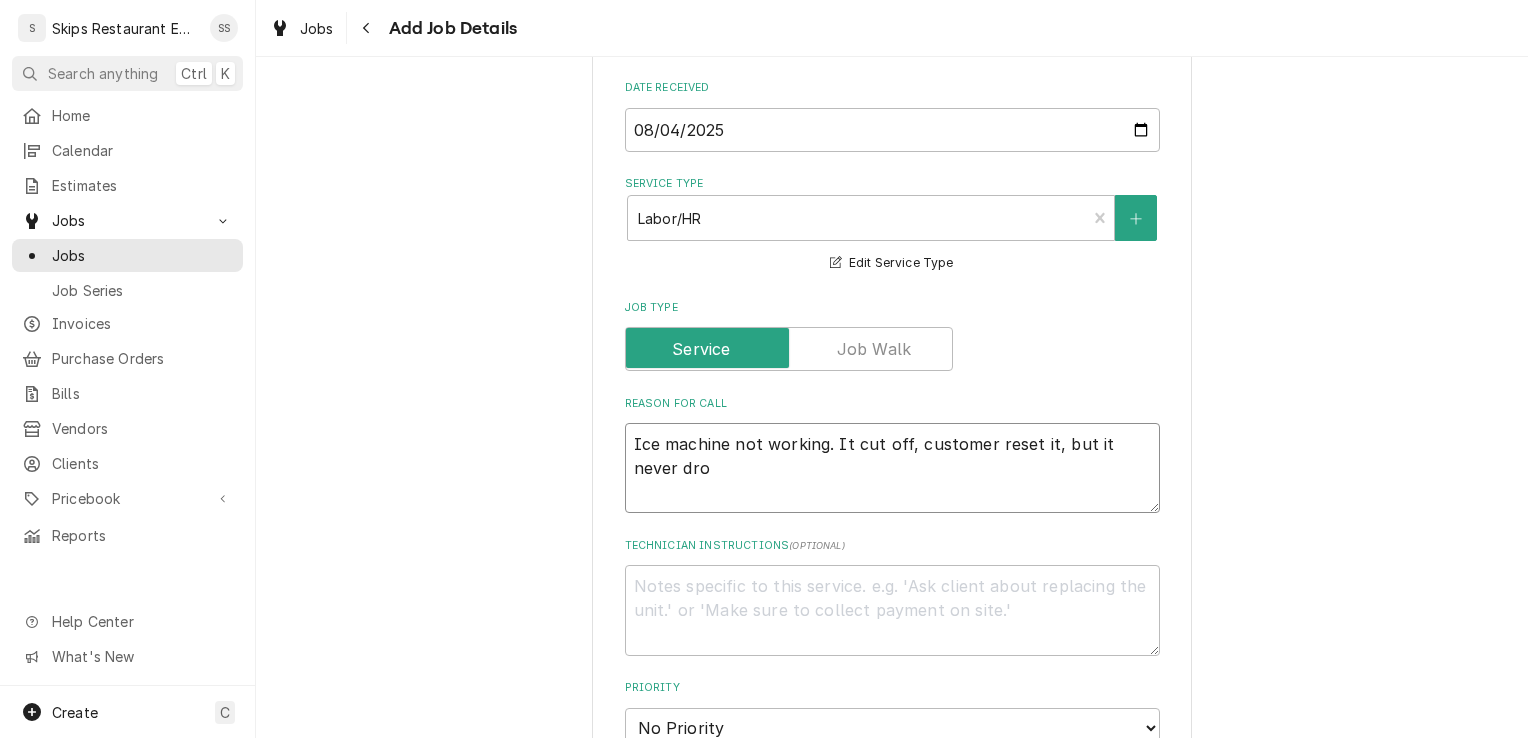 type on "x" 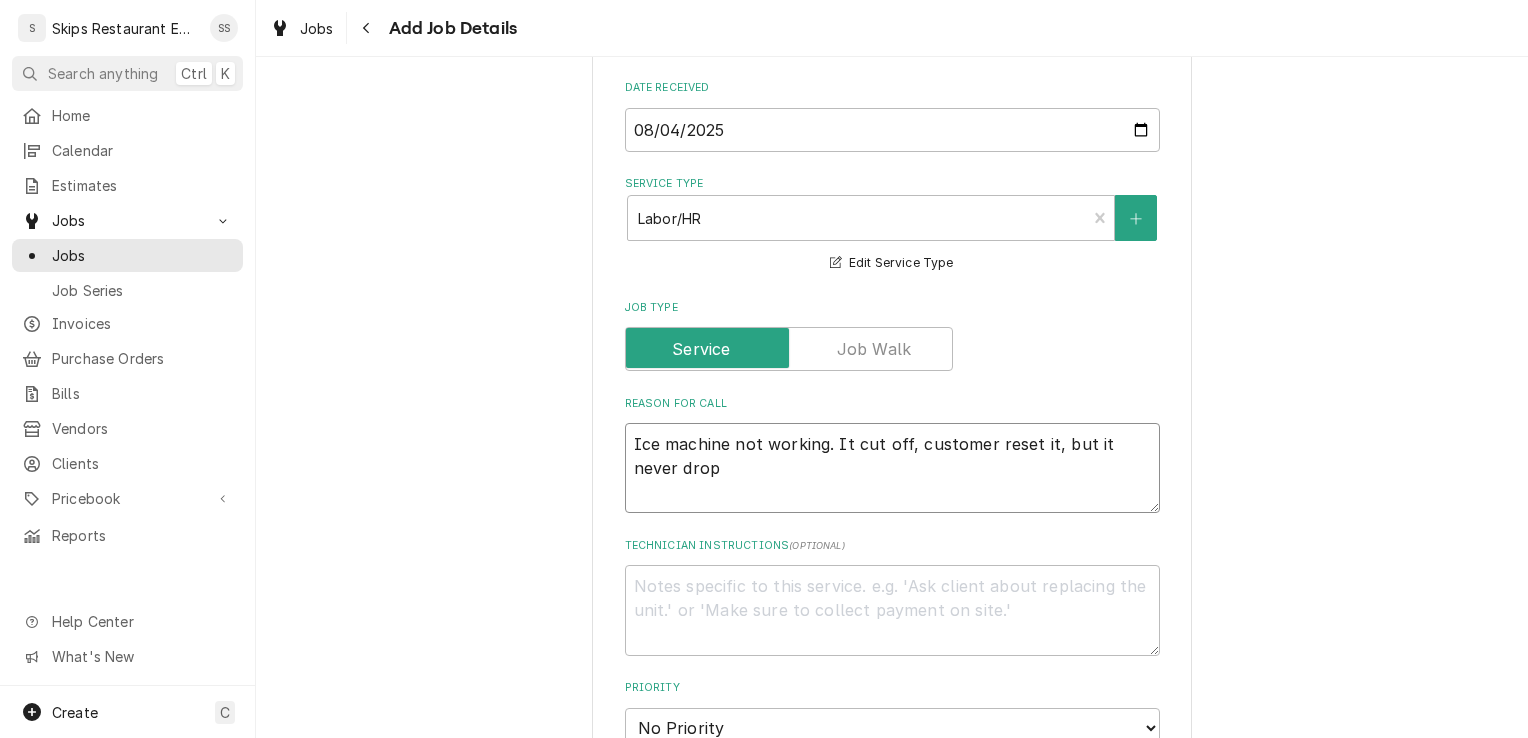 type on "x" 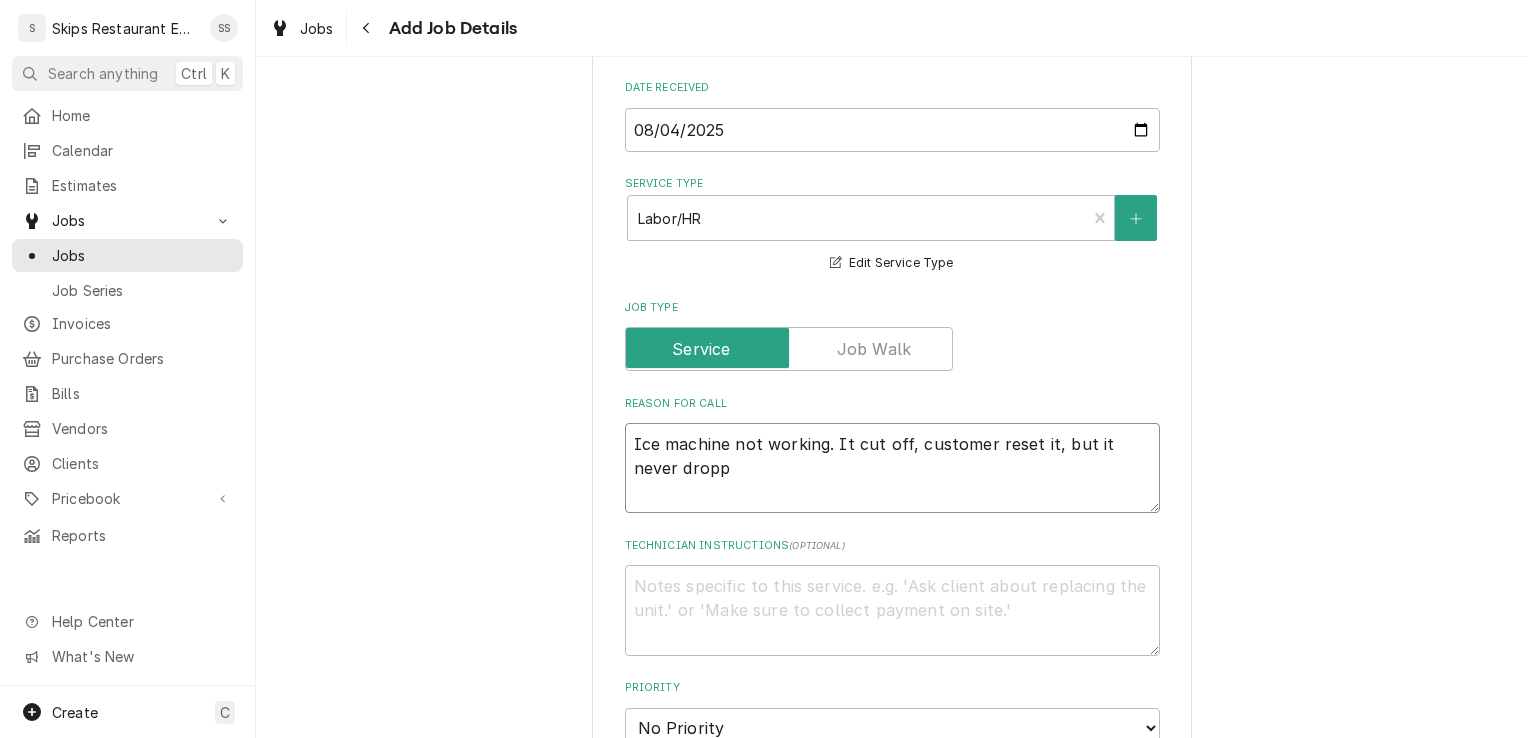 type on "x" 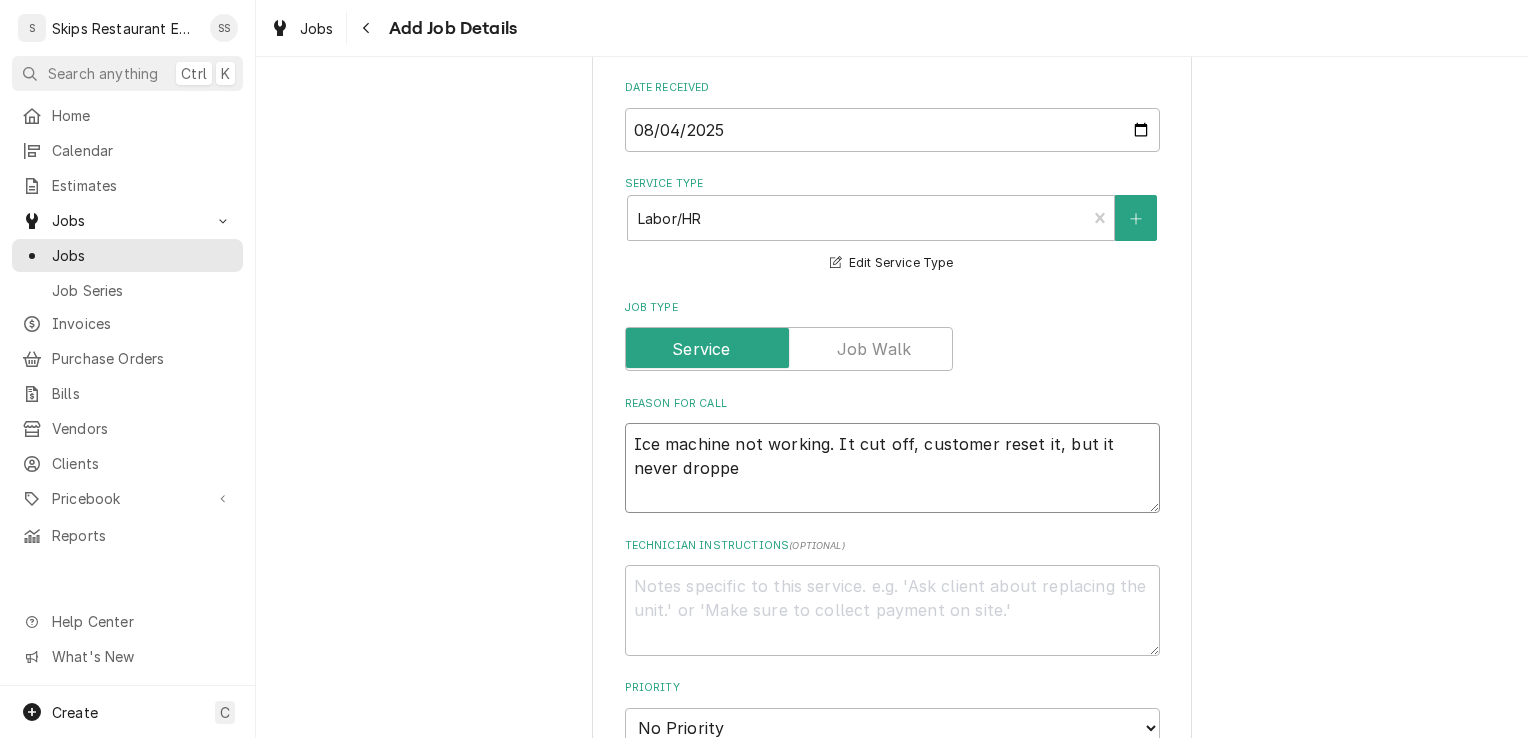 type on "x" 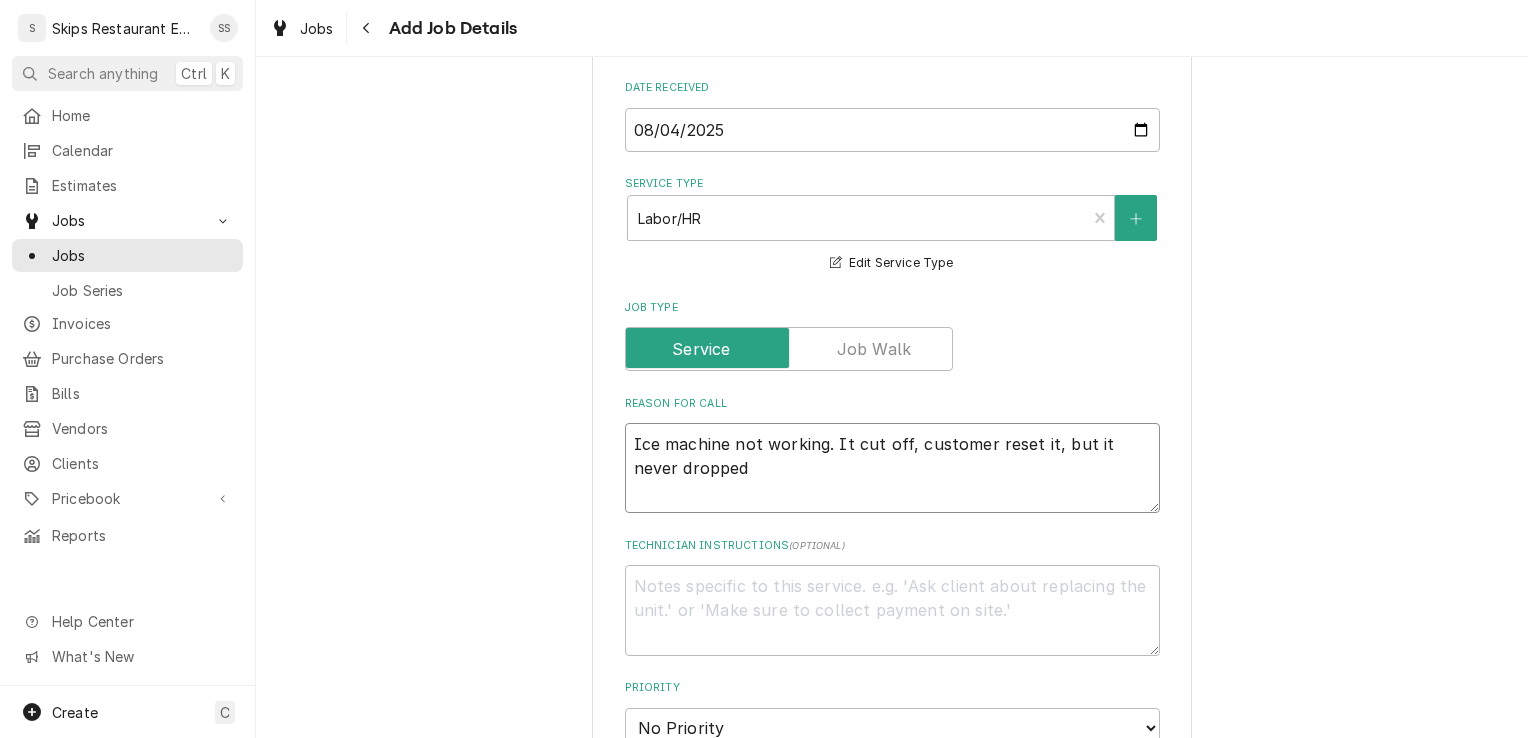 type 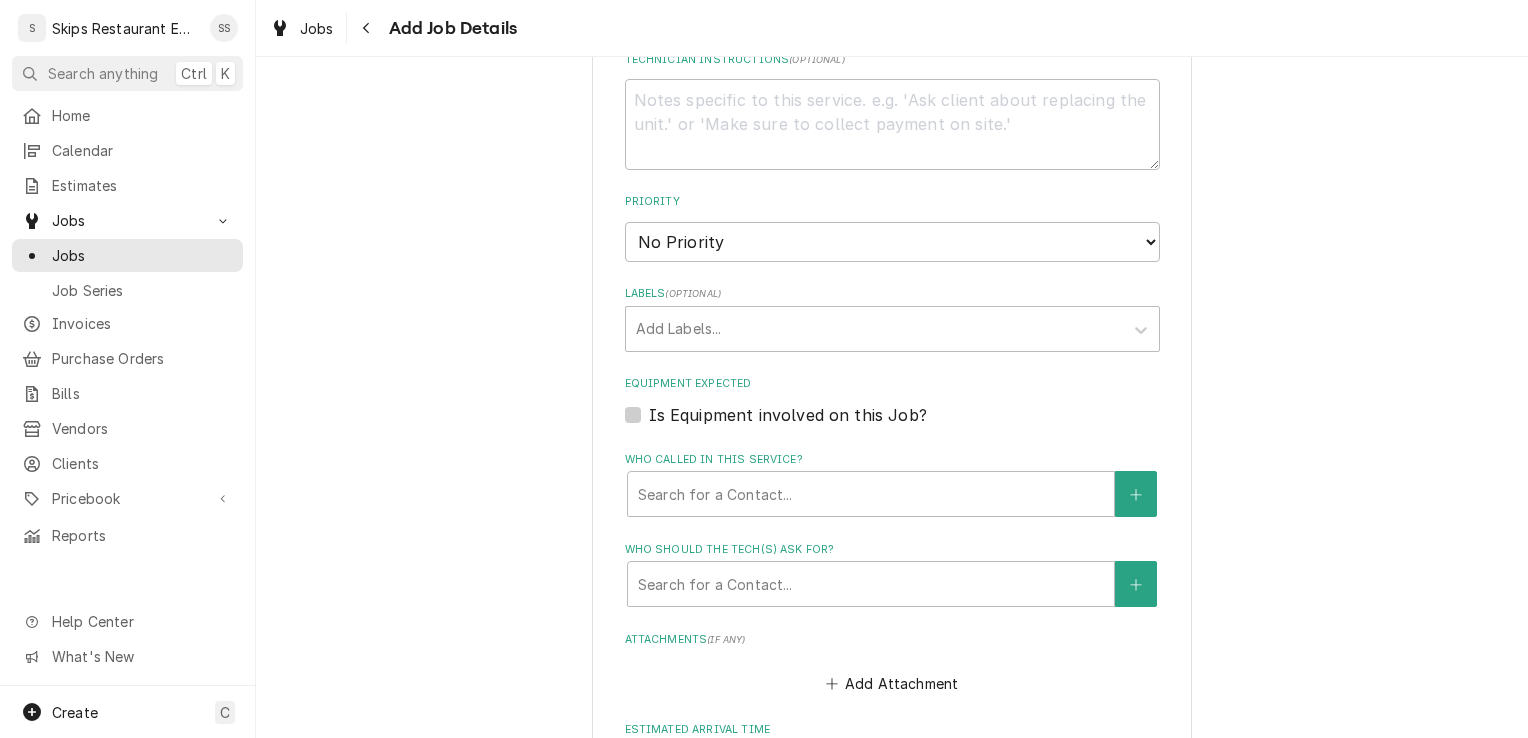 scroll, scrollTop: 1021, scrollLeft: 0, axis: vertical 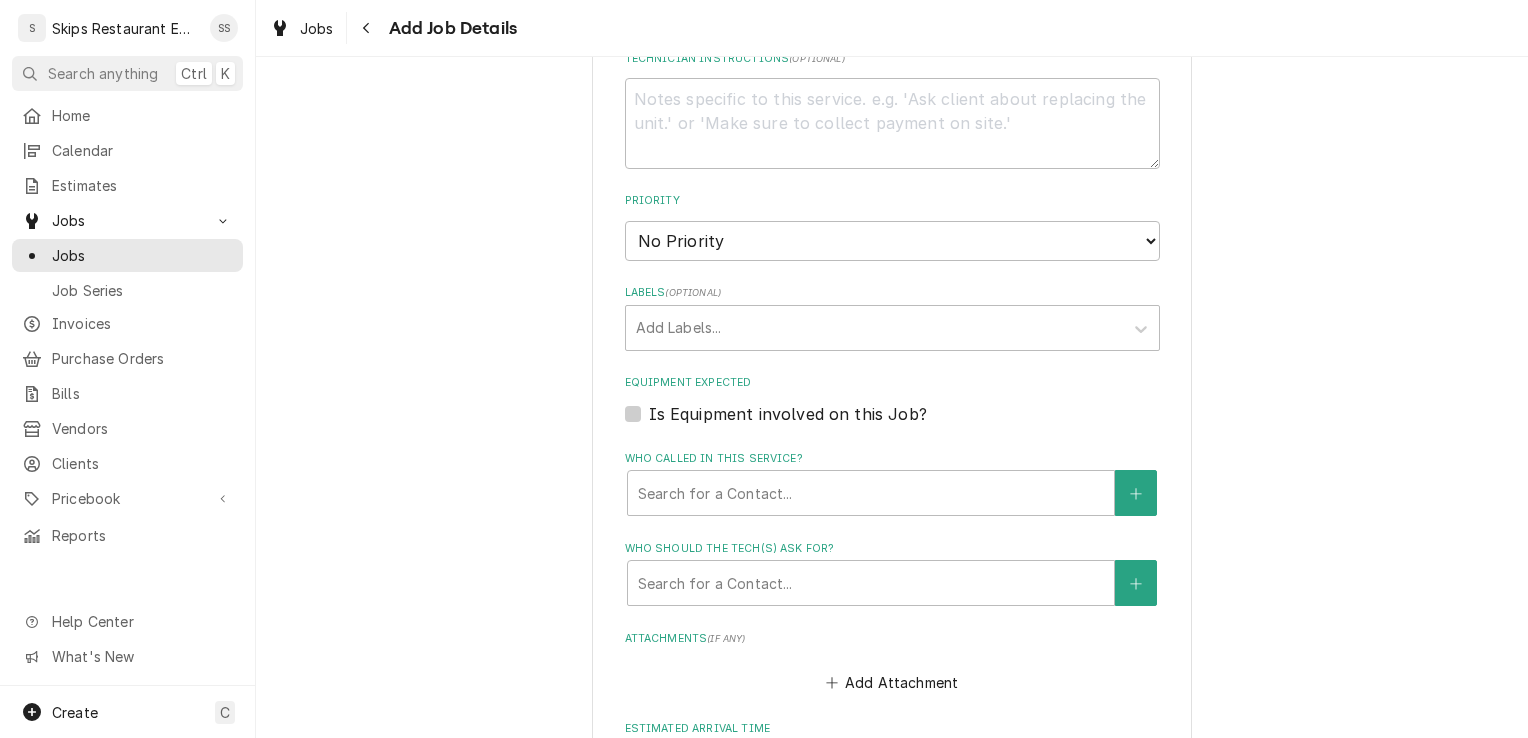 click on "Is Equipment involved on this Job?" at bounding box center [788, 414] 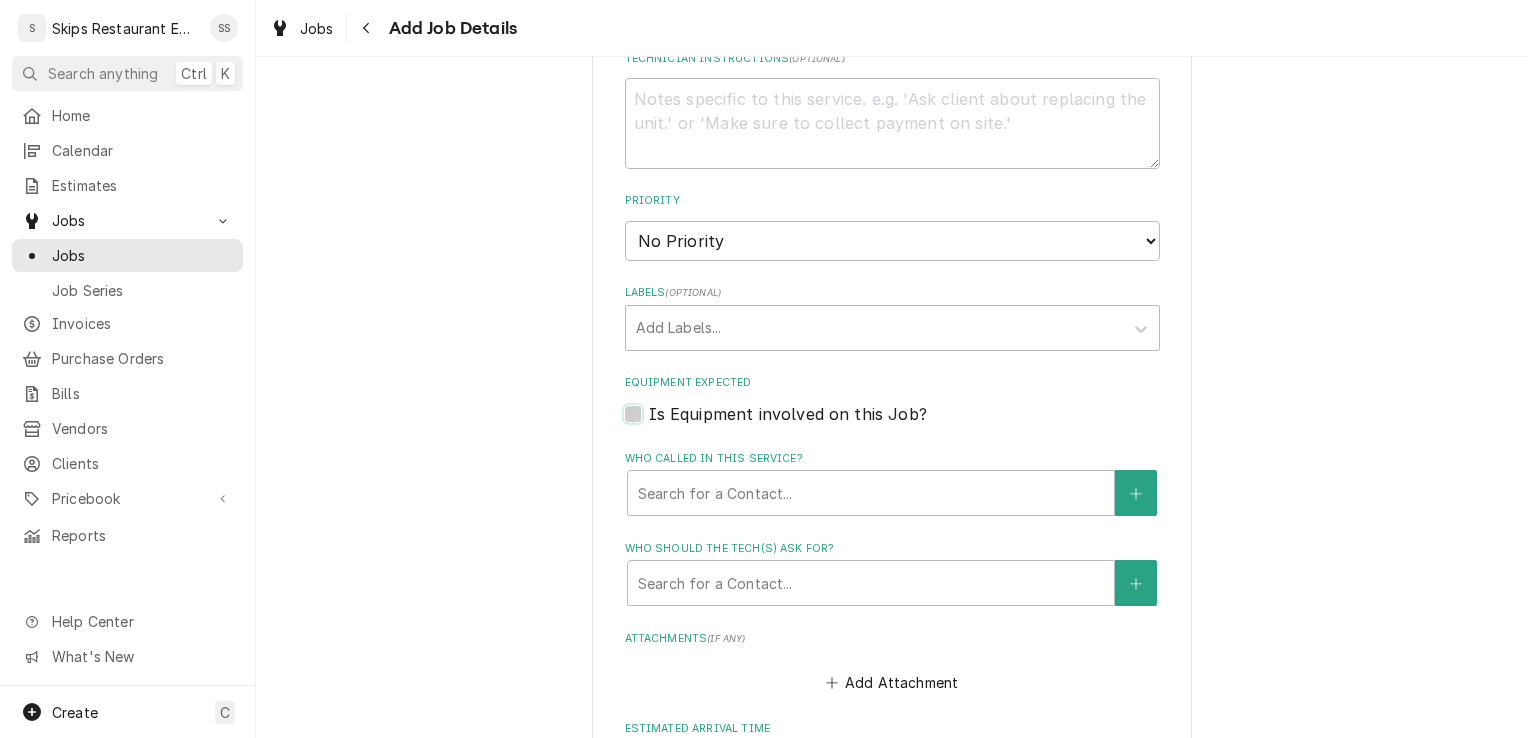 click on "Equipment Expected" at bounding box center (916, 424) 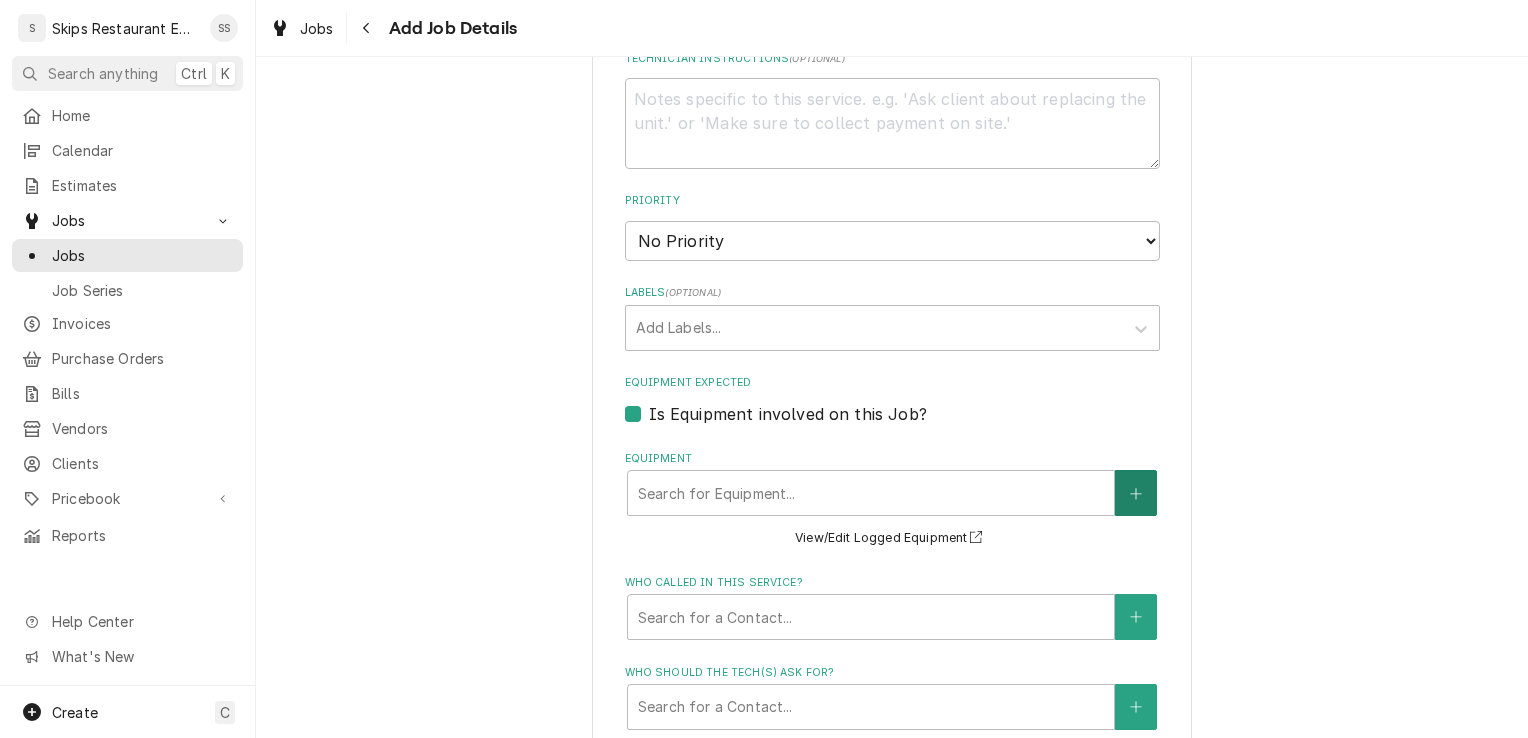 click at bounding box center (1136, 493) 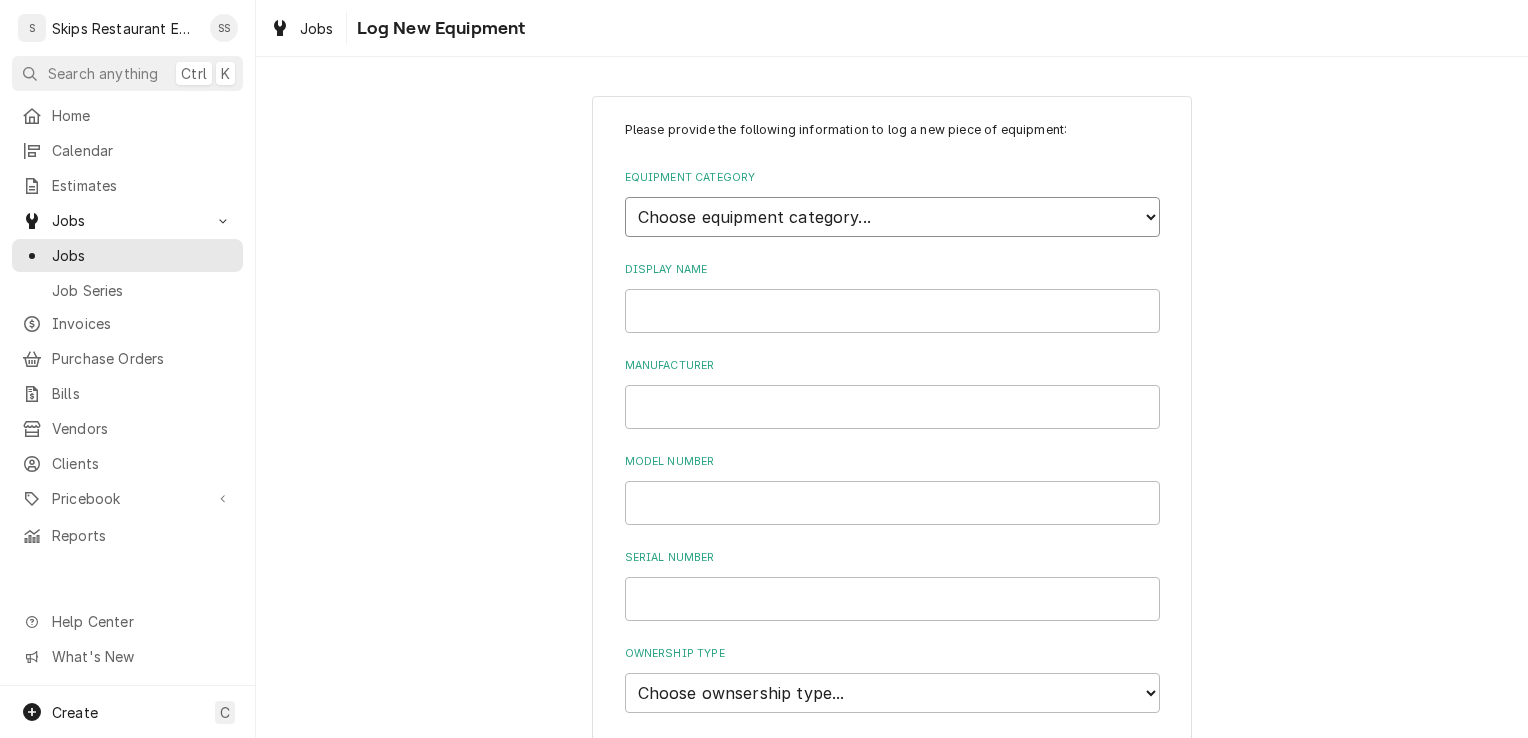 click on "Choose equipment category... Cooking Equipment Fryers Ice Machines Ovens and Ranges Concession and Condiment Equipment Dishwashing Equipment Holding and Warming Equipment Refrigeration Beverage Equipment Food Preparation Equipment Water Filtration Other" at bounding box center [892, 217] 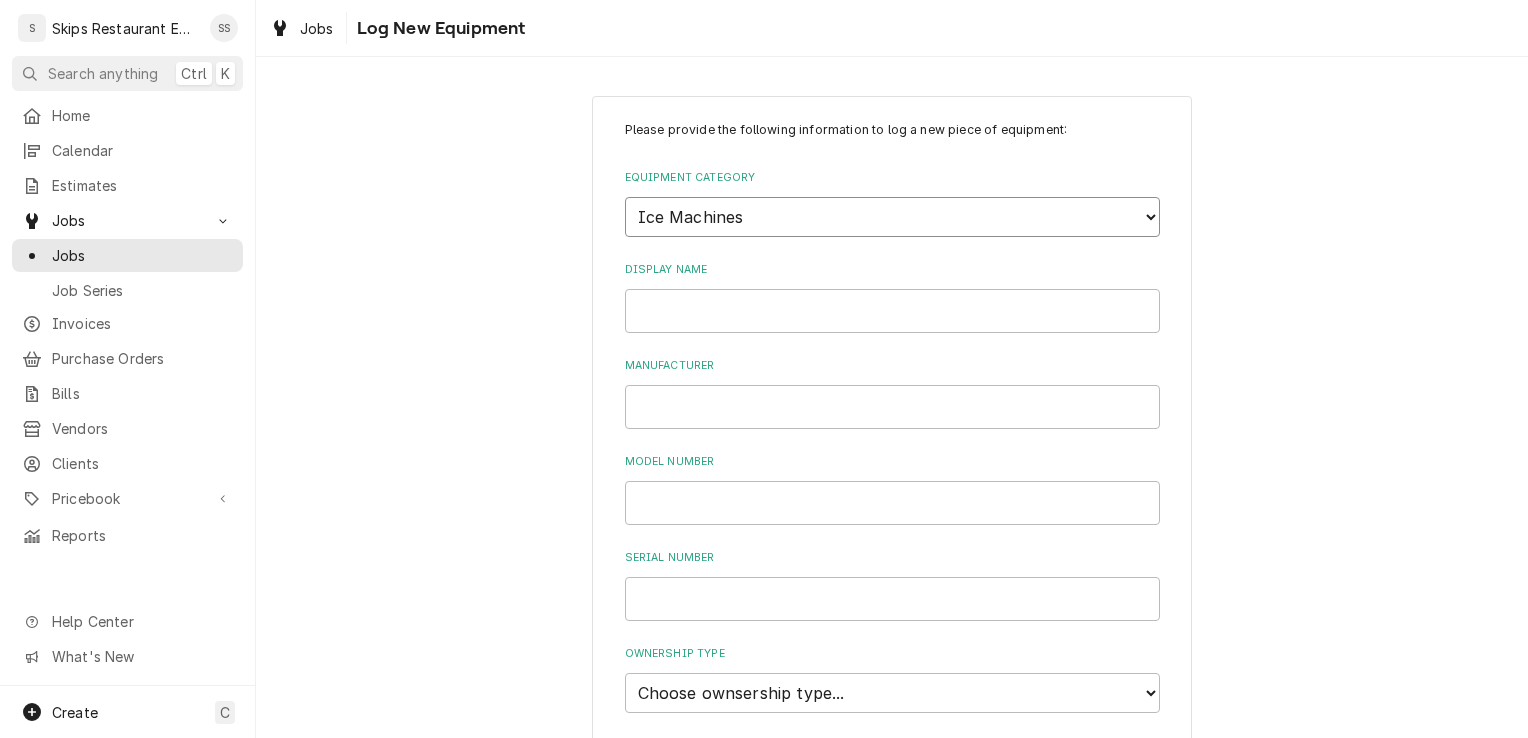 click on "Choose equipment category... Cooking Equipment Fryers Ice Machines Ovens and Ranges Concession and Condiment Equipment Dishwashing Equipment Holding and Warming Equipment Refrigeration Beverage Equipment Food Preparation Equipment Water Filtration Other" at bounding box center [892, 217] 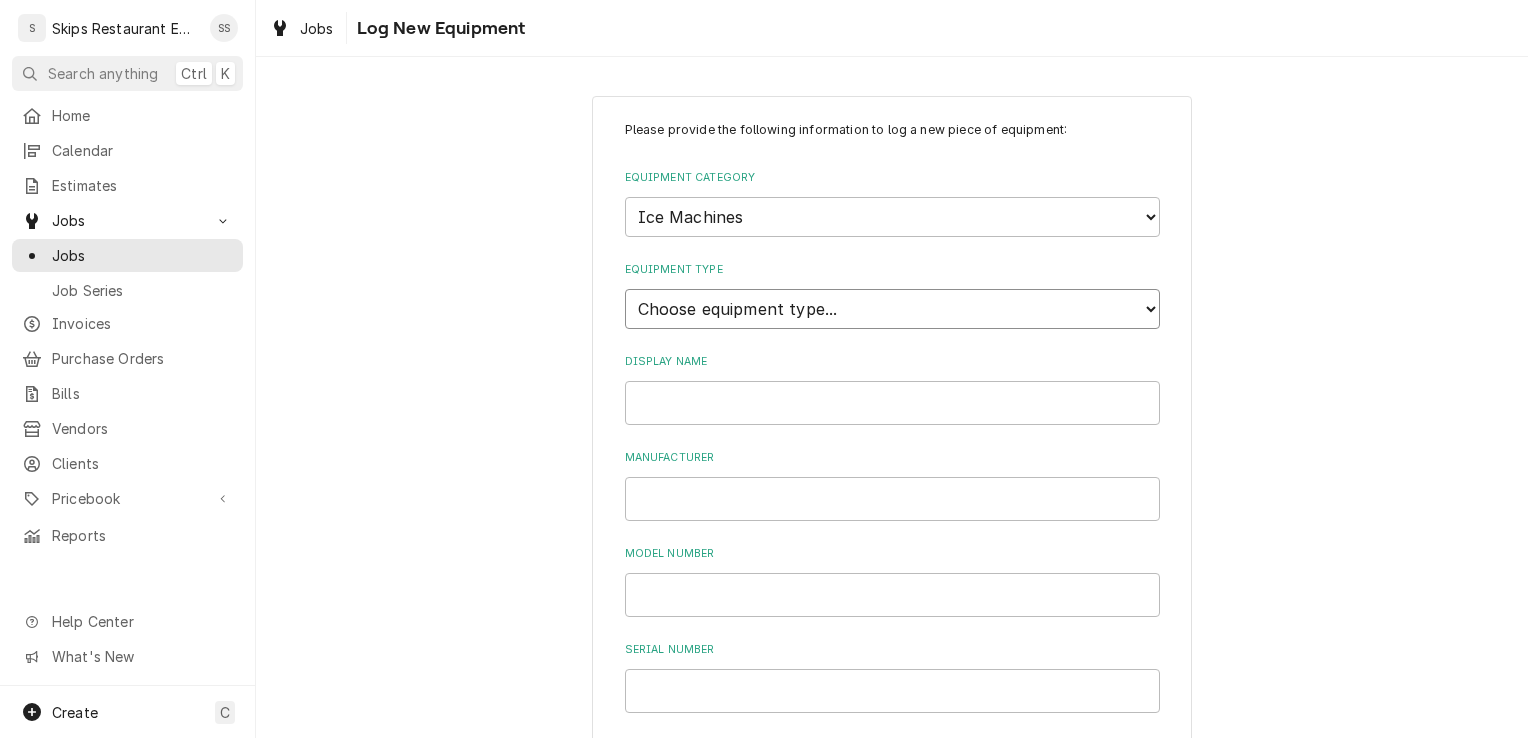 click on "Choose equipment type... Ice Bin Ice Dispenser Ice Maker Ice Merchandiser" at bounding box center [892, 309] 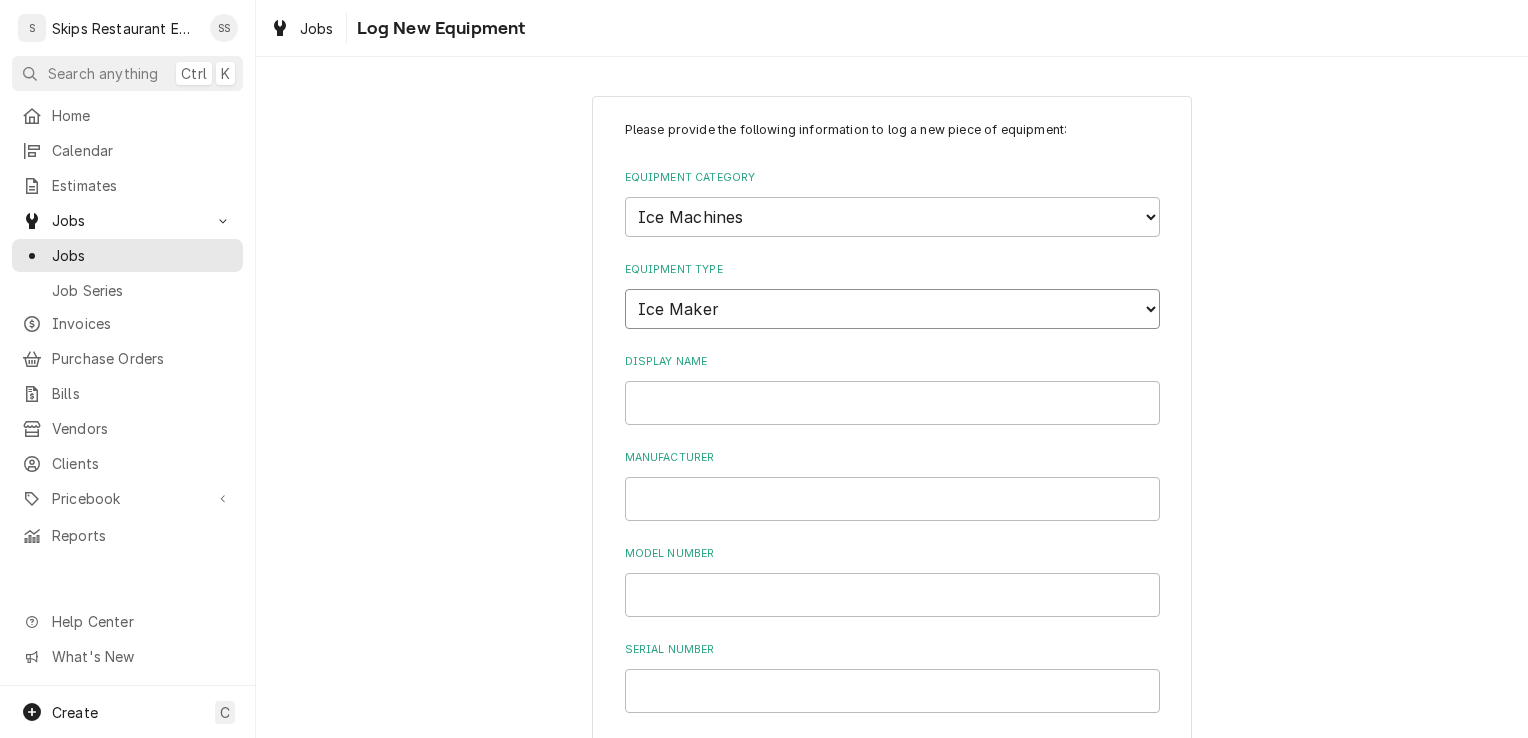 click on "Choose equipment type... Ice Bin Ice Dispenser Ice Maker Ice Merchandiser" at bounding box center [892, 309] 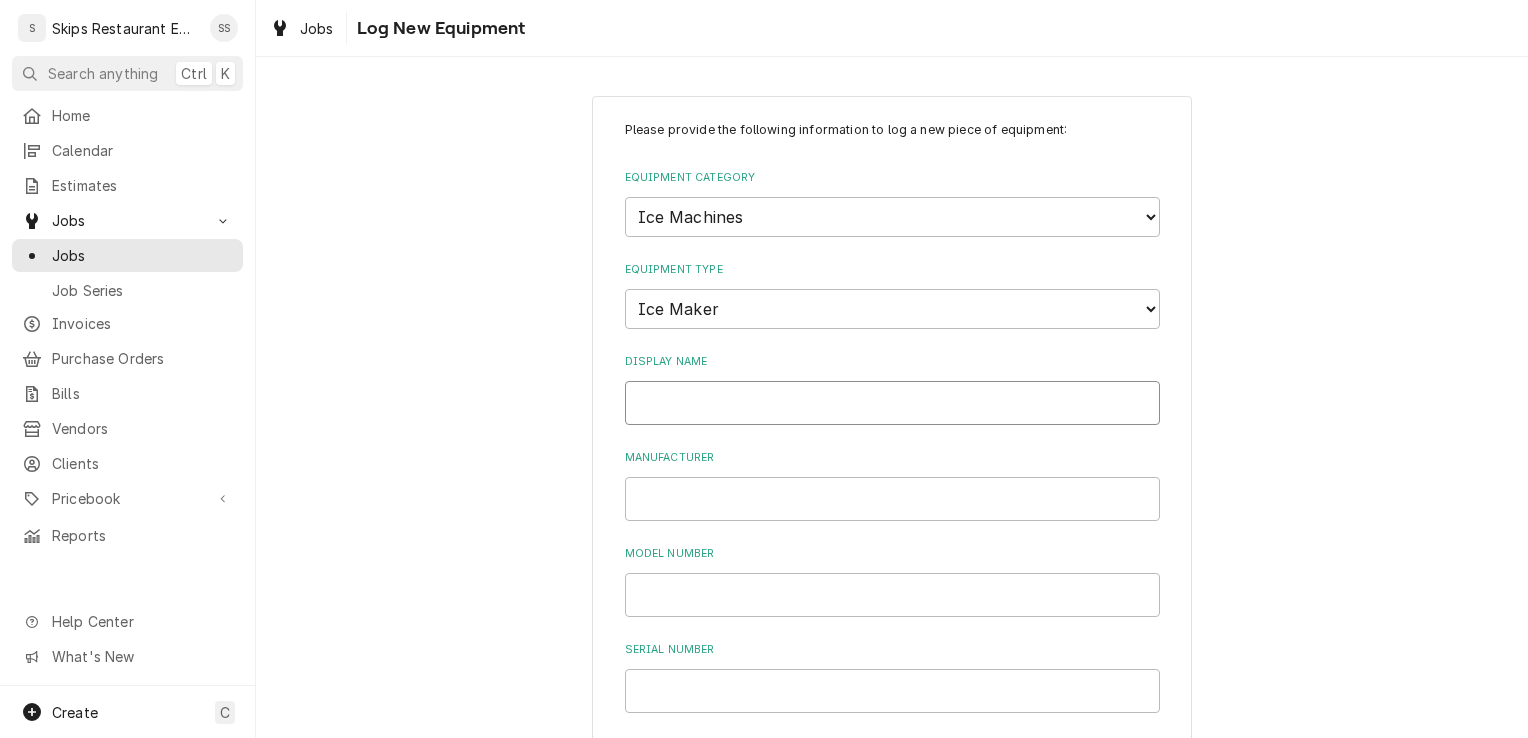 click on "Display Name" at bounding box center [892, 403] 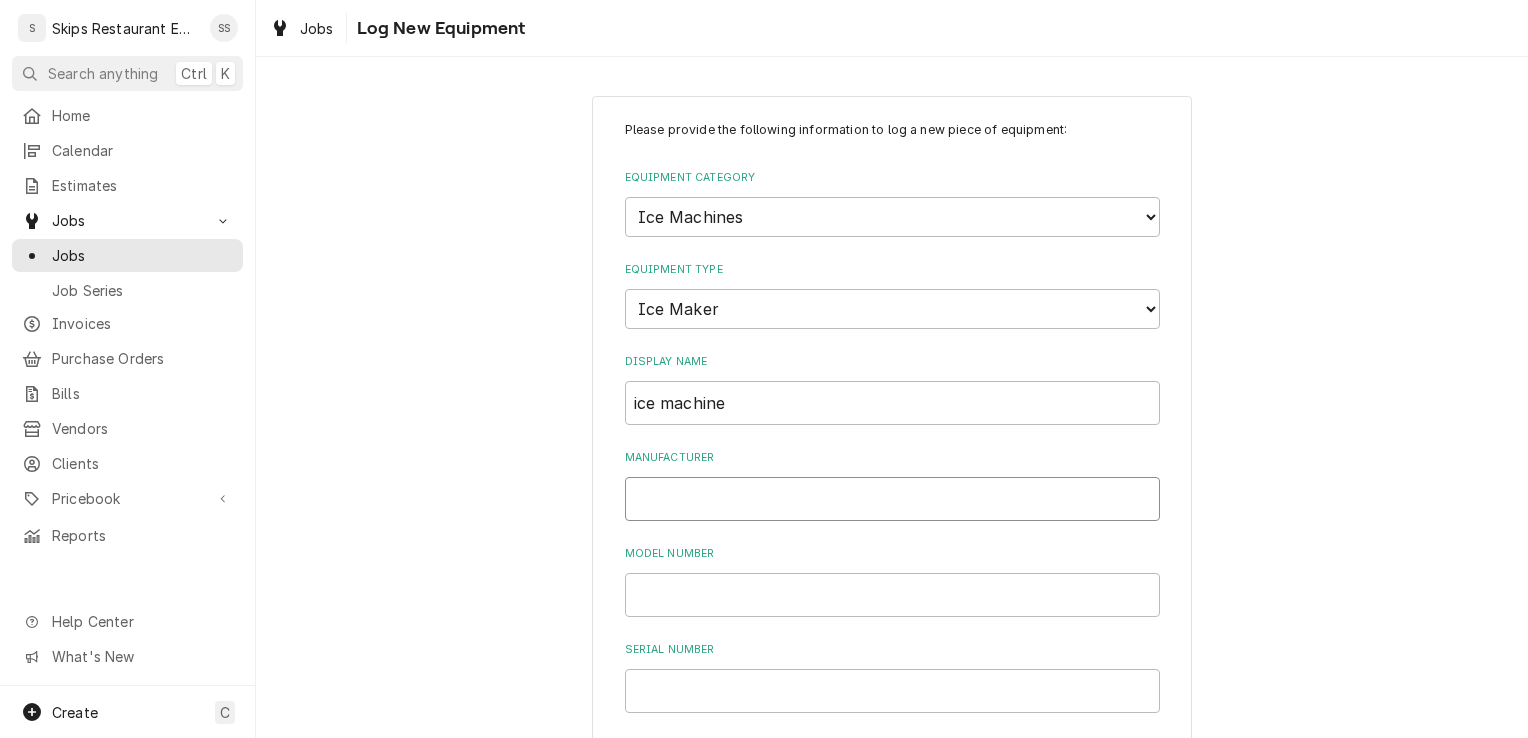 click on "Manufacturer" at bounding box center (892, 499) 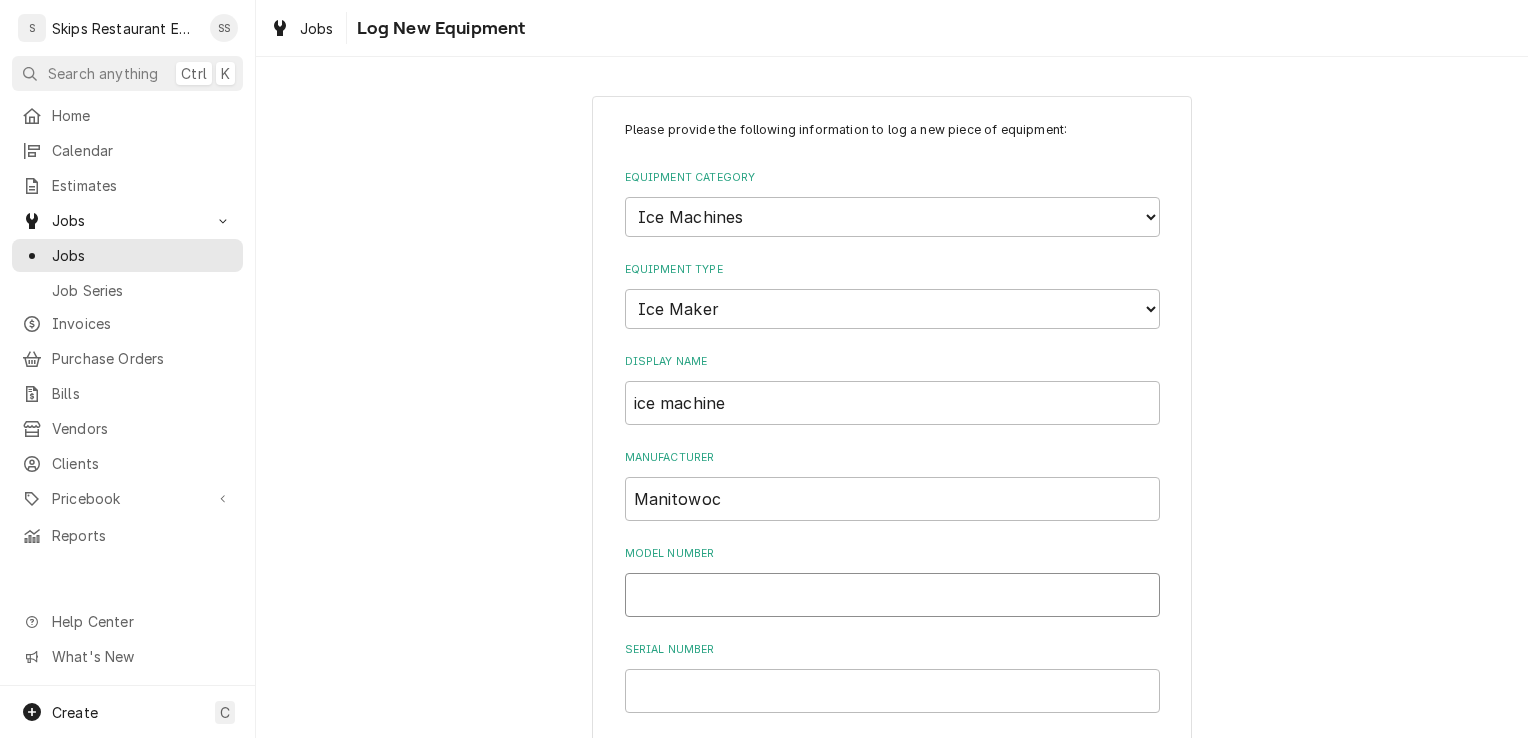 click on "Model Number" at bounding box center (892, 595) 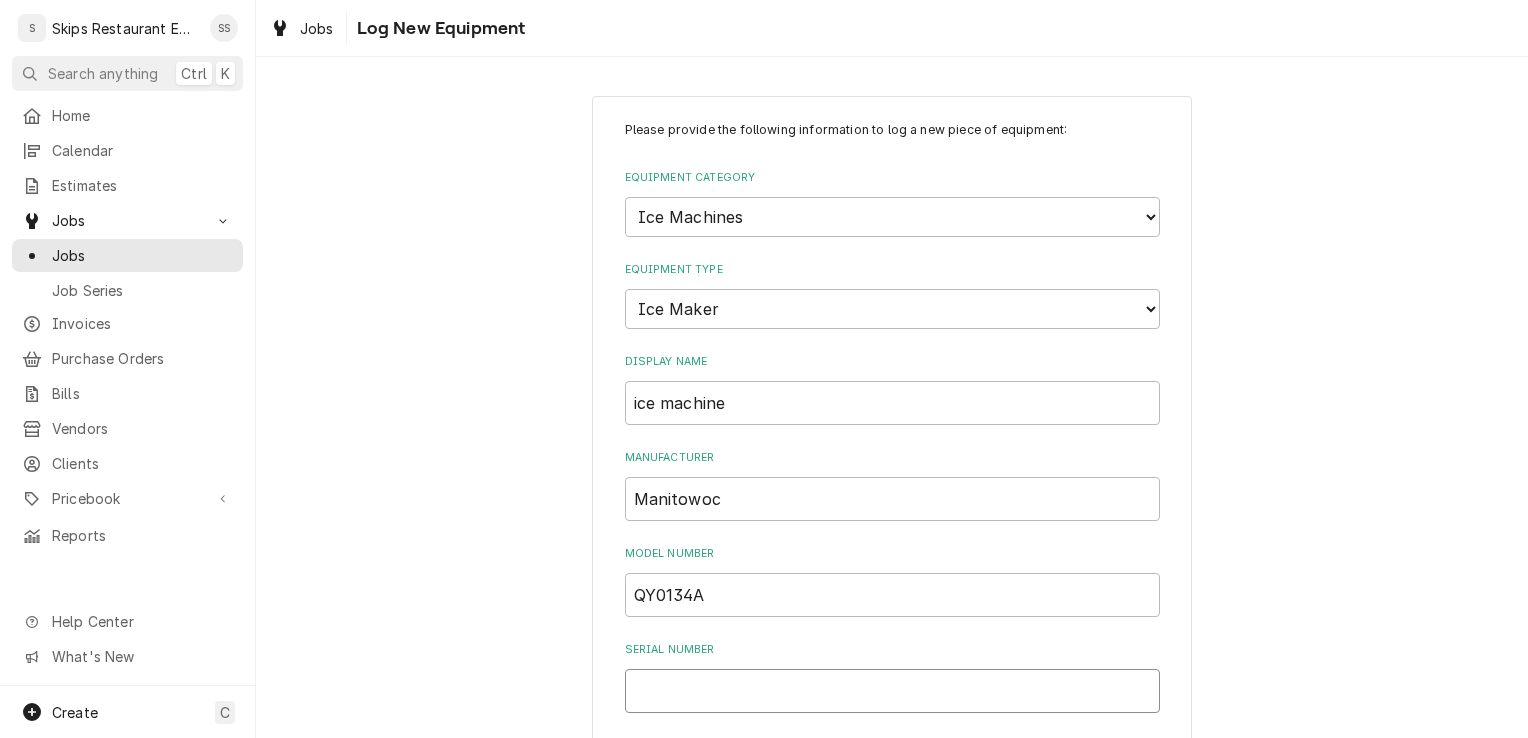 click on "Serial Number" at bounding box center (892, 691) 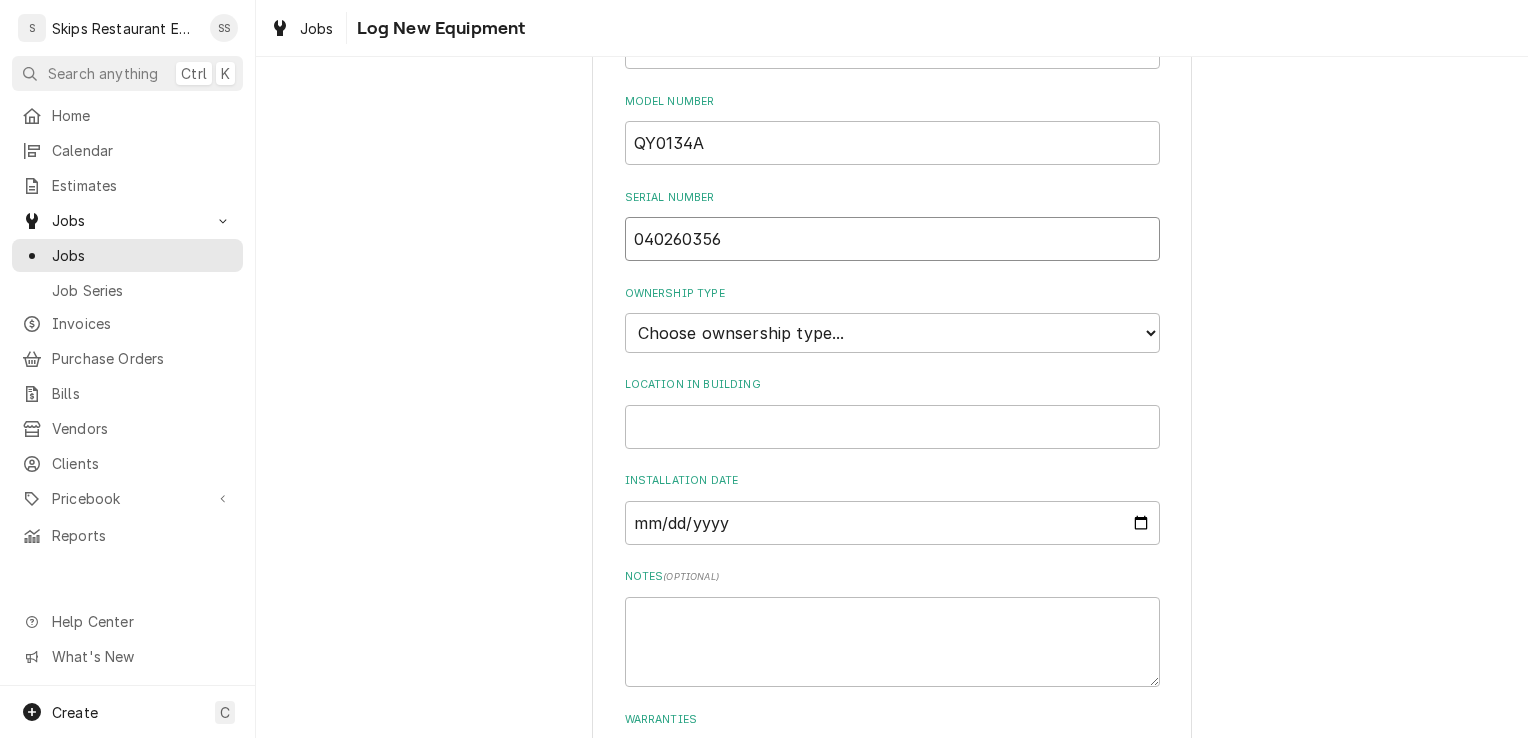 scroll, scrollTop: 499, scrollLeft: 0, axis: vertical 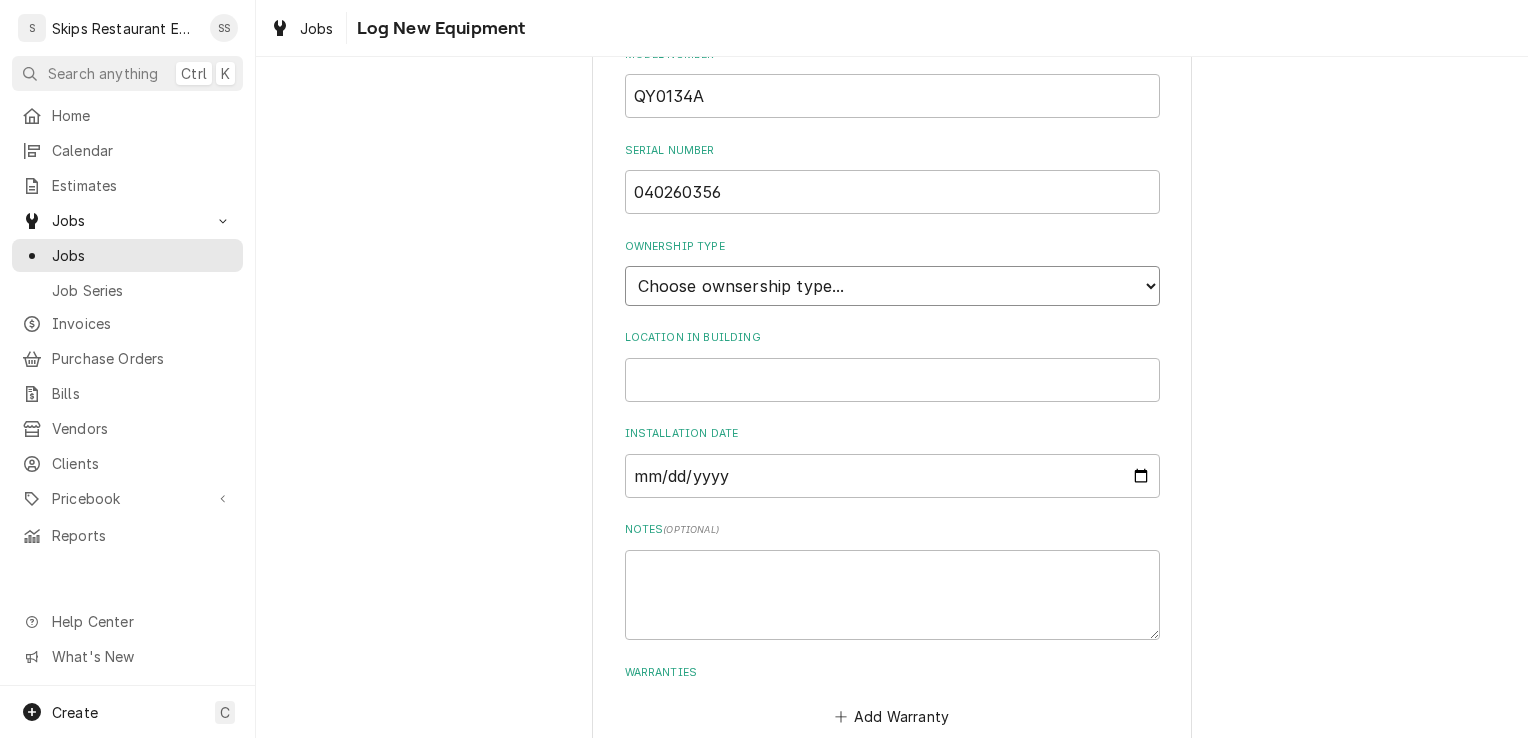 click on "Choose ownsership type... Unknown Owned Leased Rented" at bounding box center (892, 286) 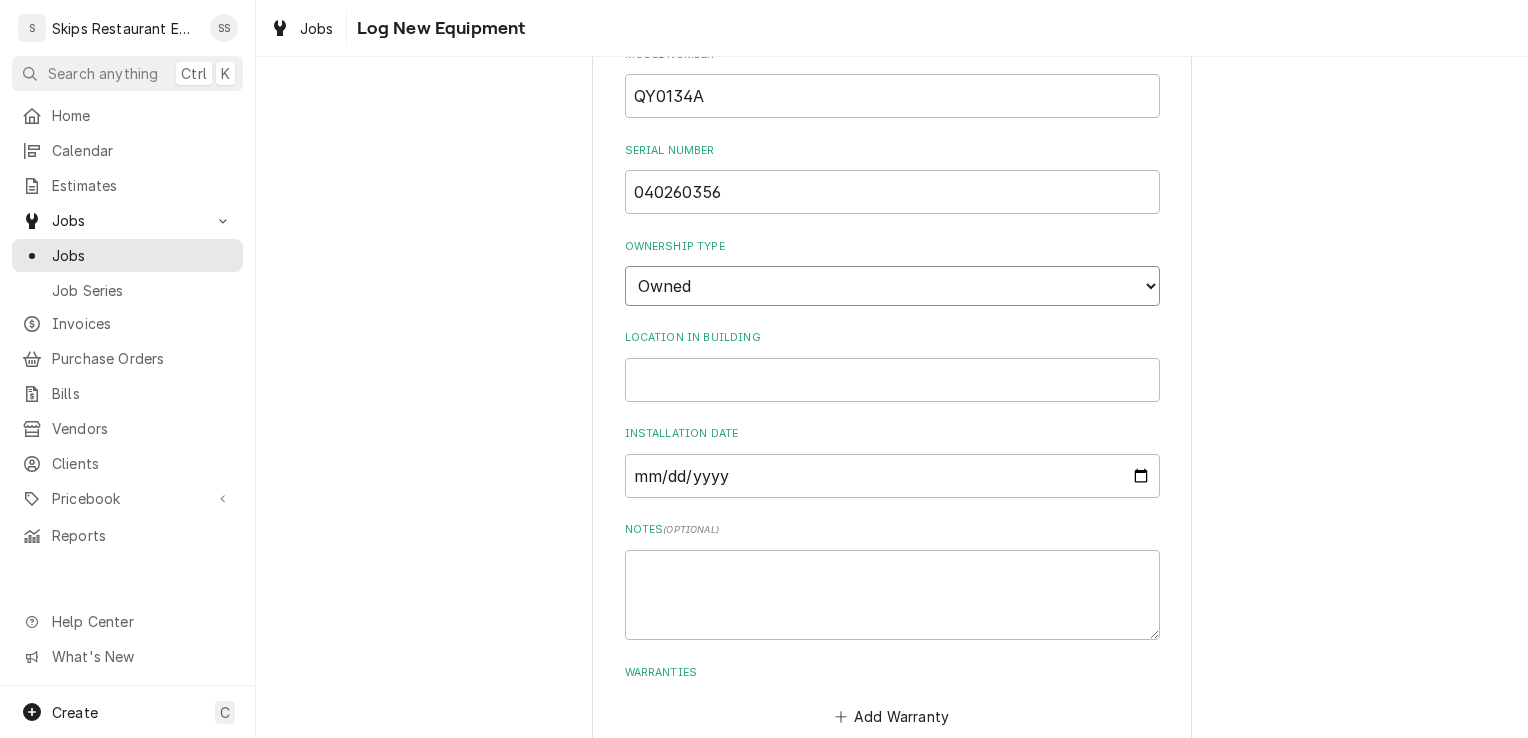 click on "Choose ownsership type... Unknown Owned Leased Rented" at bounding box center (892, 286) 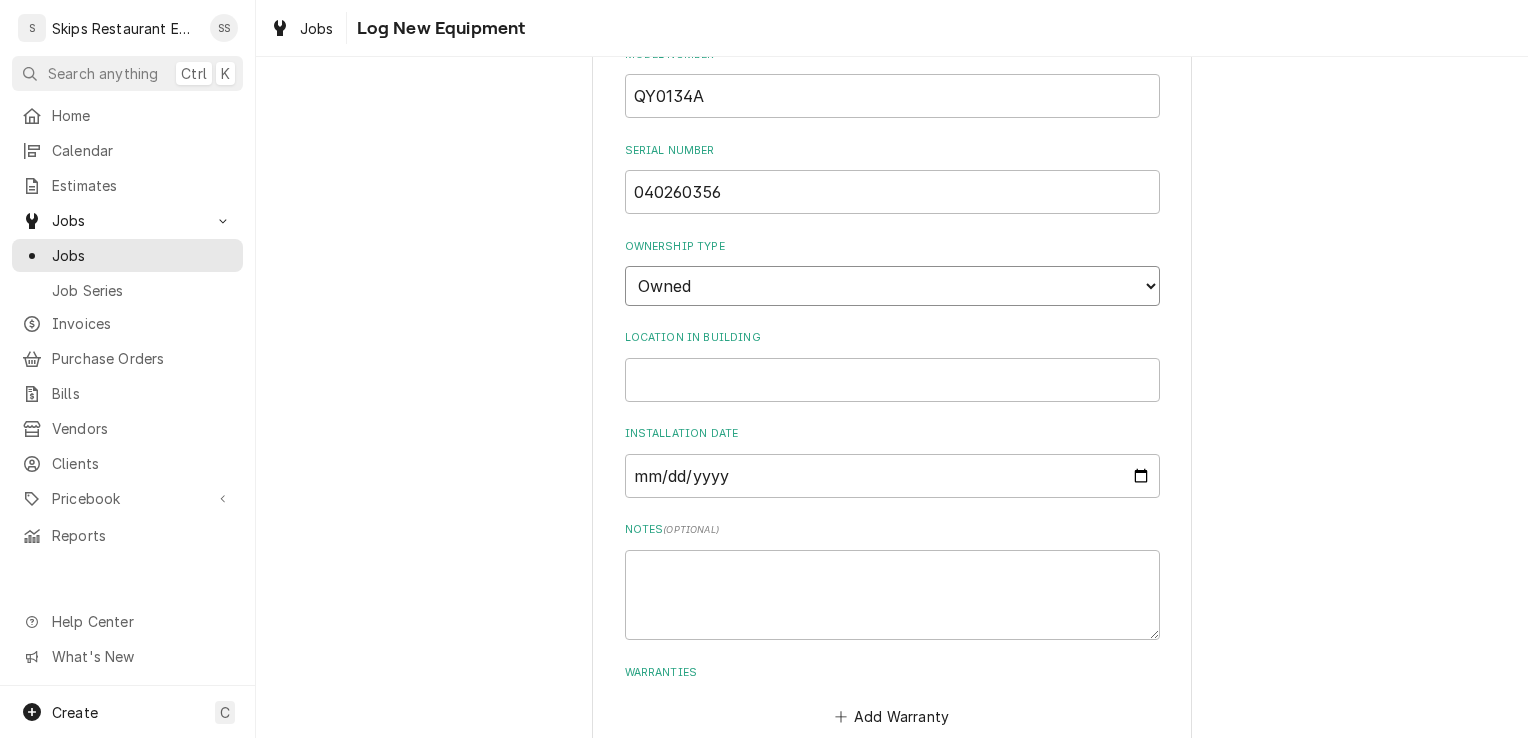 scroll, scrollTop: 612, scrollLeft: 0, axis: vertical 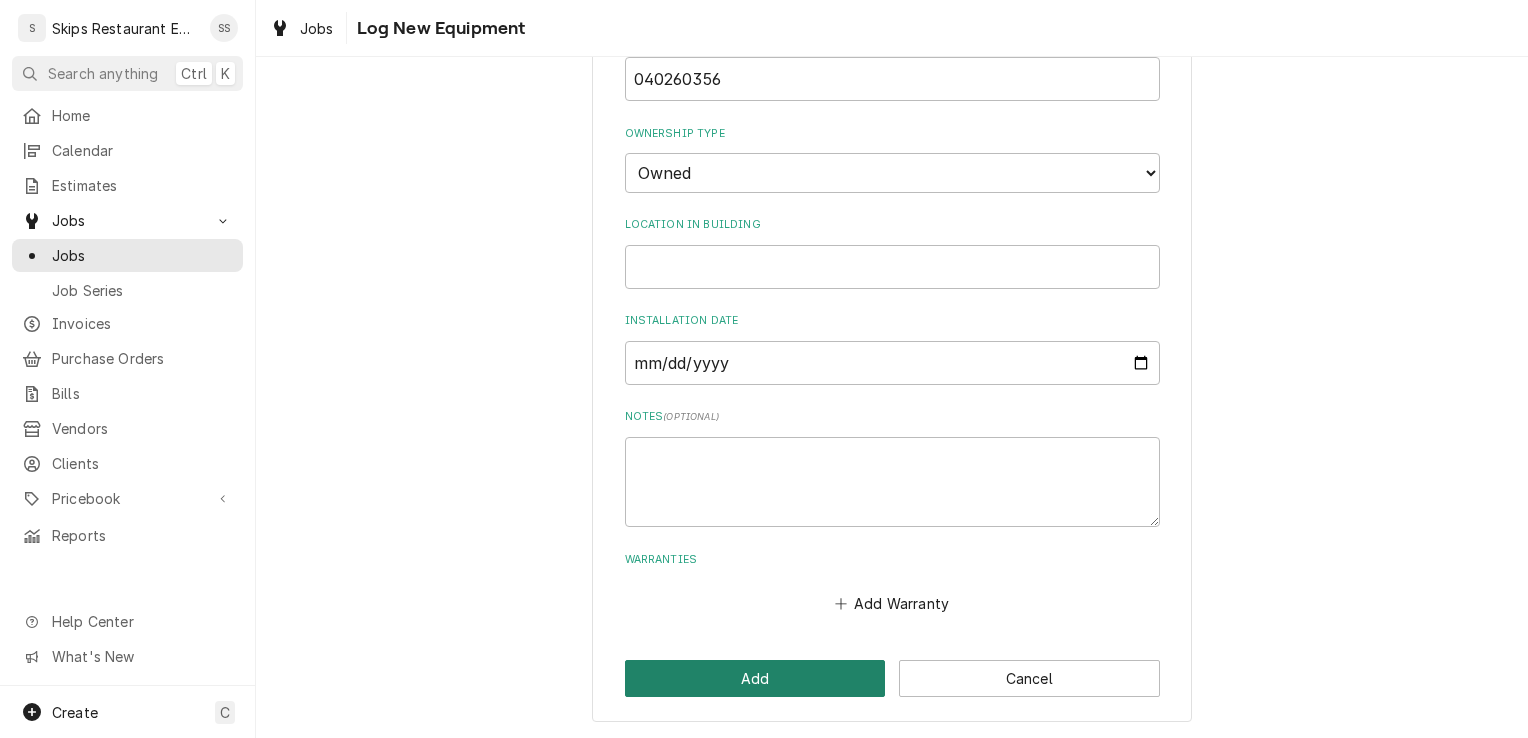click on "Add" at bounding box center (755, 678) 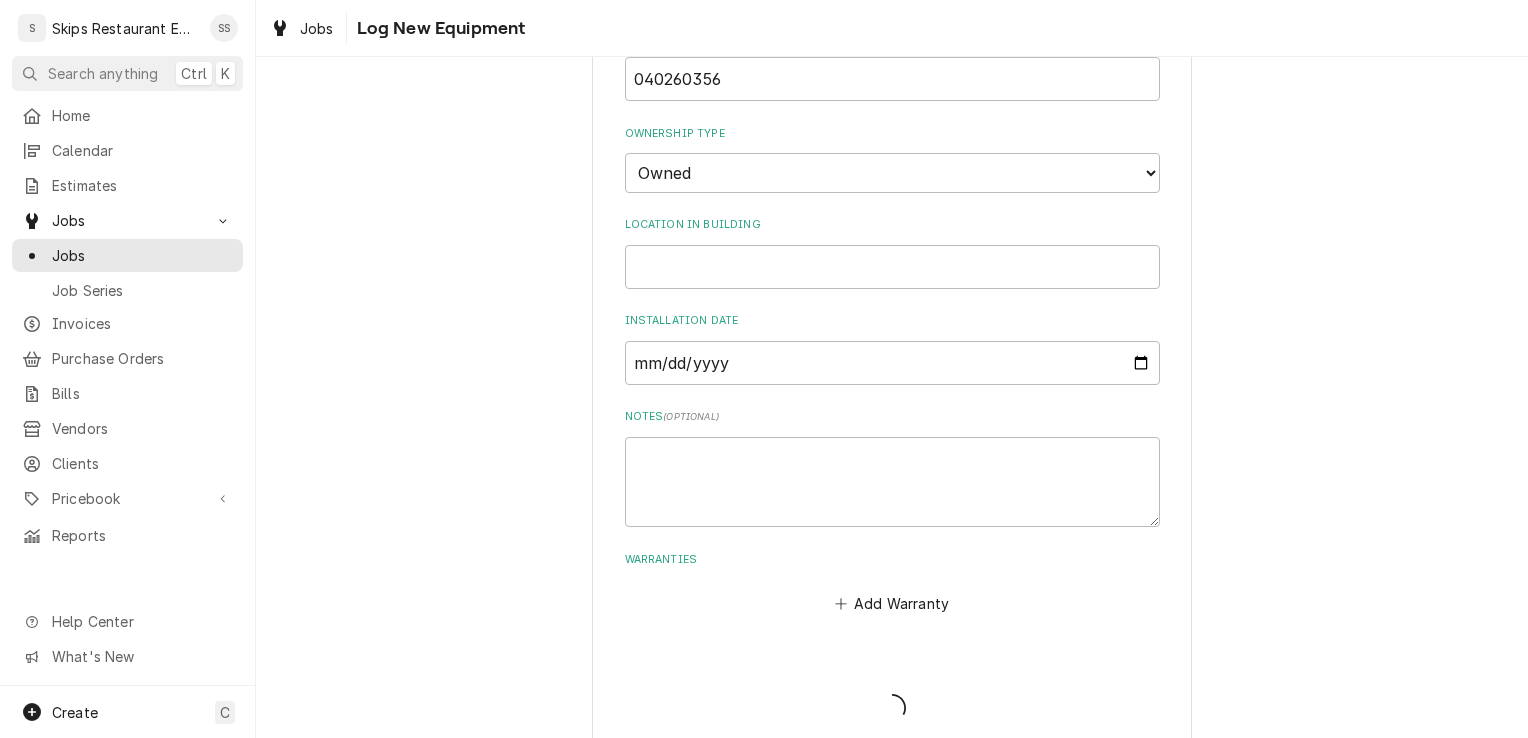 scroll, scrollTop: 1021, scrollLeft: 0, axis: vertical 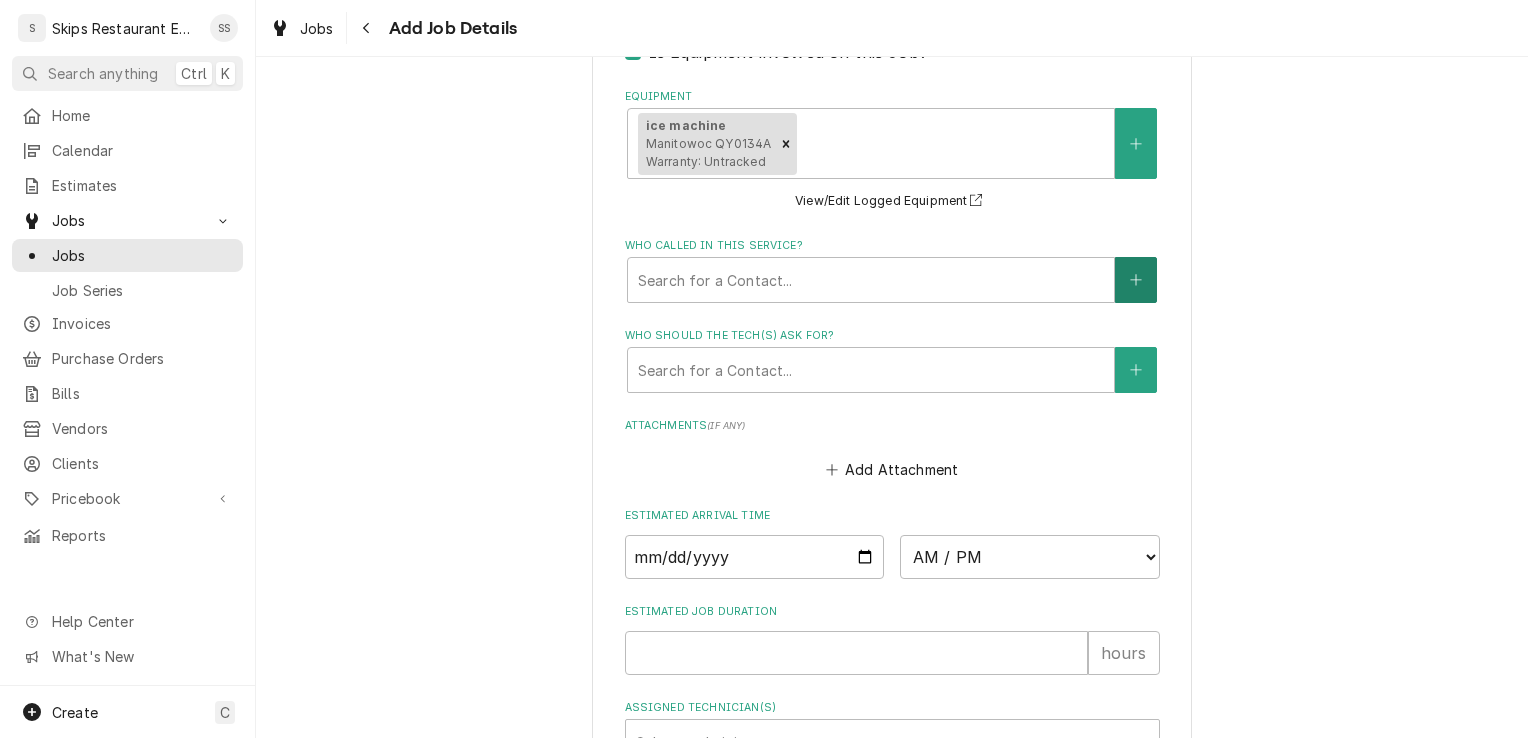 click 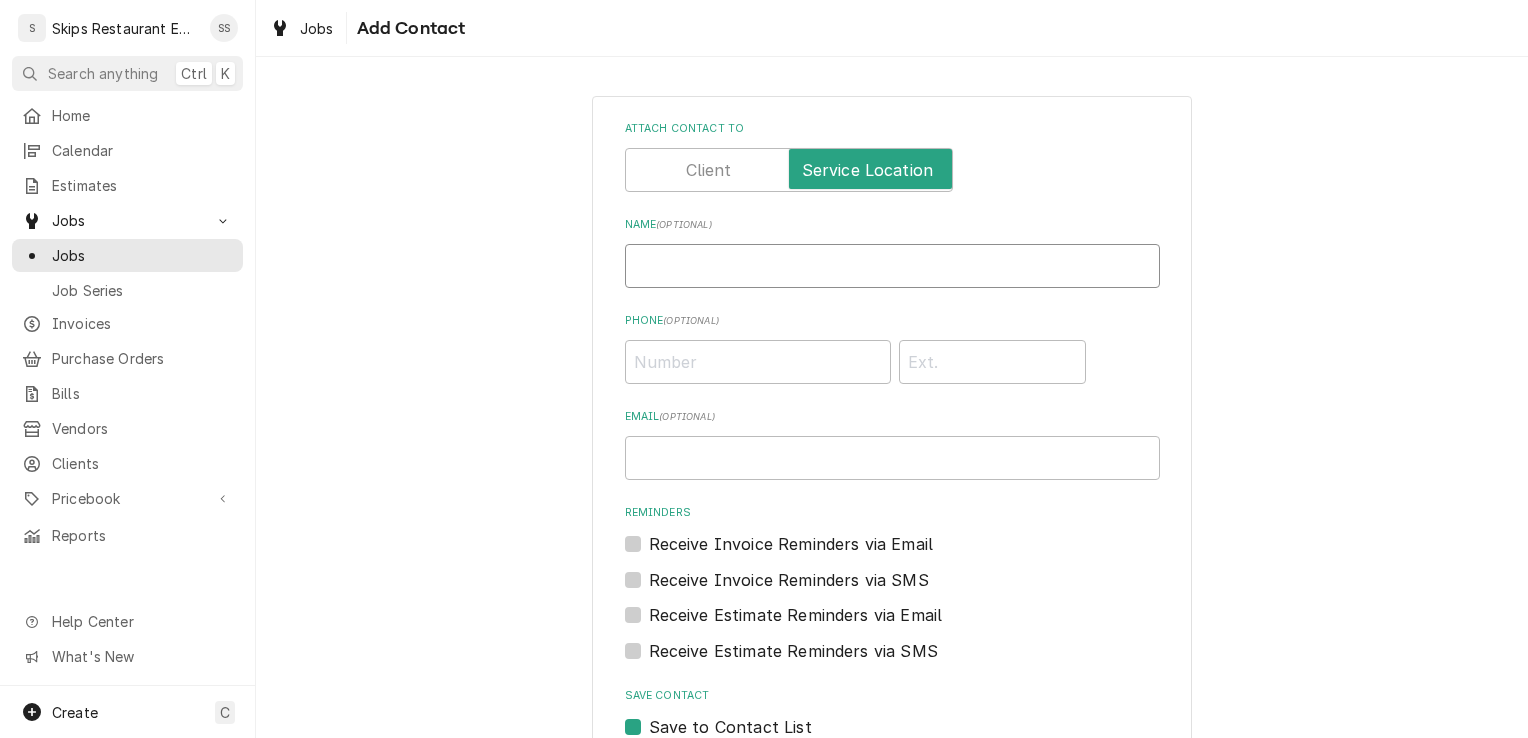 click on "Name  ( optional )" at bounding box center (892, 266) 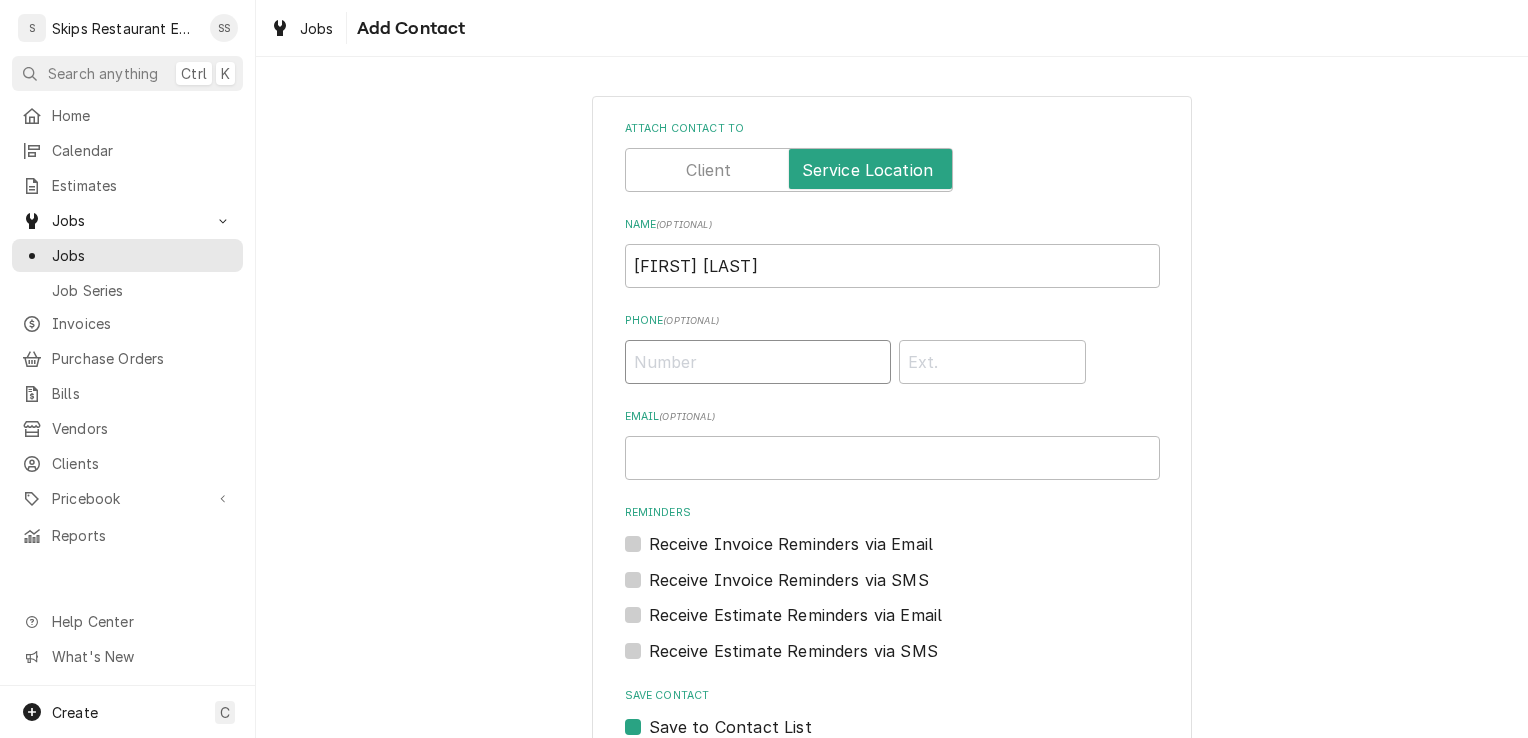 click on "Phone  ( optional )" at bounding box center [758, 362] 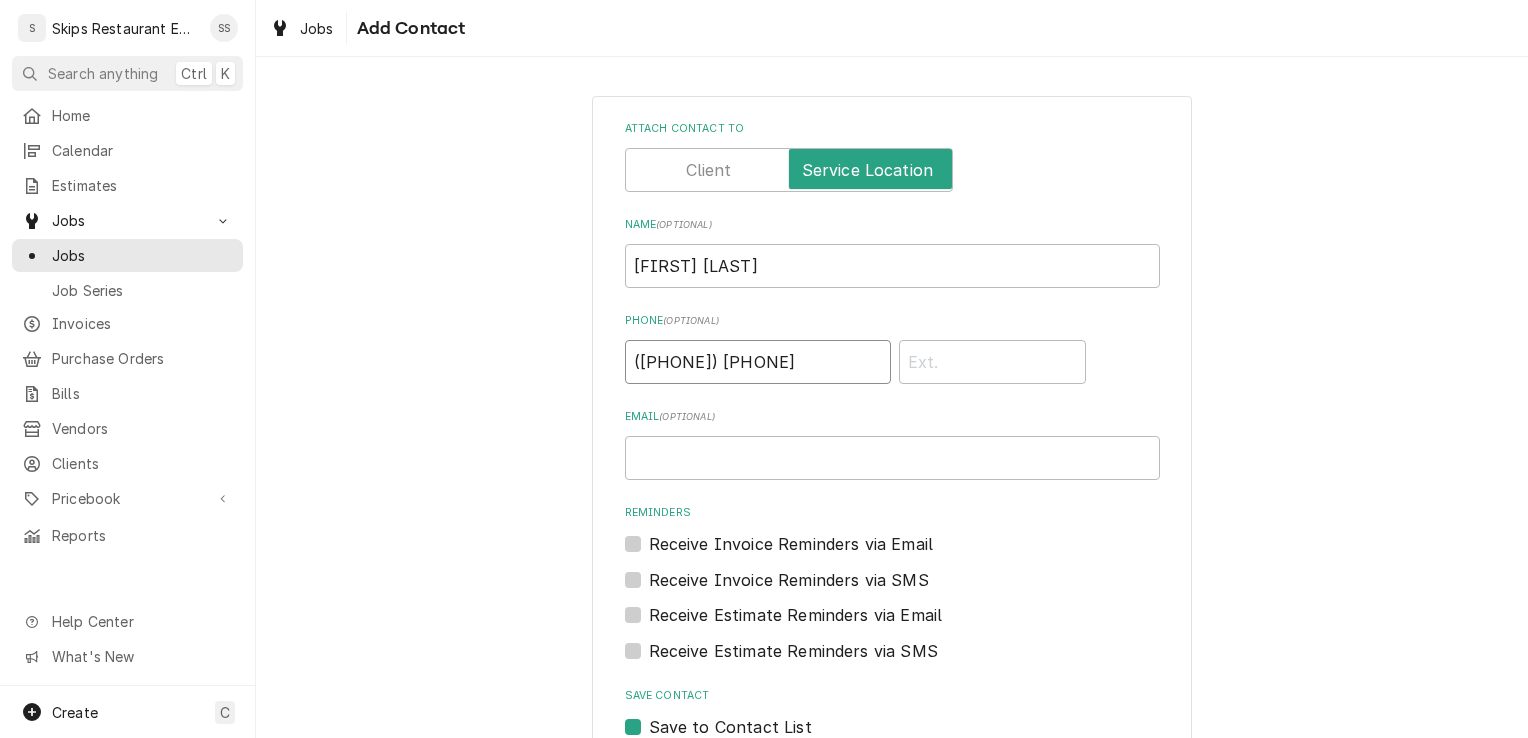 scroll, scrollTop: 122, scrollLeft: 0, axis: vertical 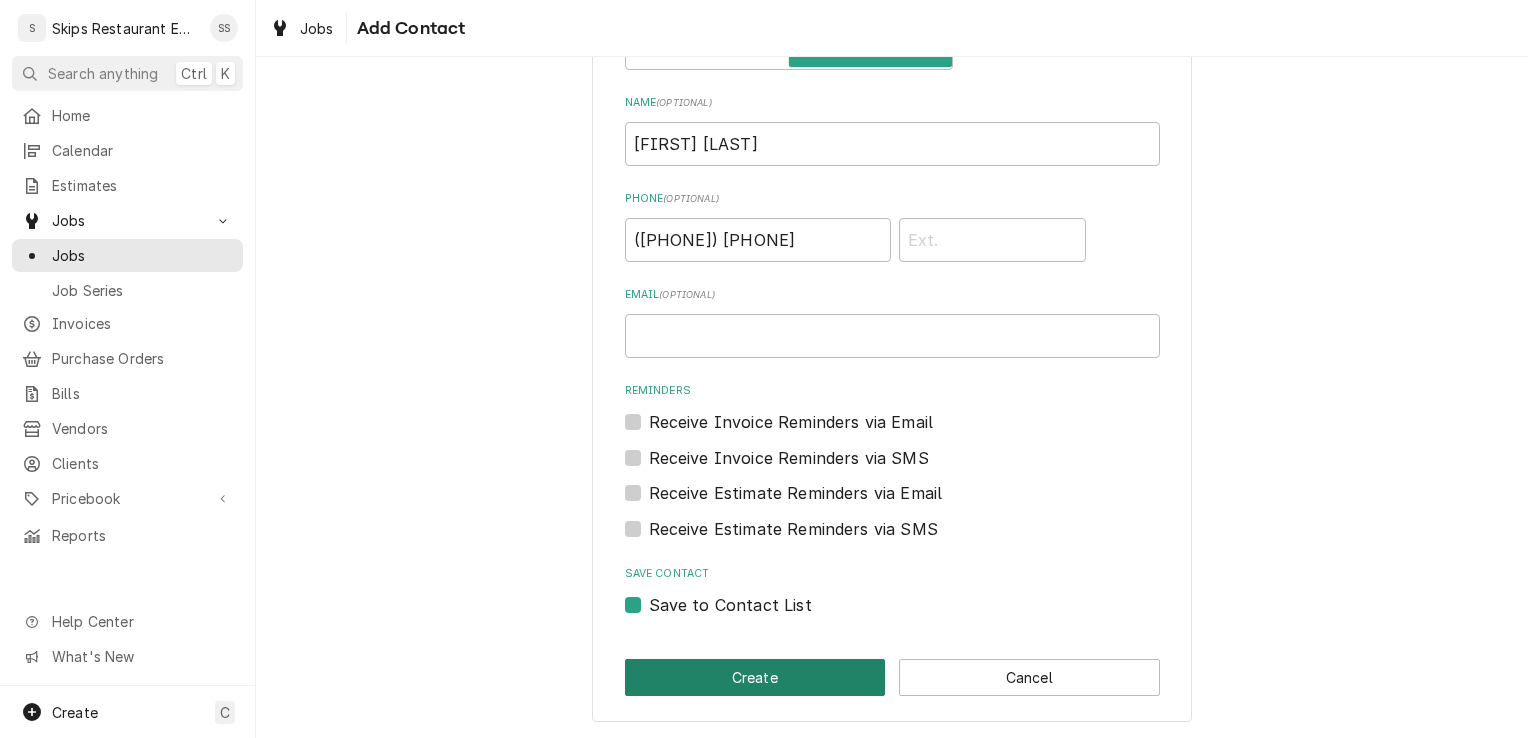 click on "Create" at bounding box center [755, 677] 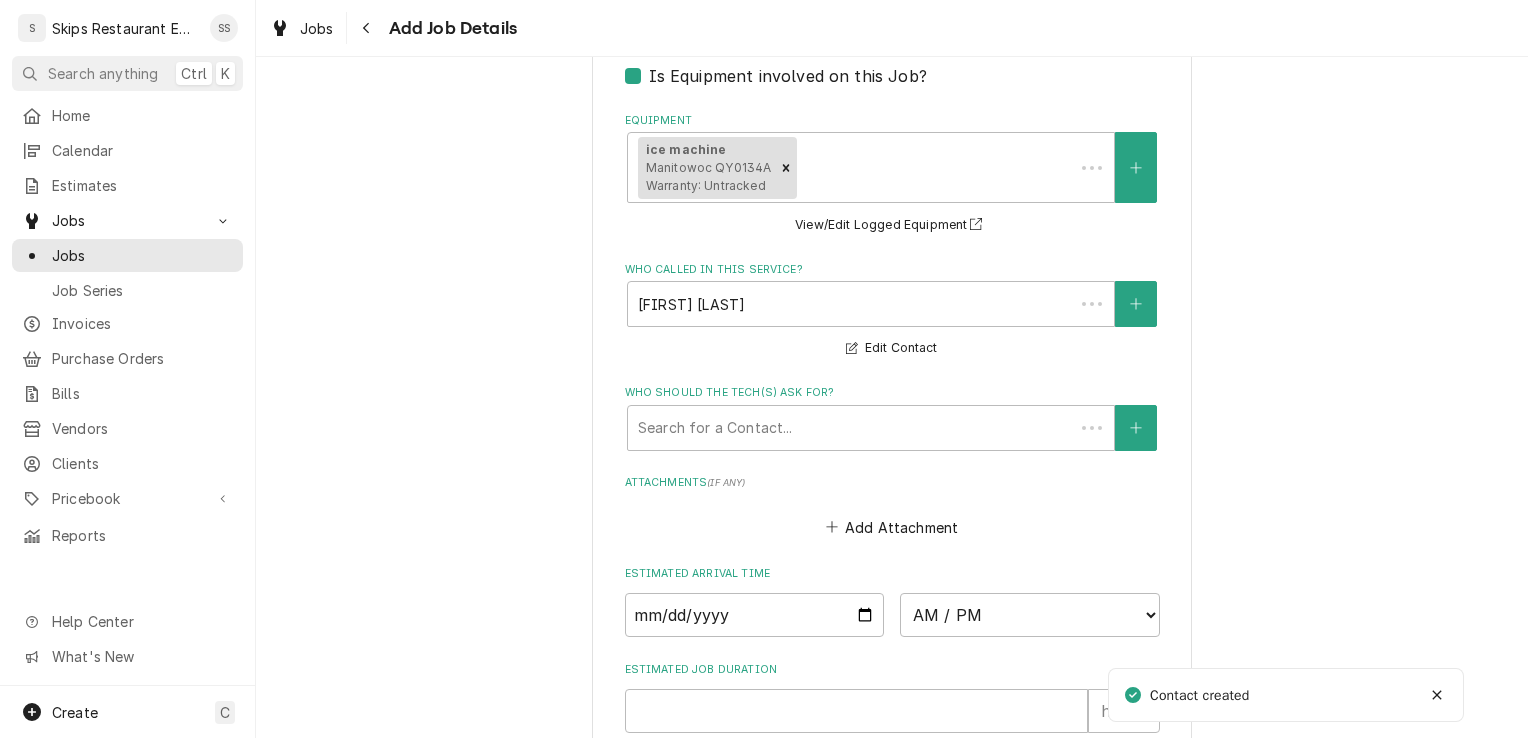 scroll, scrollTop: 1359, scrollLeft: 0, axis: vertical 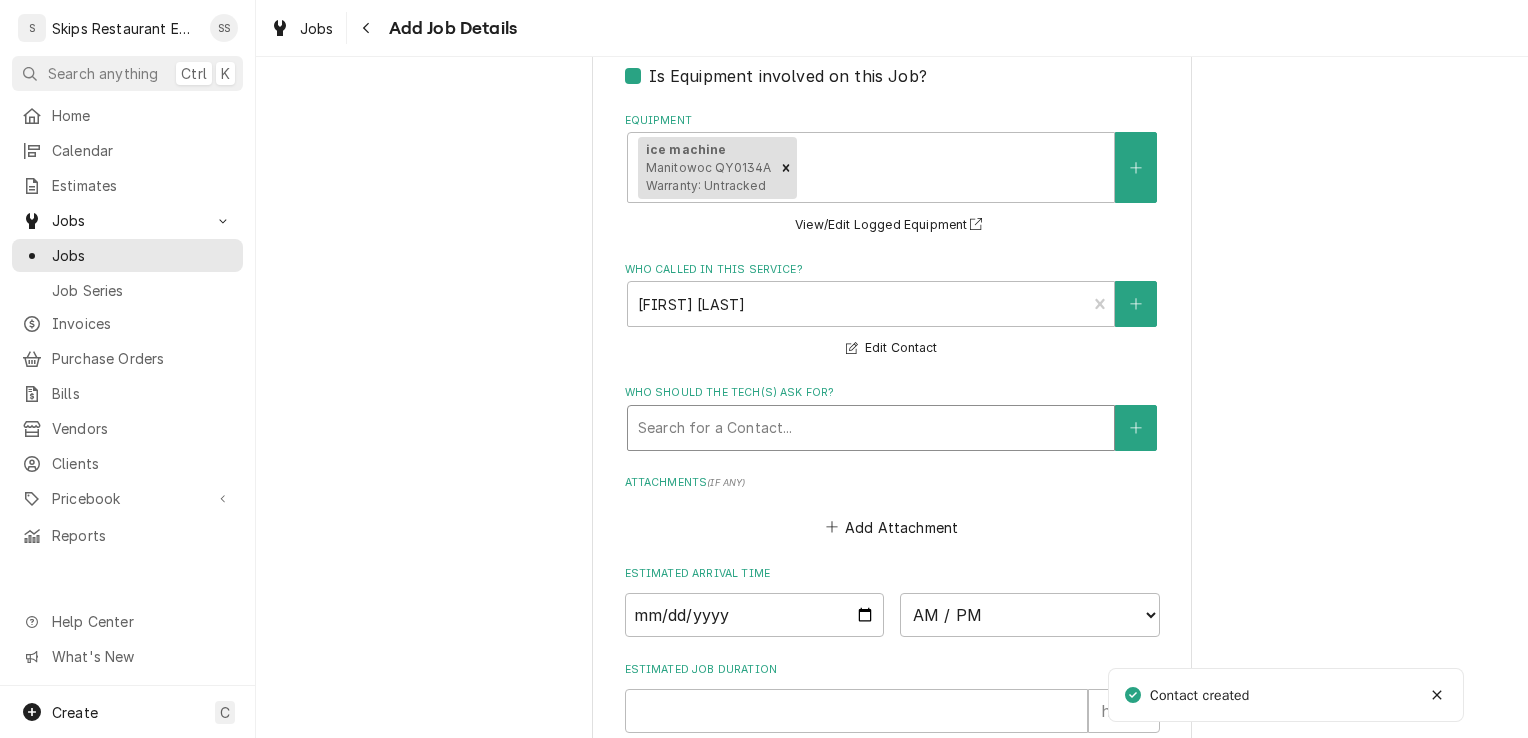 click at bounding box center (871, 428) 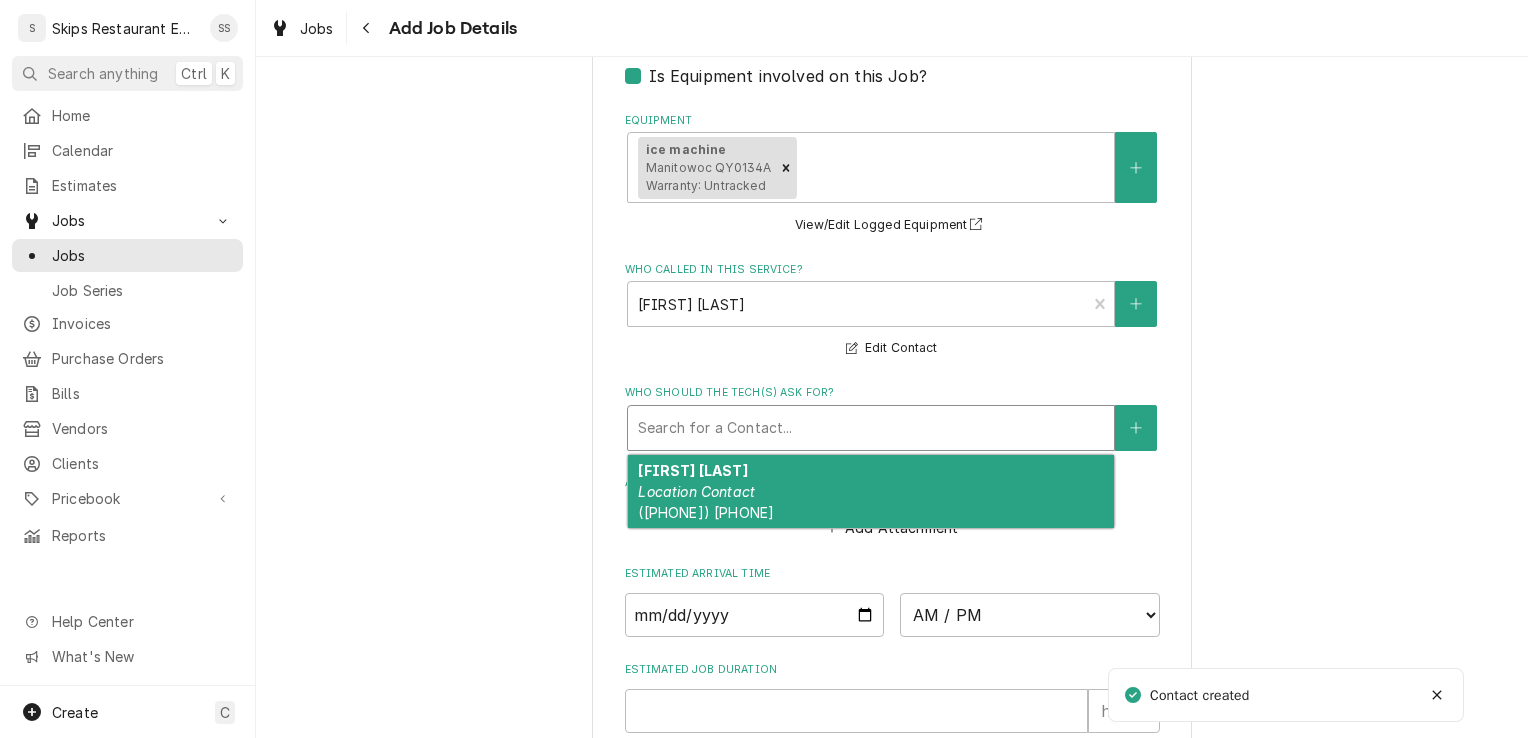 click on "Location Contact" at bounding box center [696, 491] 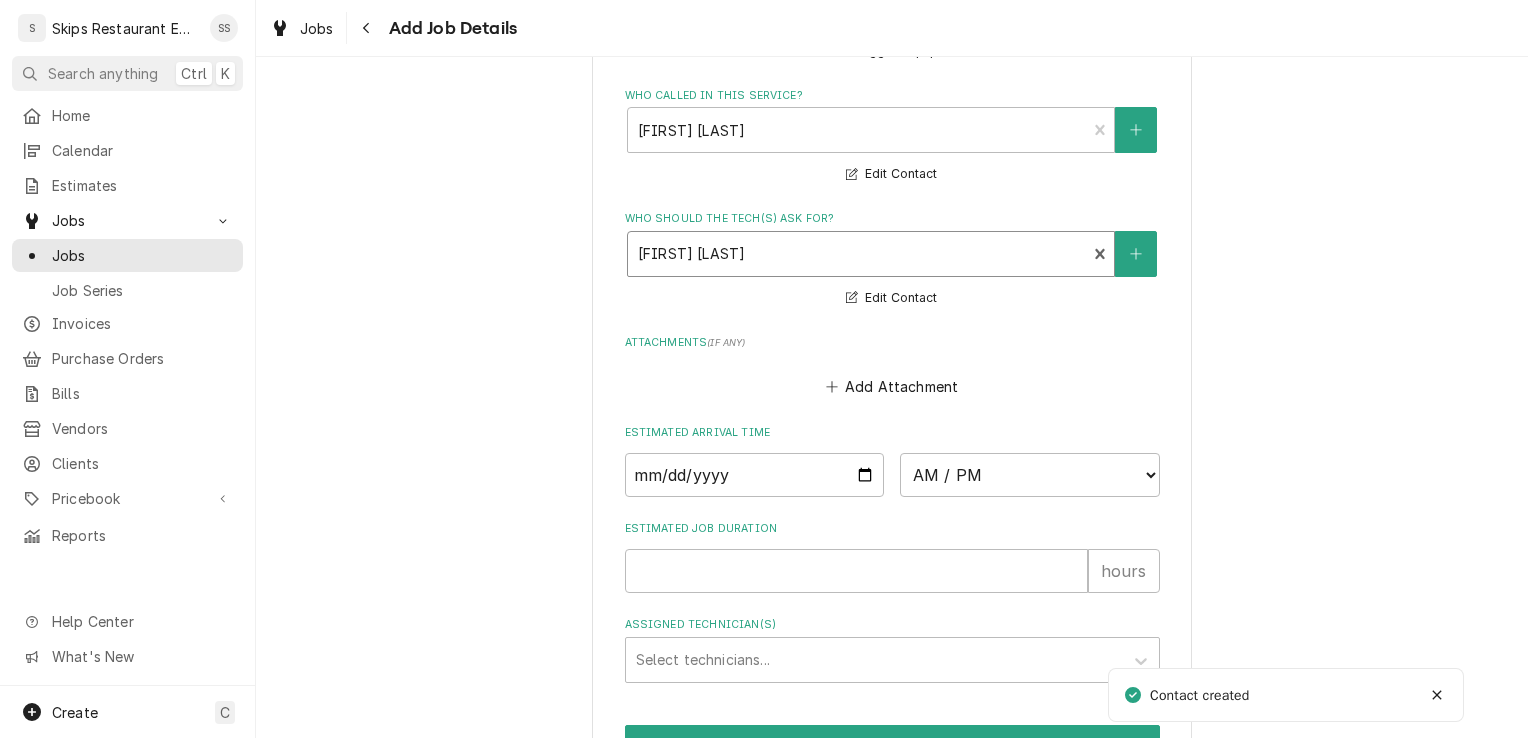 scroll, scrollTop: 1653, scrollLeft: 0, axis: vertical 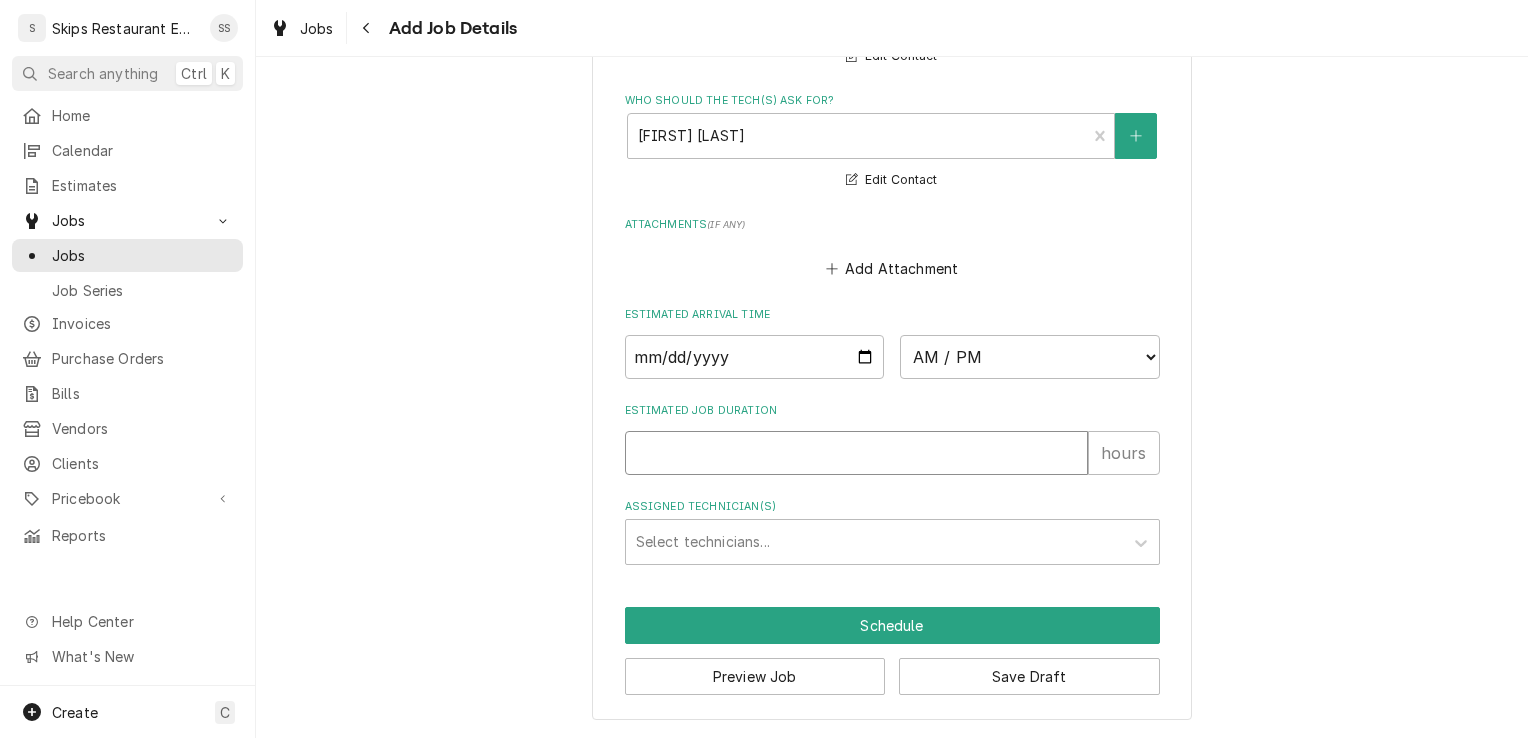 click on "Estimated Job Duration" at bounding box center [856, 453] 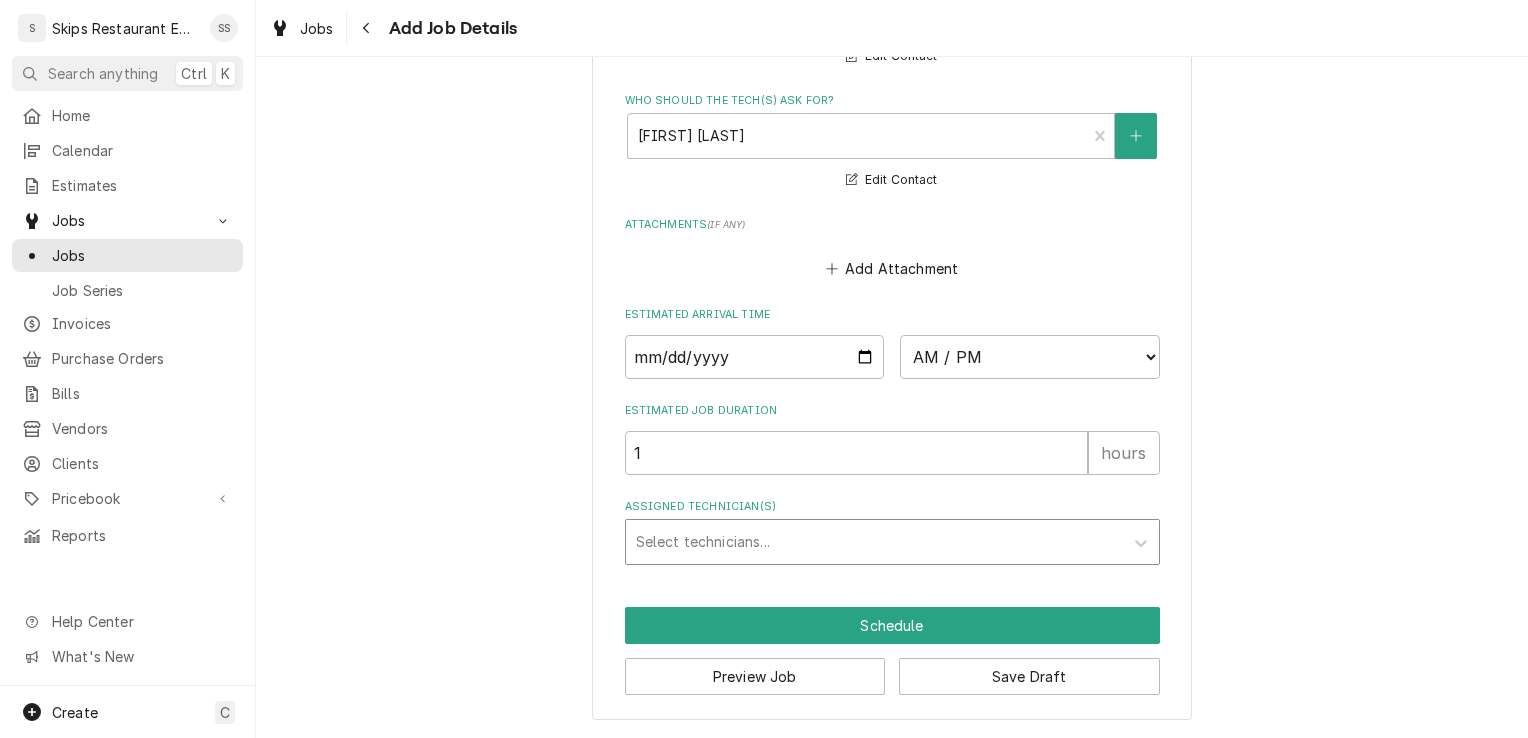 click at bounding box center (874, 542) 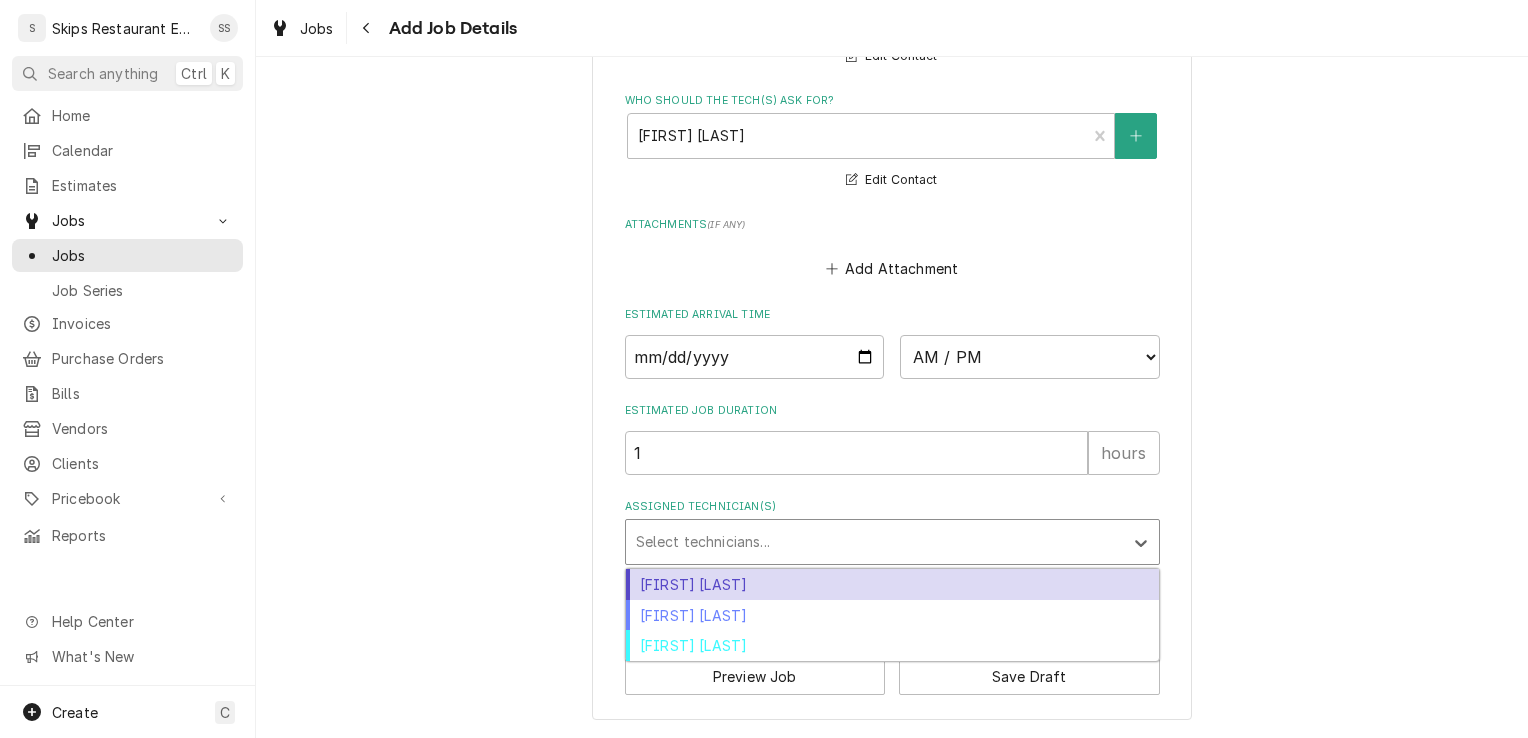 click on "Please provide the following information to create a job: Client Details Client [FIRST] [LAST] Edit Client Service Location [NUMBER] [STREET], [CITY], [STATE] [POSTAL_CODE] Edit Service Location Job Details Job Source Direct (Phone/Email/etc.) Service Channel Other Date Received 2025-08-04 Service Type Labor/HR Edit Service Type Job Type Reason For Call Ice machine not working. It cut off, customer reset it, but it never dropped ice, so he turned it off Technician Instructions  ( optional ) Priority No Priority Urgent High Medium Low Labels  ( optional ) Add Labels... Equipment Expected Is Equipment involved on this Job? Equipment ice machine Manitowoc [PRODUCT_CODE] Warranty: Untracked View/Edit Logged Equipment    Who called in this service? [FIRST] [LAST] Location Contact ([PHONE]) [PHONE] Edit Contact Who should the tech(s) ask for? [FIRST] [LAST] Location Contact ([PHONE]) [PHONE] Edit Contact Attachments  ( if any ) Add Attachment Estimated Arrival Time AM / PM 6:00 AM 6:15 AM 6:30 AM 6:45 AM 7:00 AM 7:15 AM 7:30 AM 7:45 AM 1" at bounding box center (892, -418) 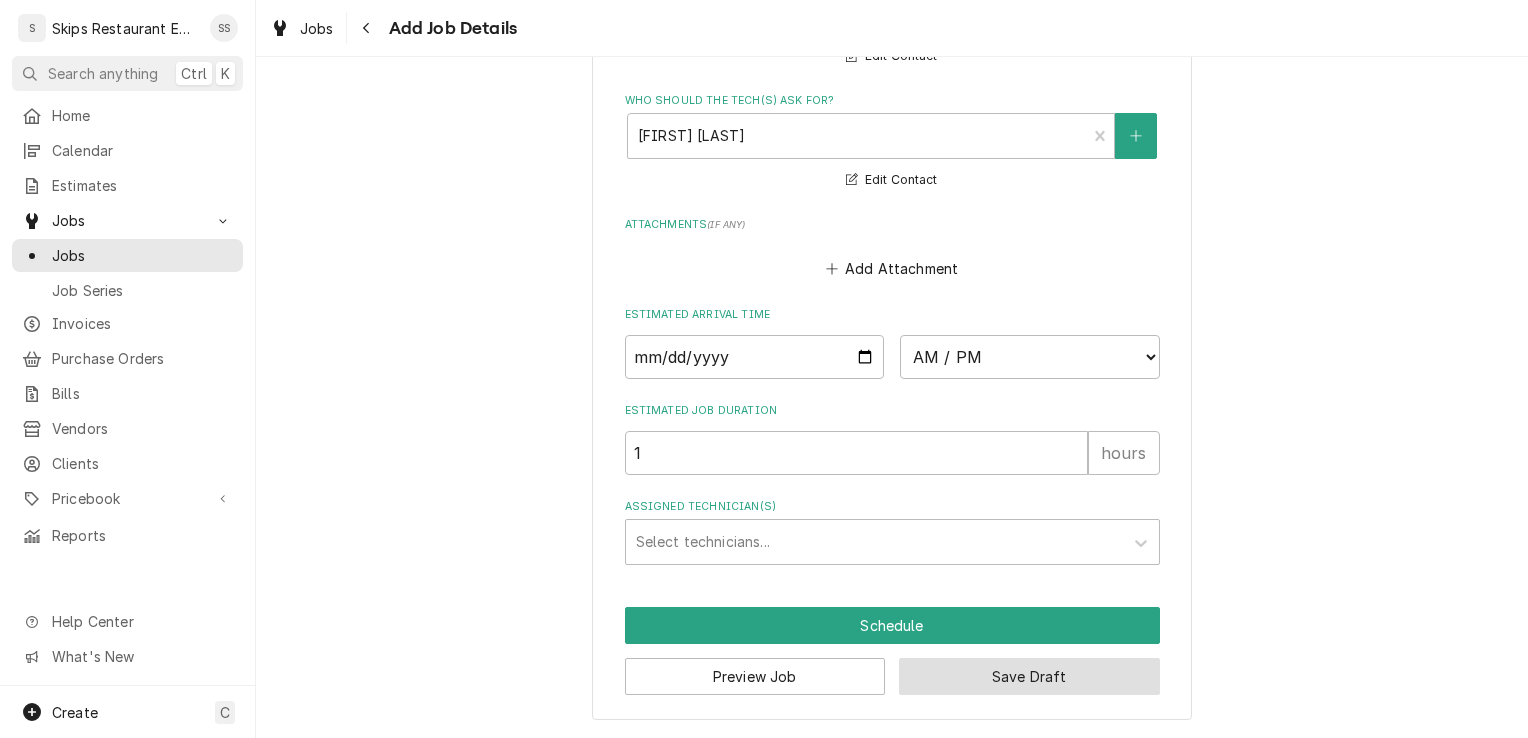 click on "Save Draft" at bounding box center (1029, 676) 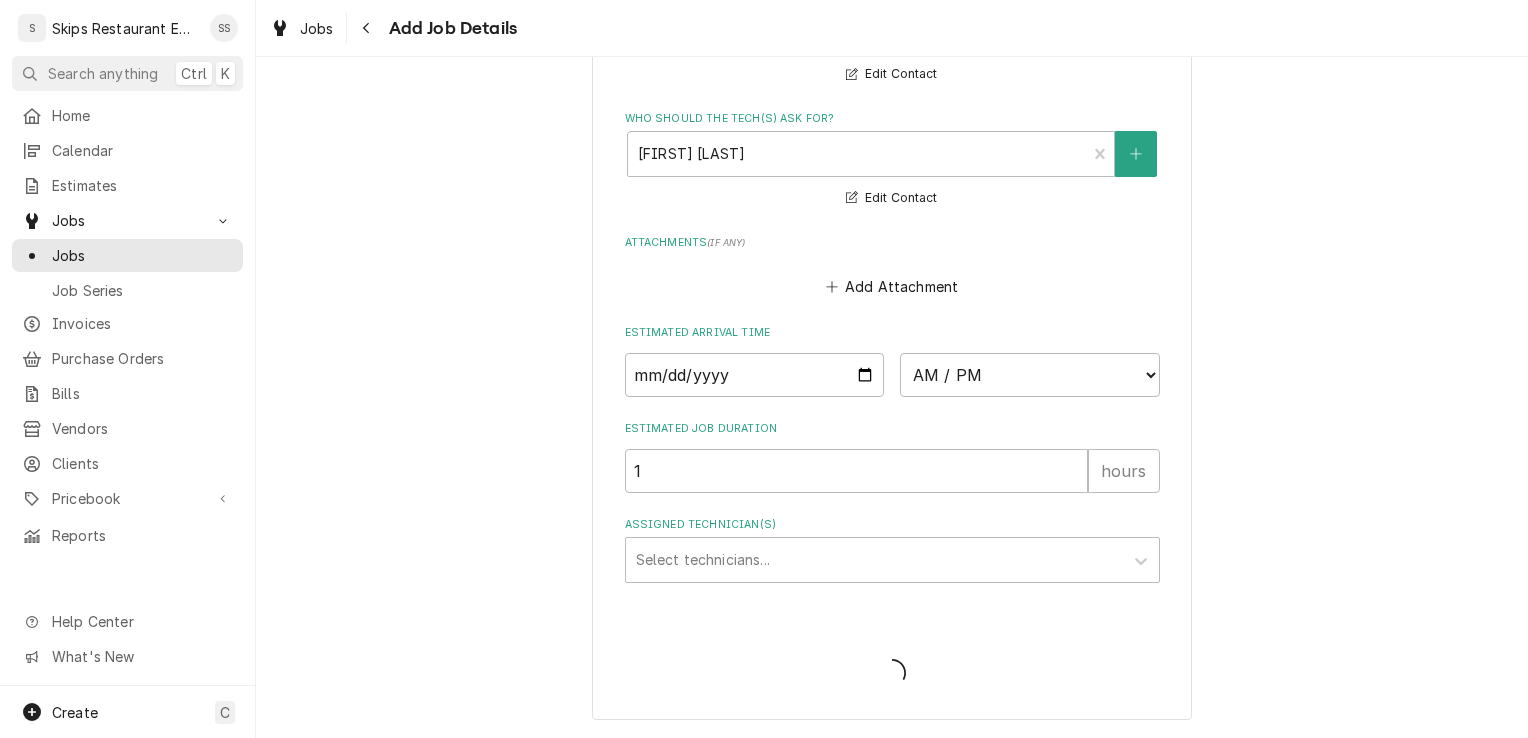 scroll, scrollTop: 1634, scrollLeft: 0, axis: vertical 